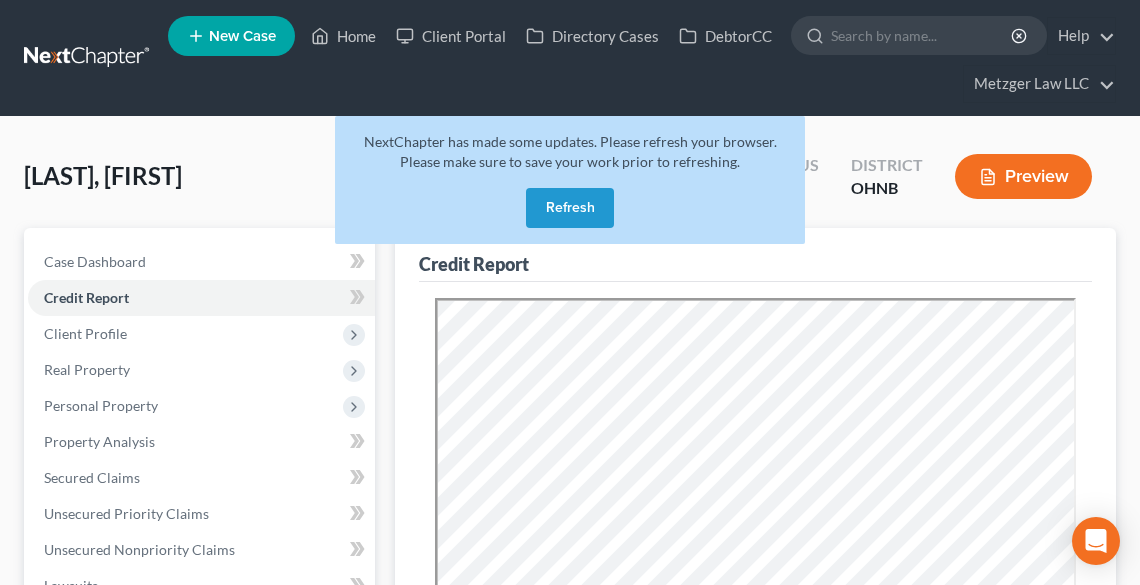 scroll, scrollTop: 0, scrollLeft: 0, axis: both 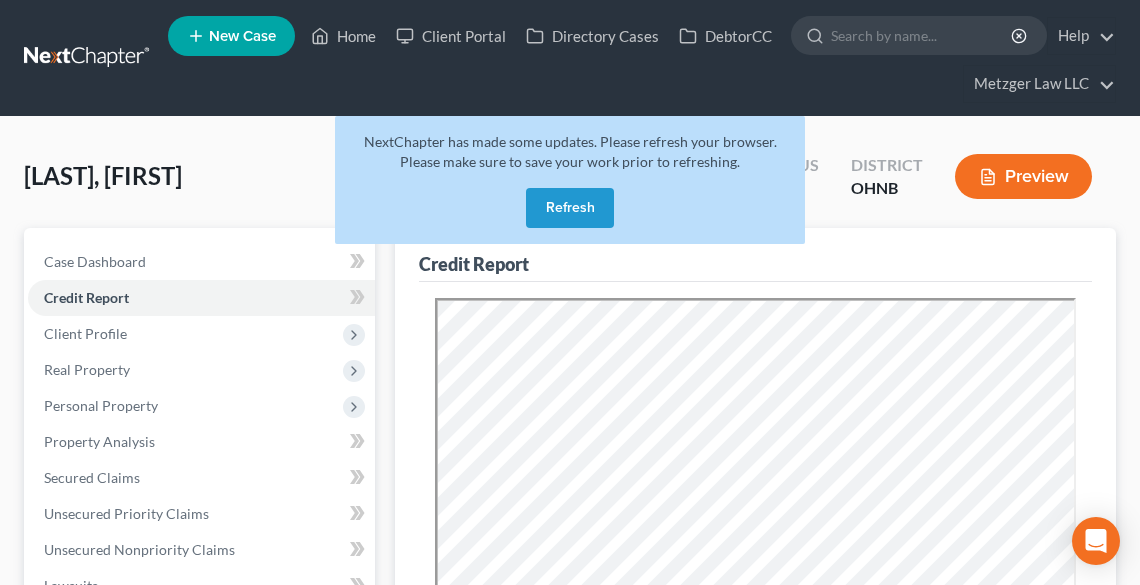 click on "Refresh" at bounding box center (570, 208) 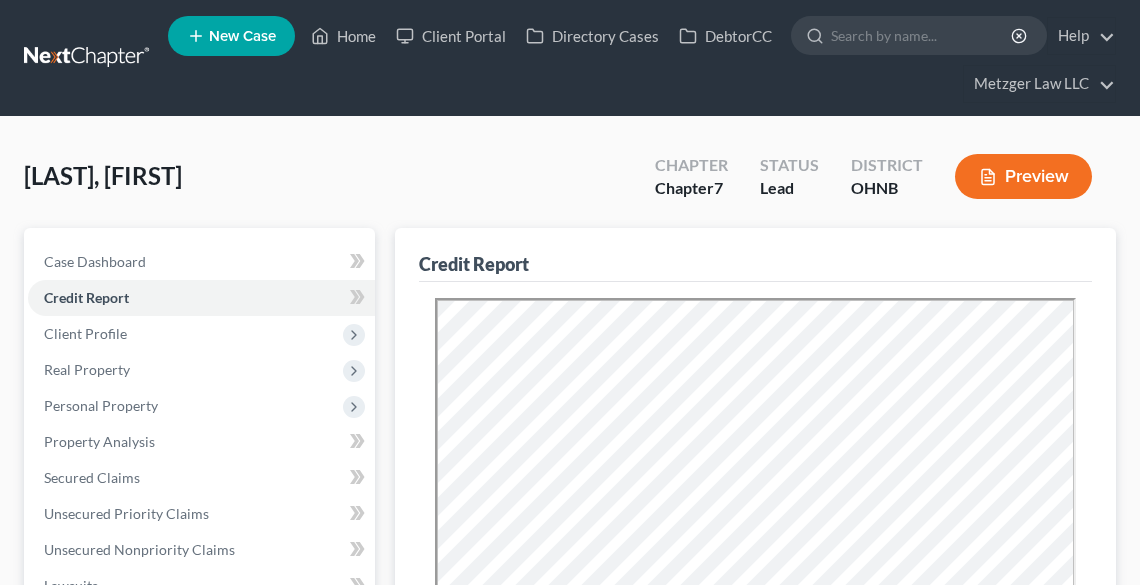 scroll, scrollTop: 0, scrollLeft: 0, axis: both 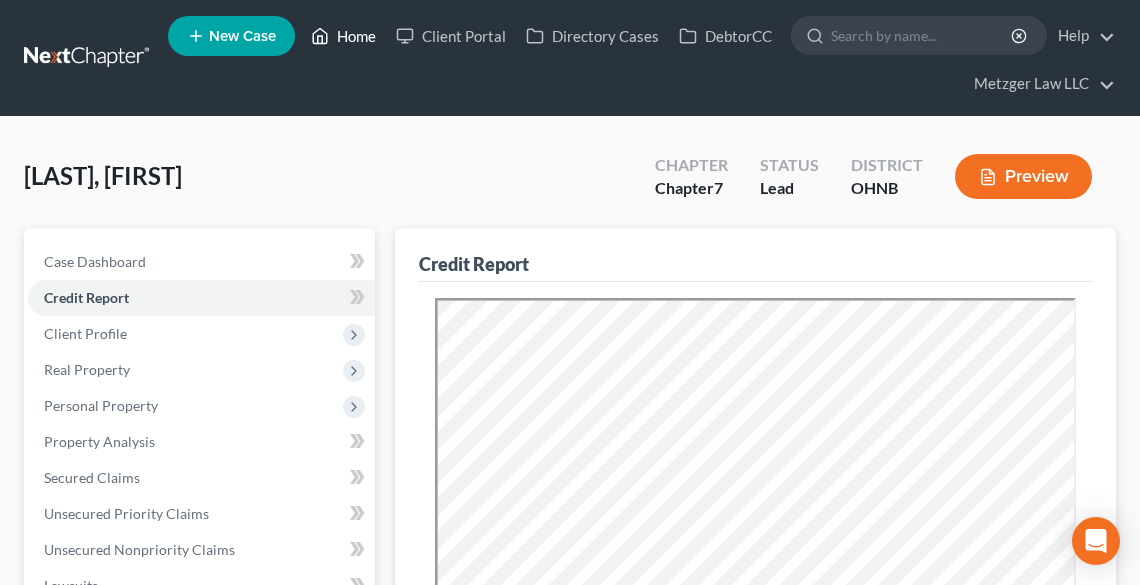 click on "Home" at bounding box center [343, 36] 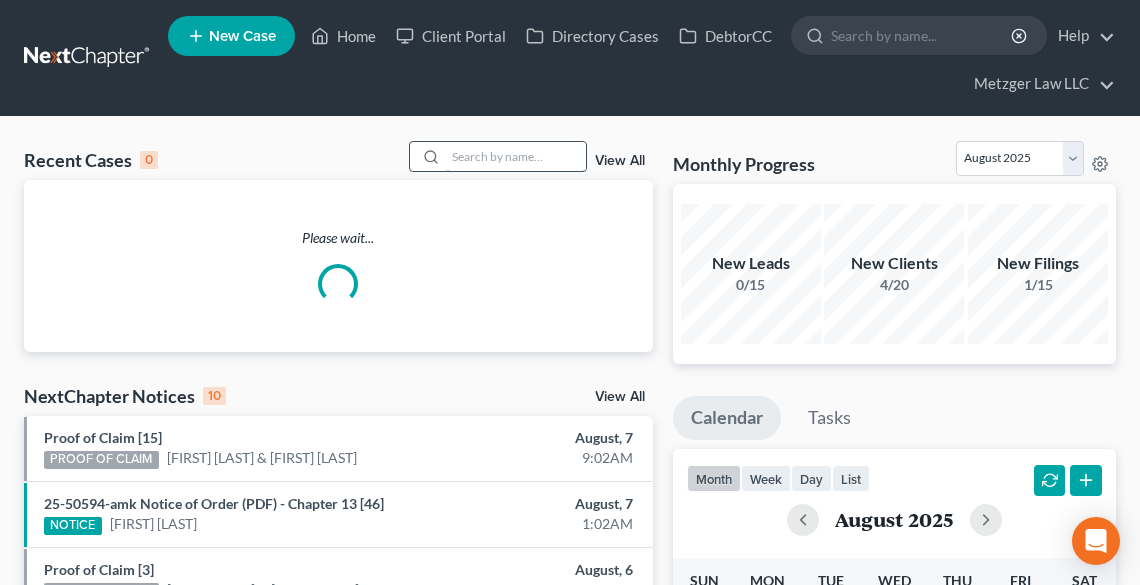 click at bounding box center [516, 156] 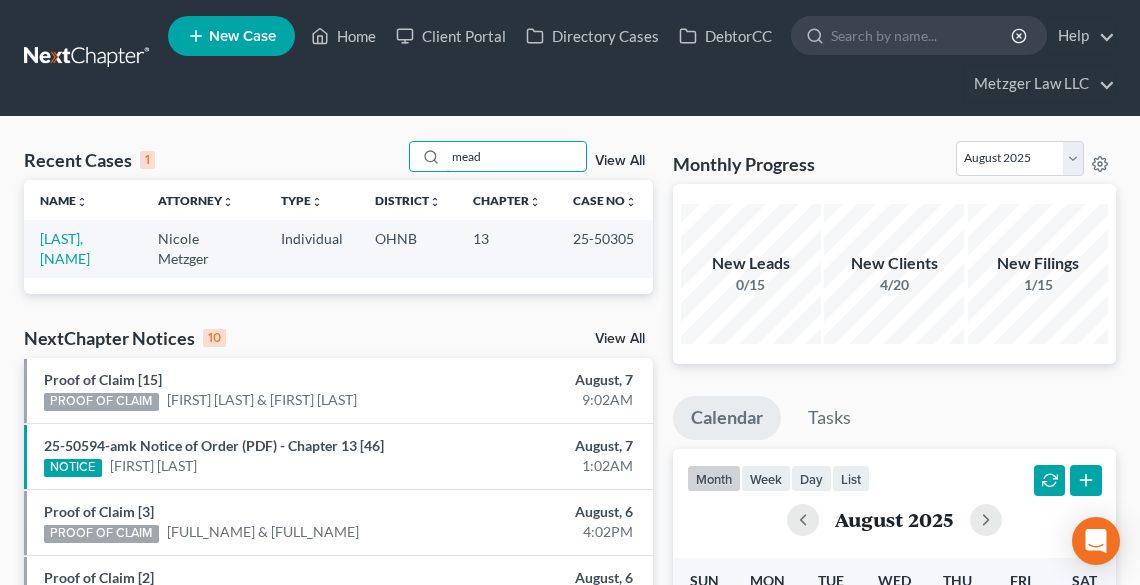 type on "mead" 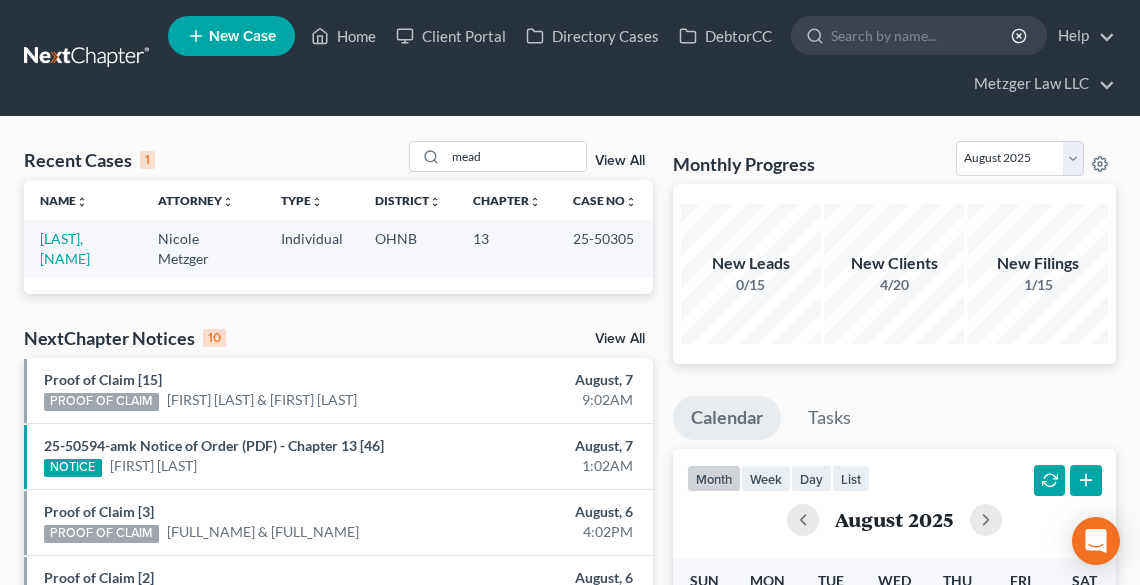 click on "Meadows, Cathy" at bounding box center (83, 248) 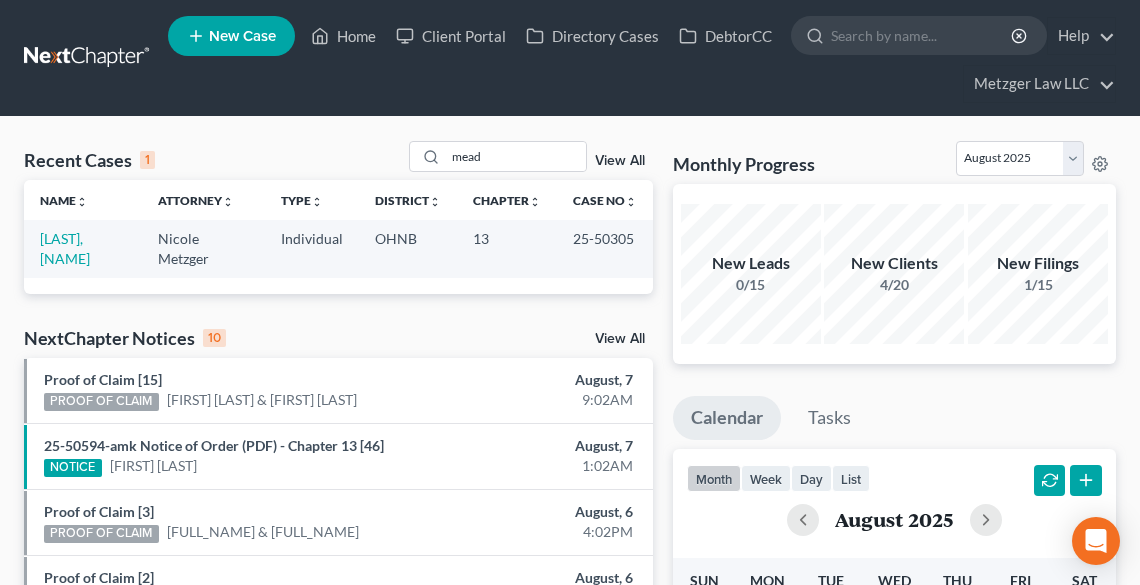 click on "Meadows, Cathy" at bounding box center (83, 248) 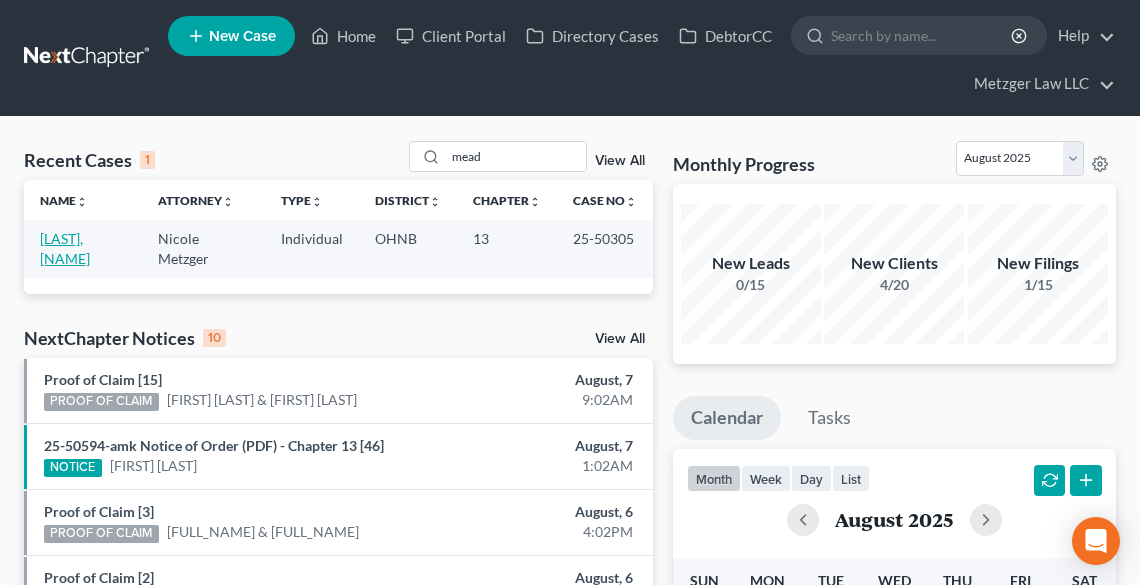 click on "Meadows, Cathy" at bounding box center (65, 248) 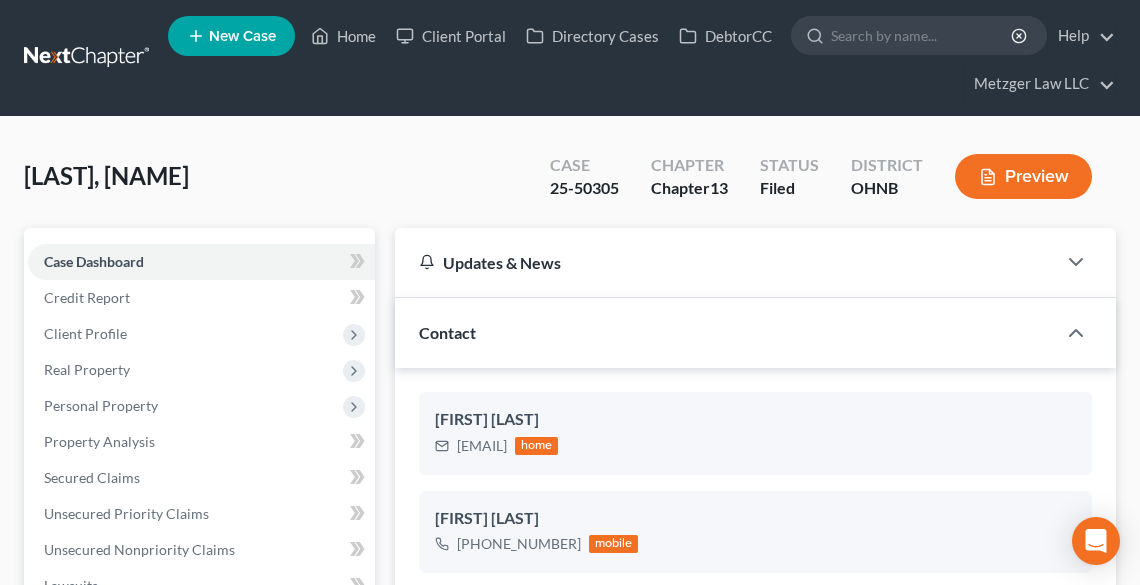 scroll, scrollTop: 2000, scrollLeft: 0, axis: vertical 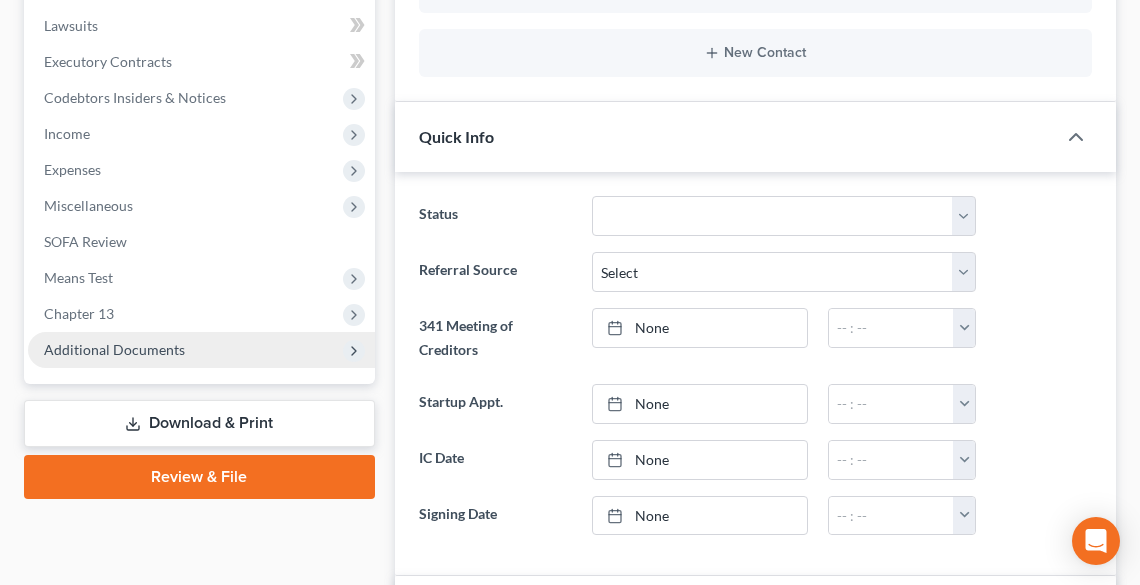 click on "Additional Documents" at bounding box center (114, 349) 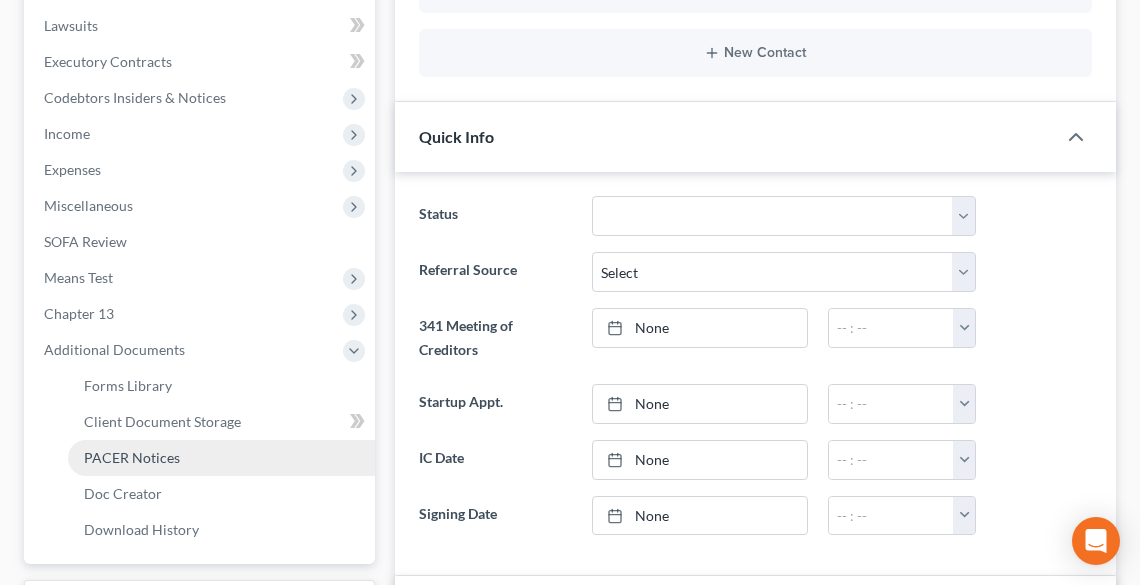 click on "PACER Notices" at bounding box center (132, 457) 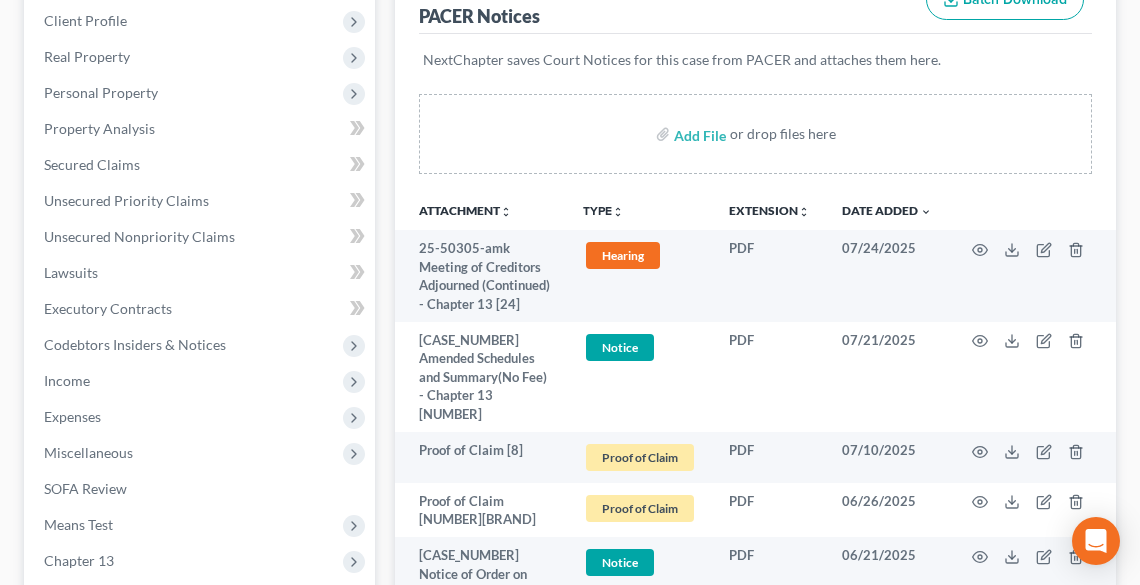 scroll, scrollTop: 320, scrollLeft: 0, axis: vertical 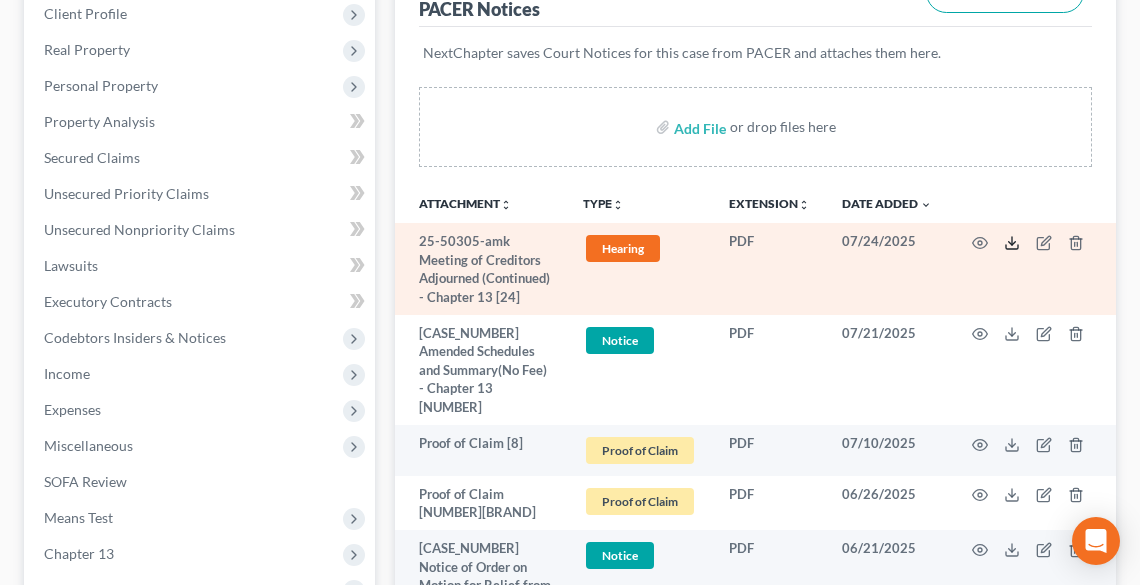 click 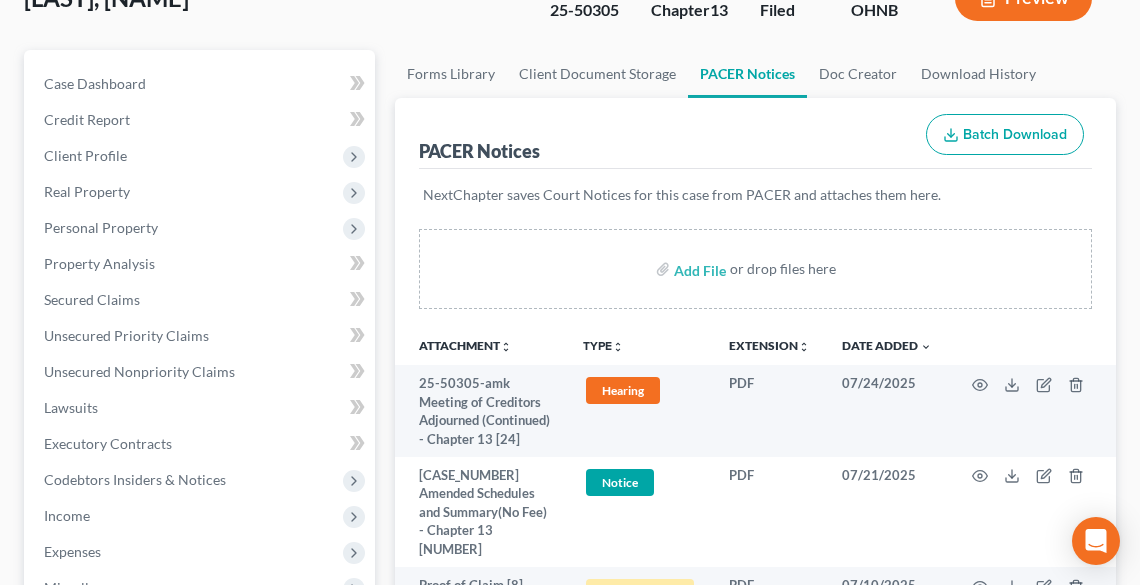 scroll, scrollTop: 0, scrollLeft: 0, axis: both 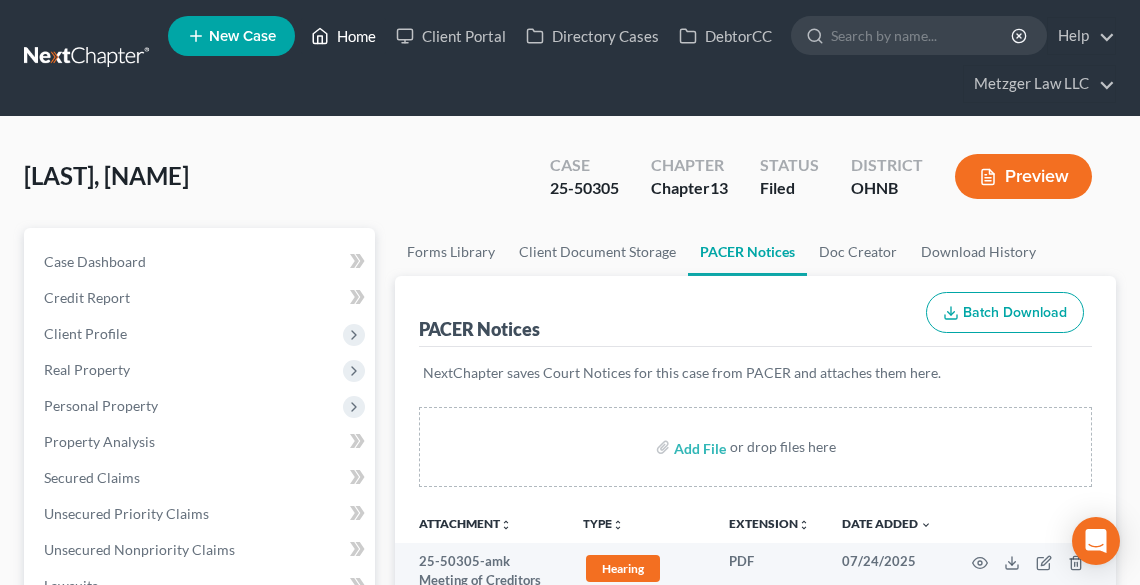 click on "Home" at bounding box center [343, 36] 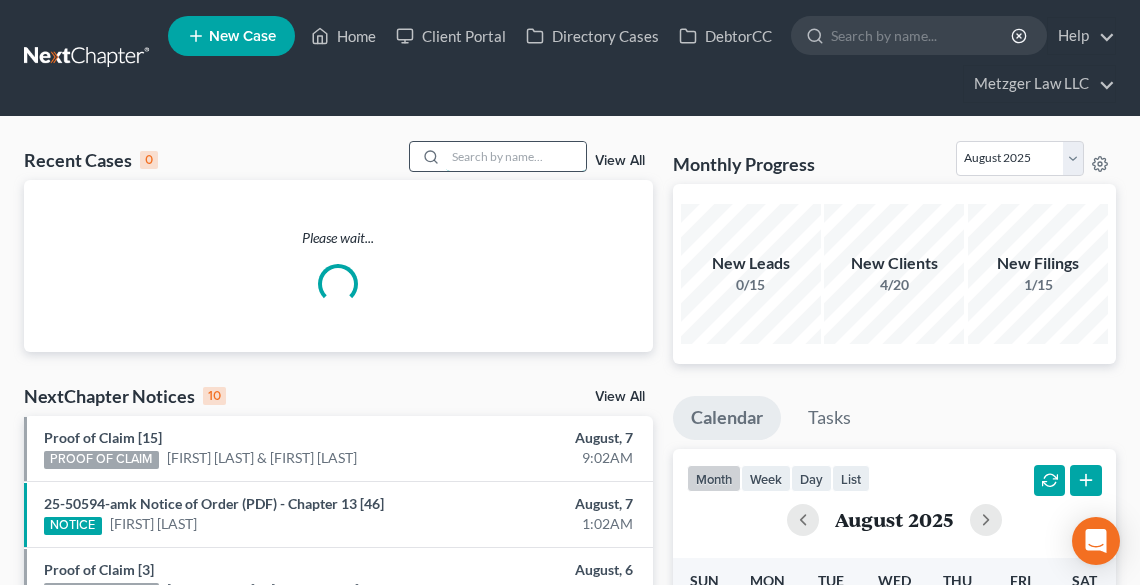 click at bounding box center (516, 156) 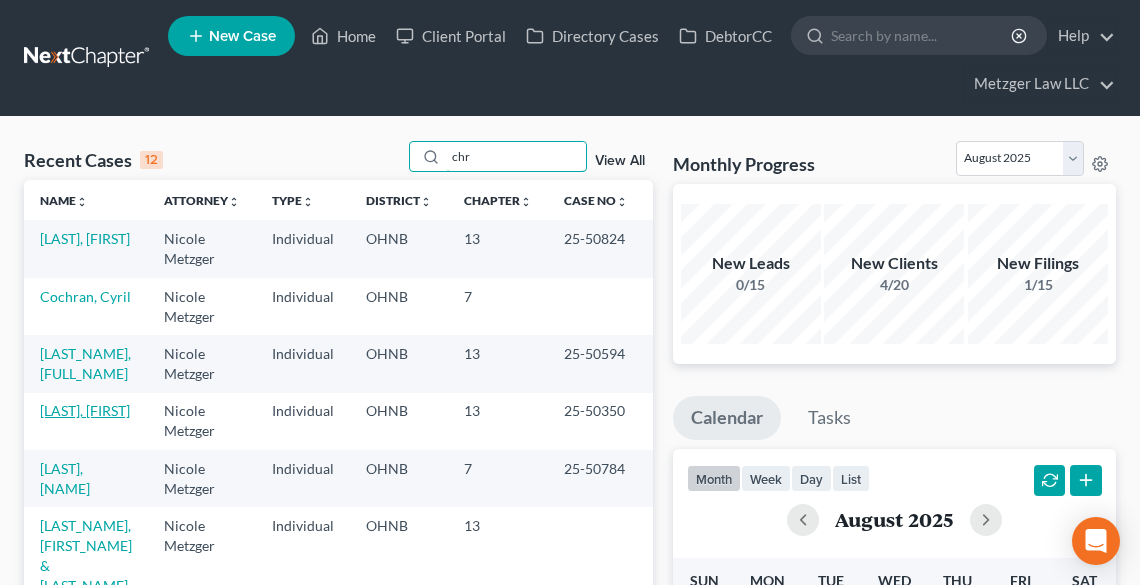 type on "chr" 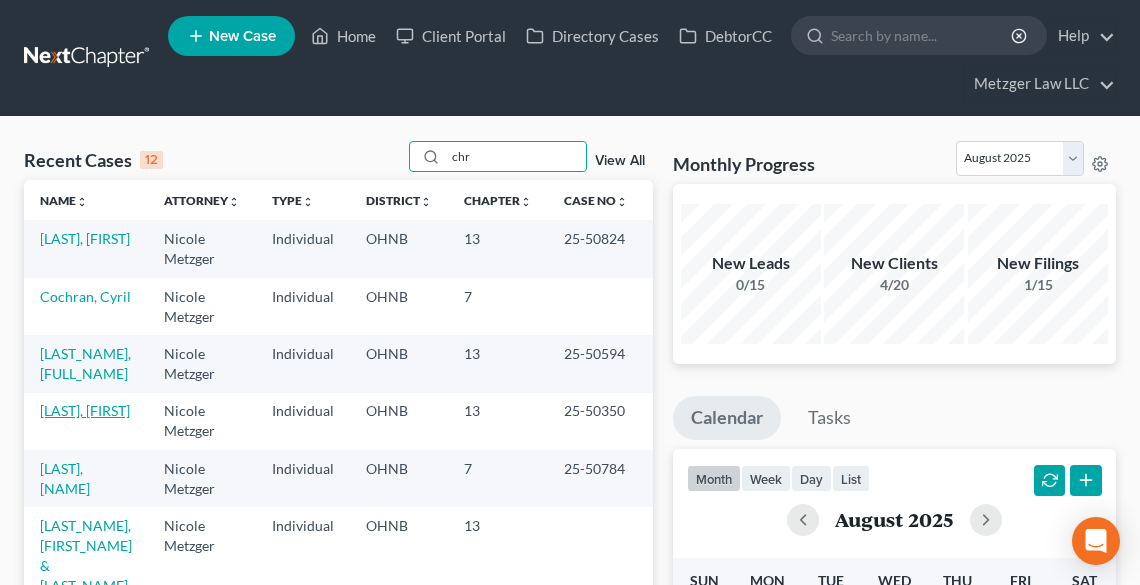 click on "Chrzanowski, Mark" at bounding box center [85, 410] 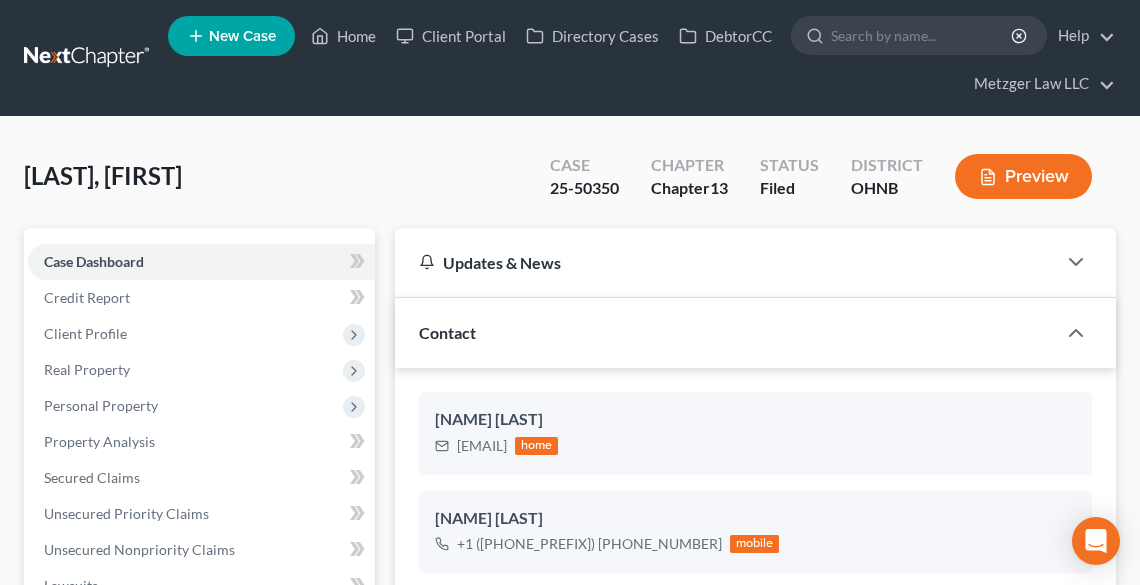 scroll, scrollTop: 2386, scrollLeft: 0, axis: vertical 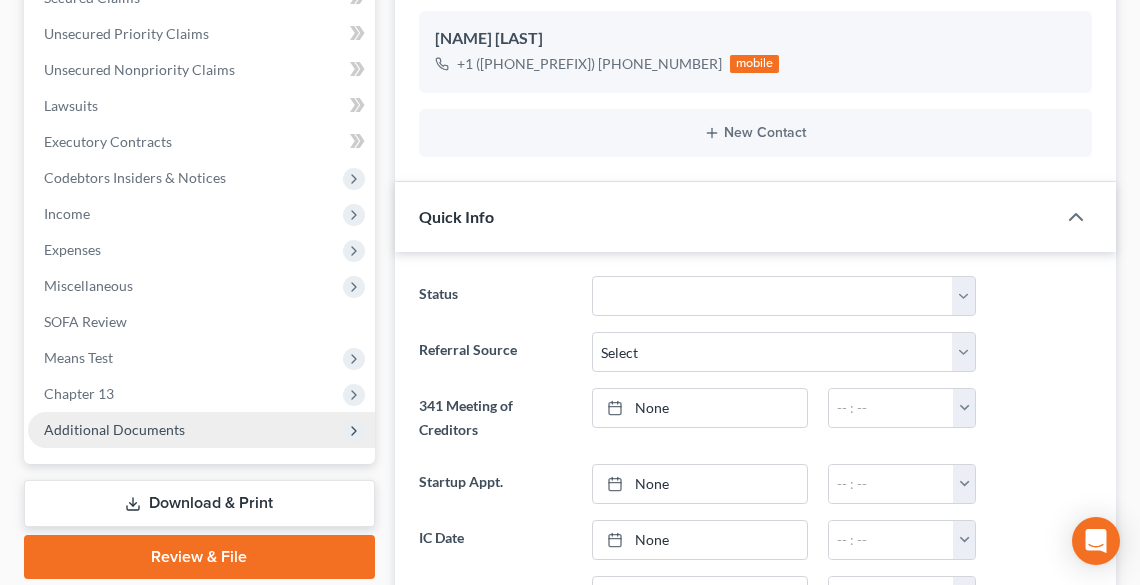 click on "Additional Documents" at bounding box center (114, 429) 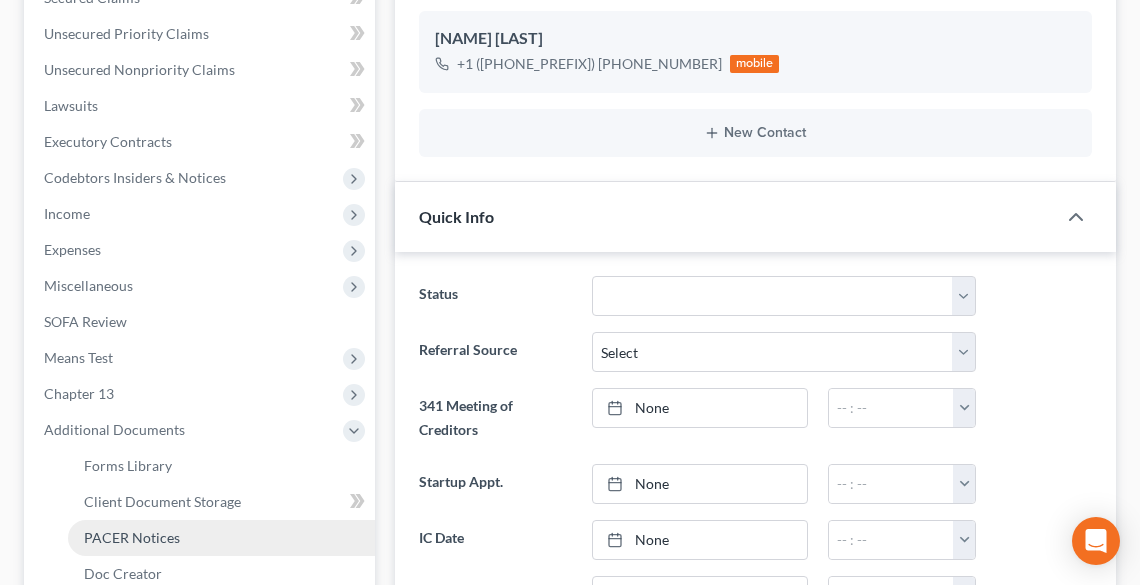 click on "PACER Notices" at bounding box center [132, 537] 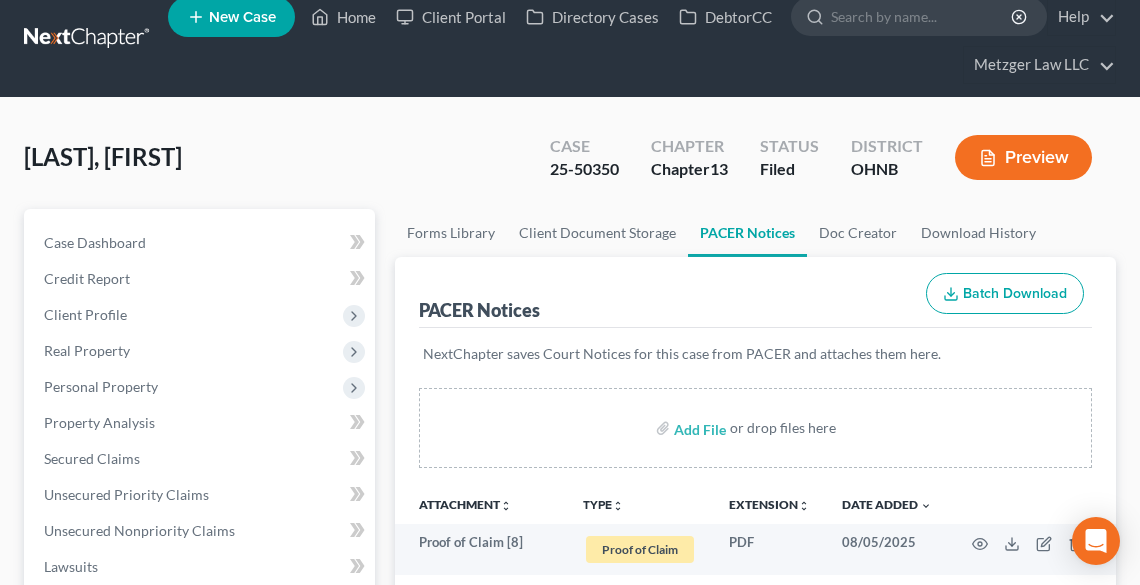 scroll, scrollTop: 0, scrollLeft: 0, axis: both 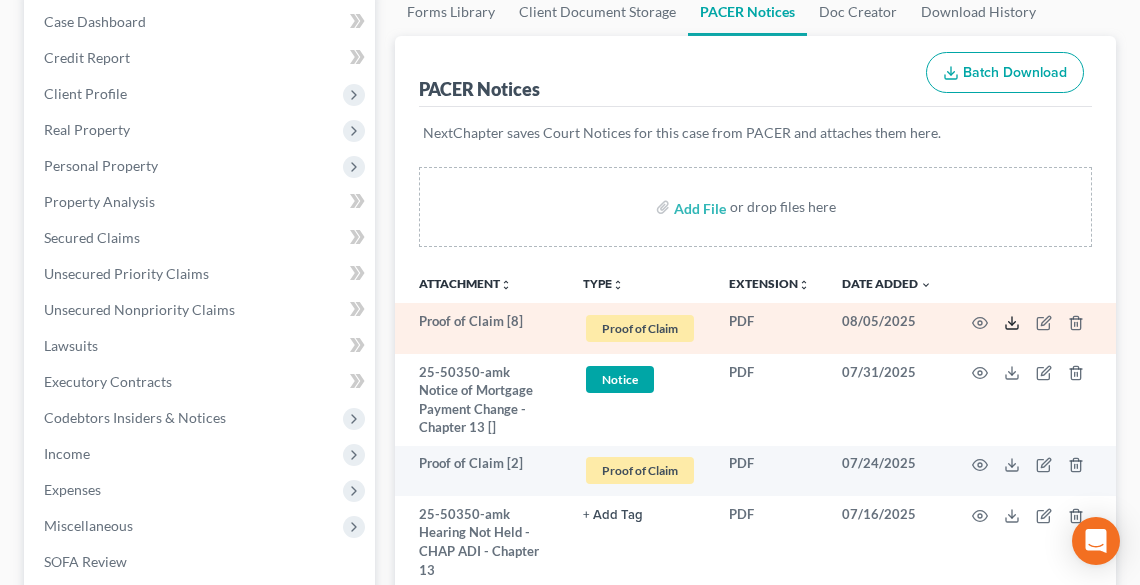 click 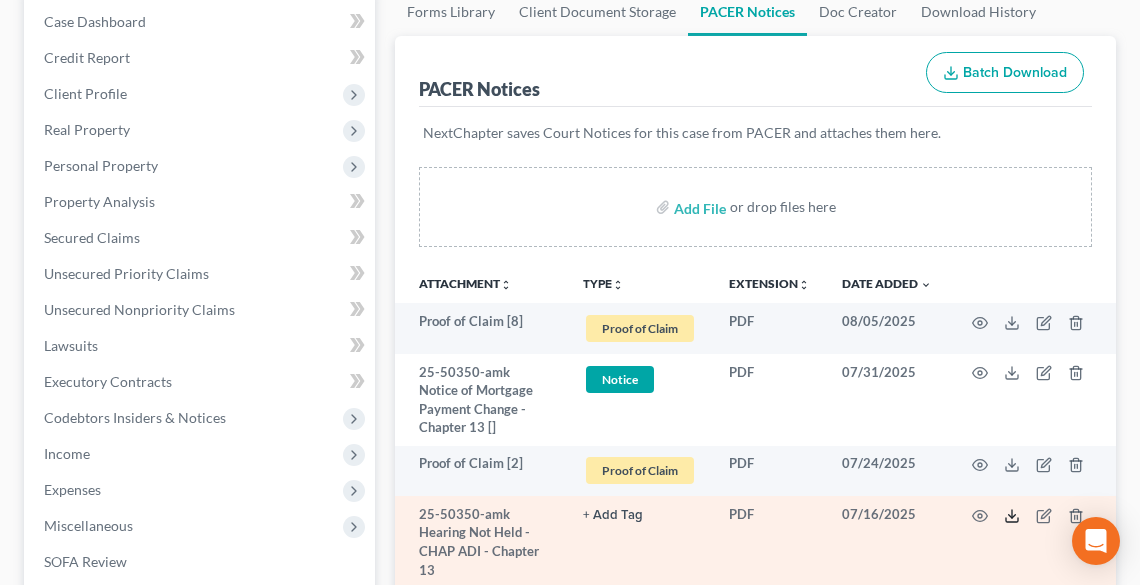 click 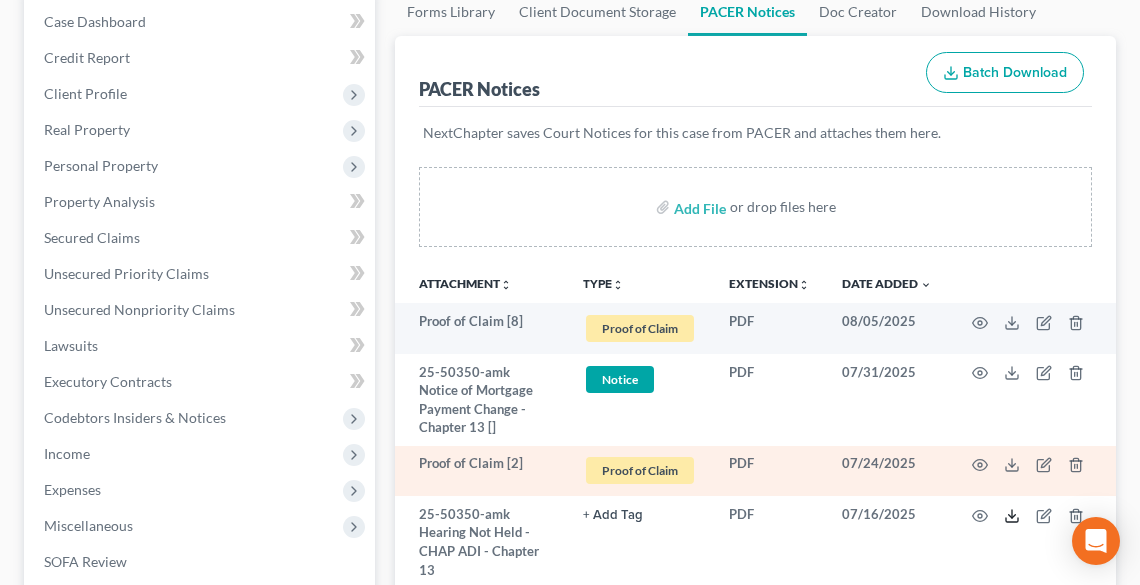 scroll, scrollTop: 320, scrollLeft: 0, axis: vertical 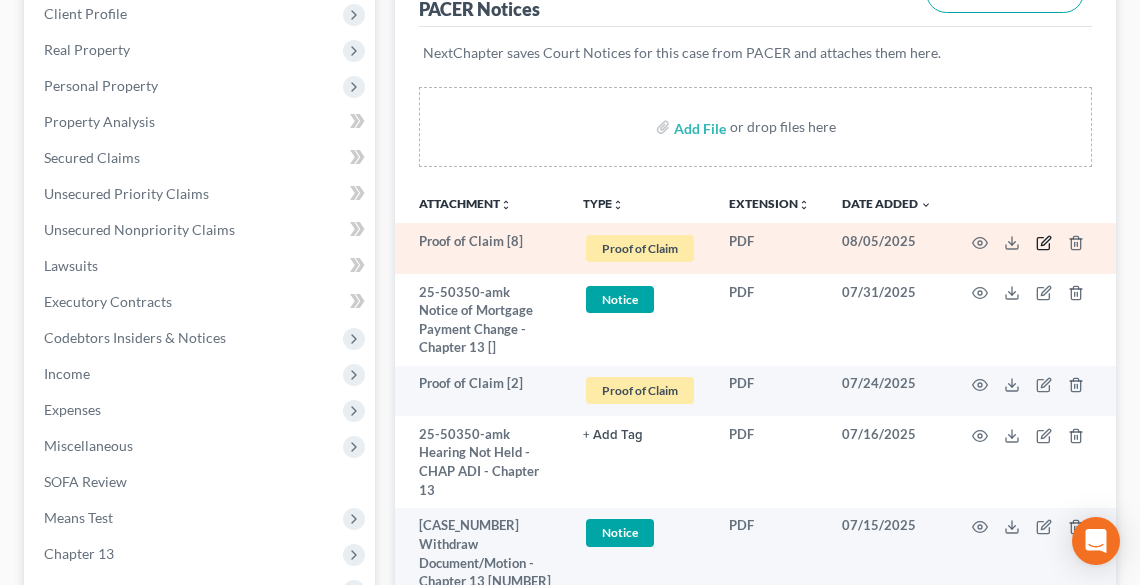 click 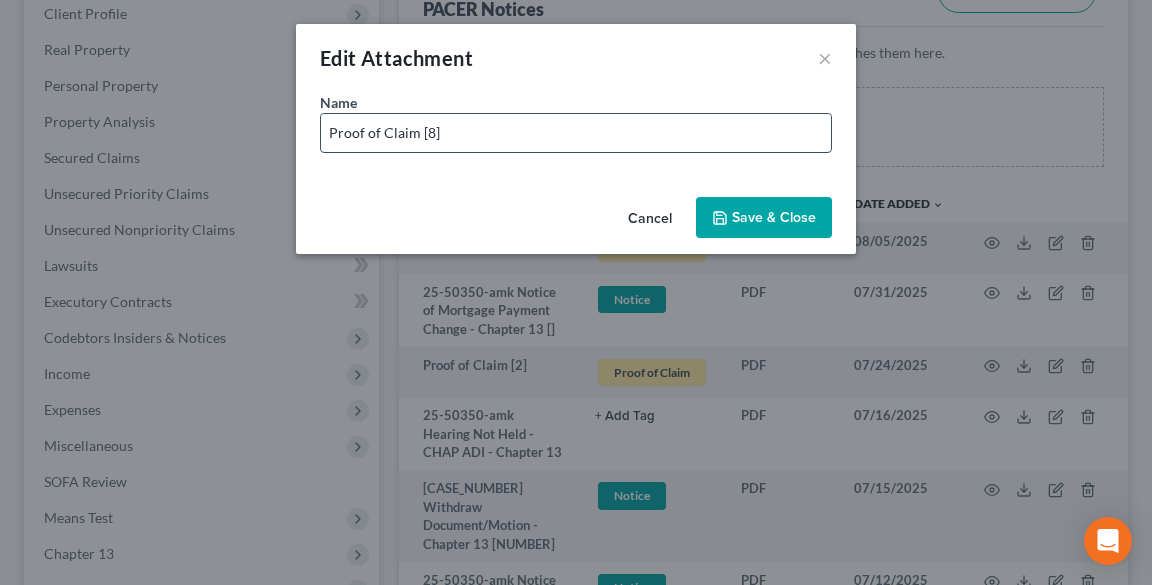click on "Proof of Claim [8]" at bounding box center (576, 133) 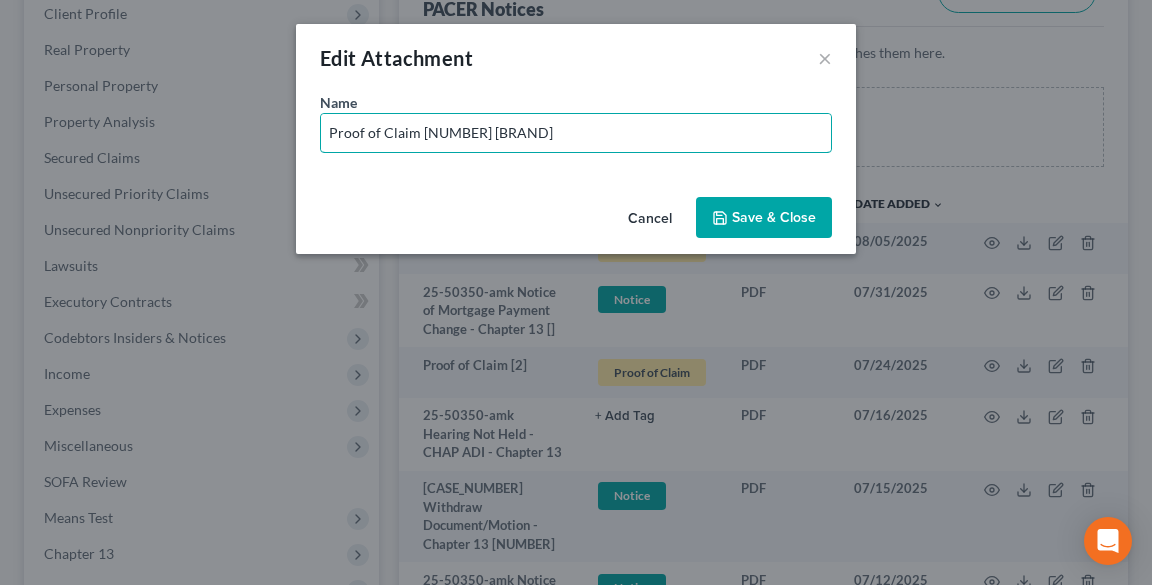 type on "Proof of Claim [8] IRS" 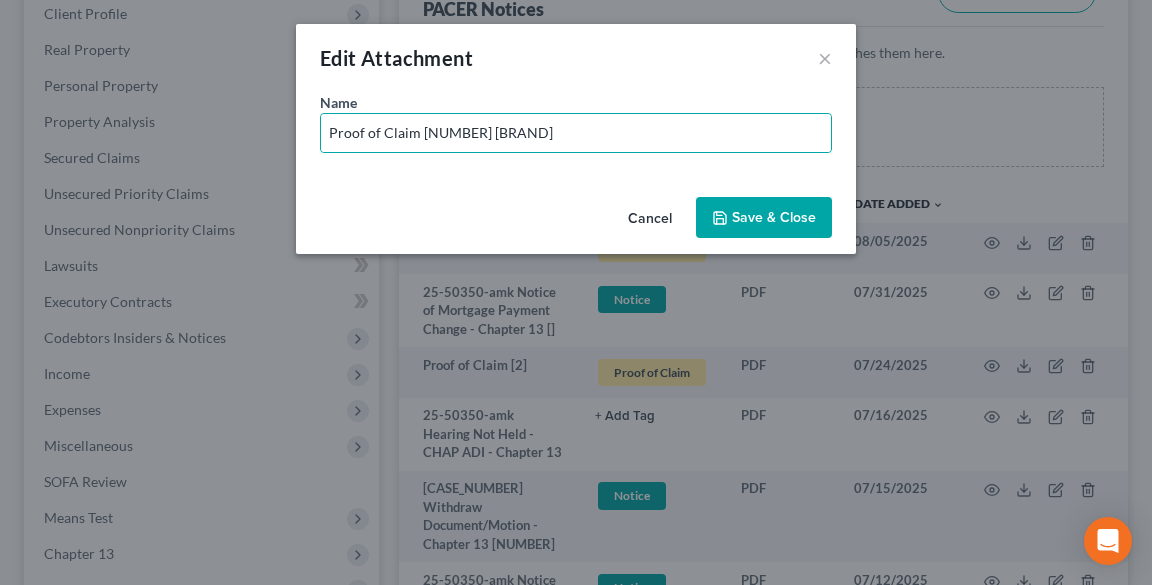 click on "Save & Close" at bounding box center [774, 217] 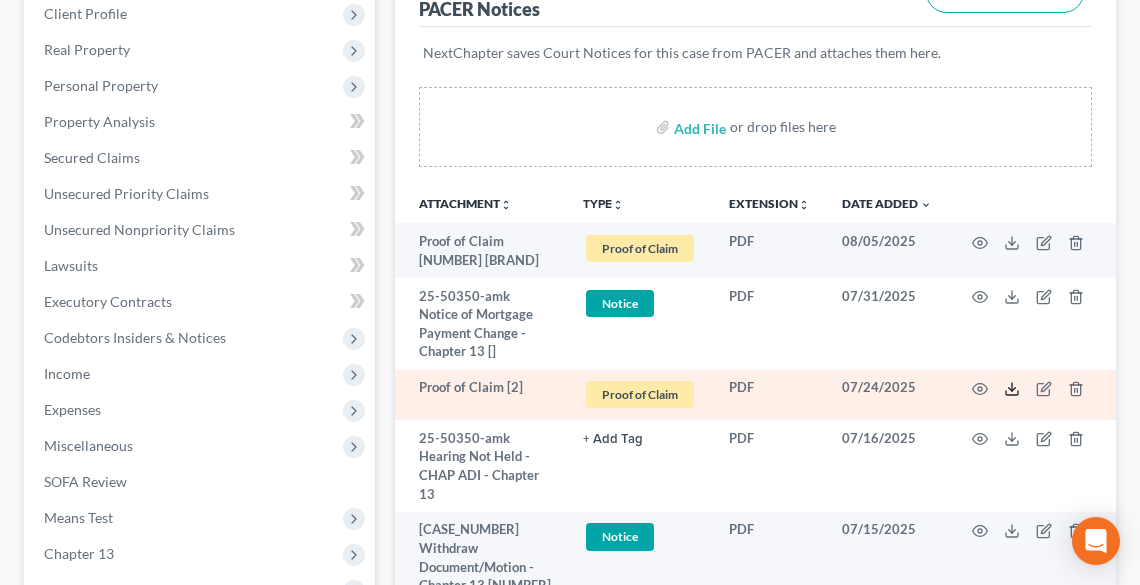 click 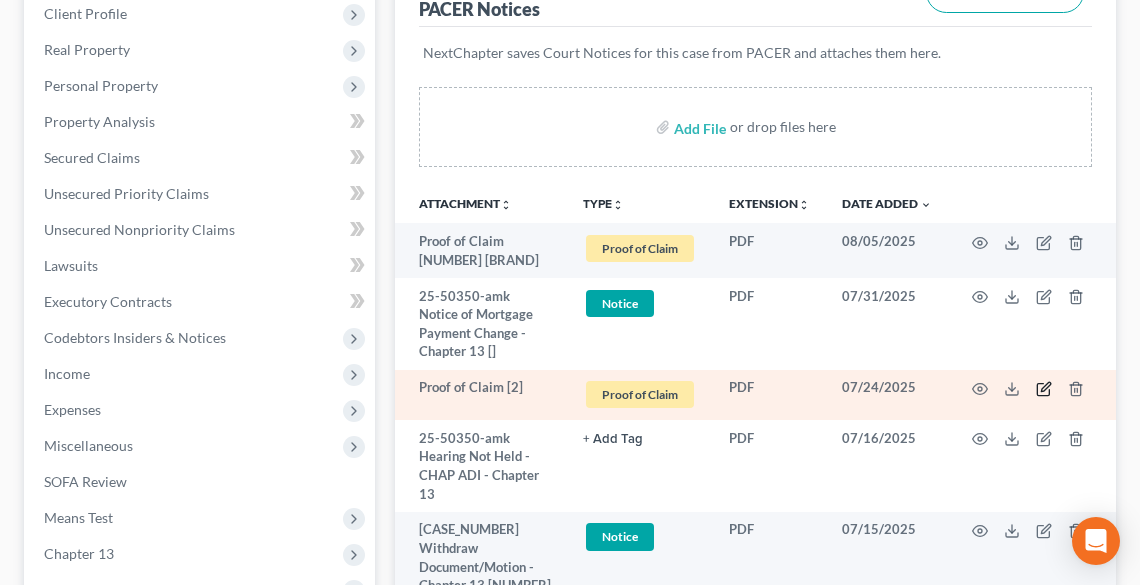 click 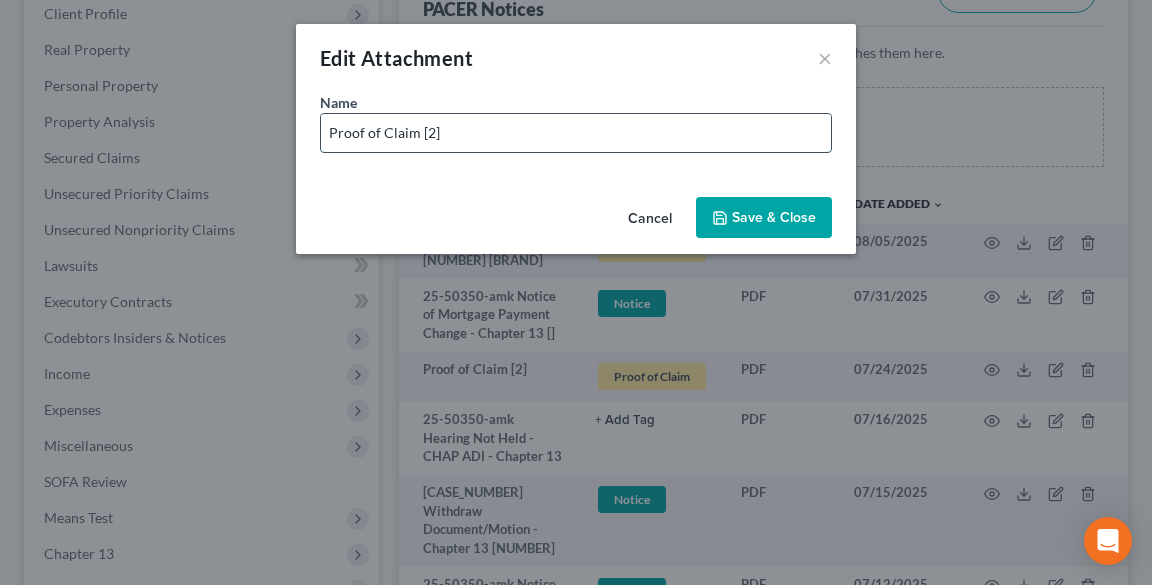 click on "Proof of Claim [2]" at bounding box center (576, 133) 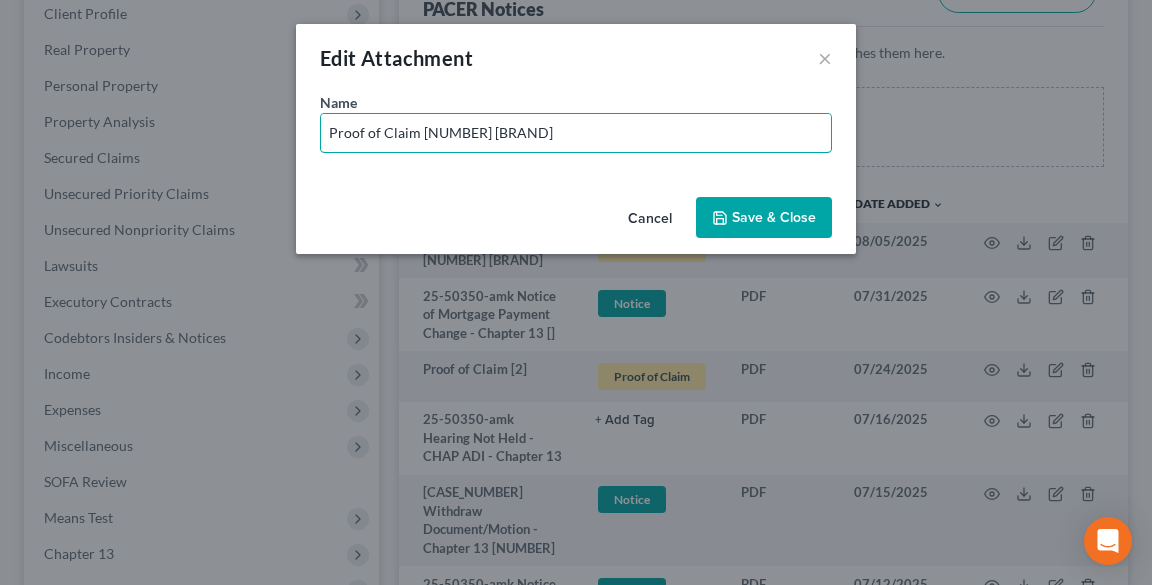 type on "Proof of Claim [2] American Honda Finance Corporation" 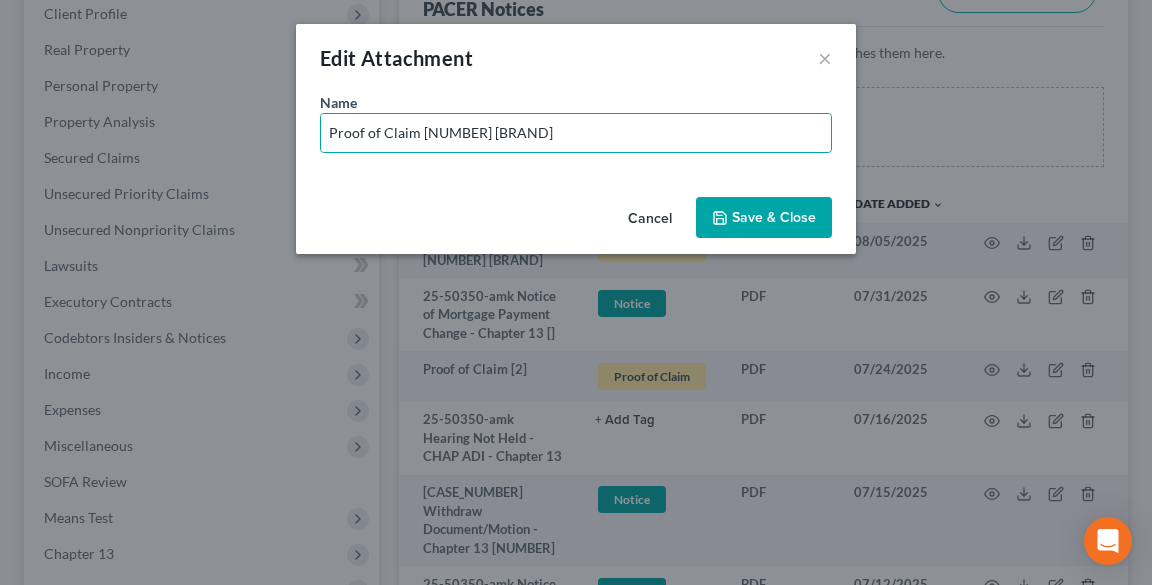 click on "Save & Close" at bounding box center (764, 218) 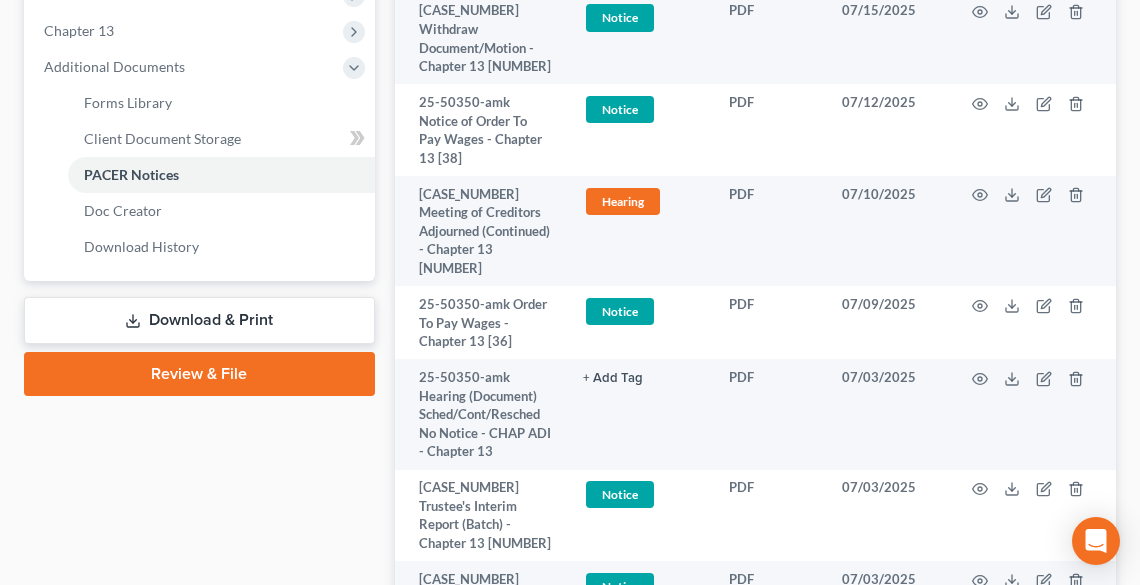 scroll, scrollTop: 880, scrollLeft: 0, axis: vertical 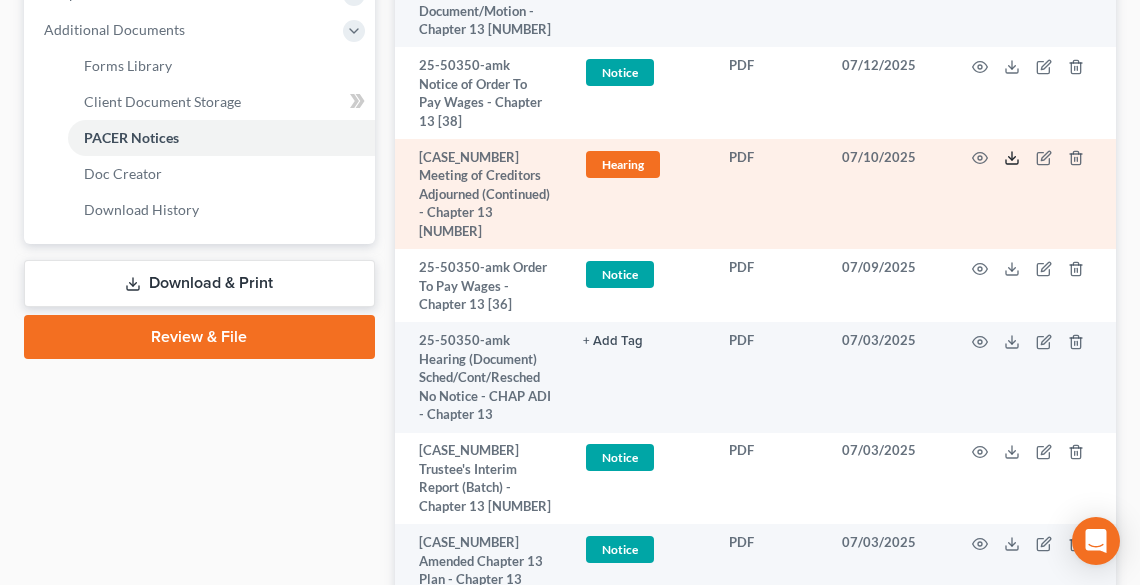 click 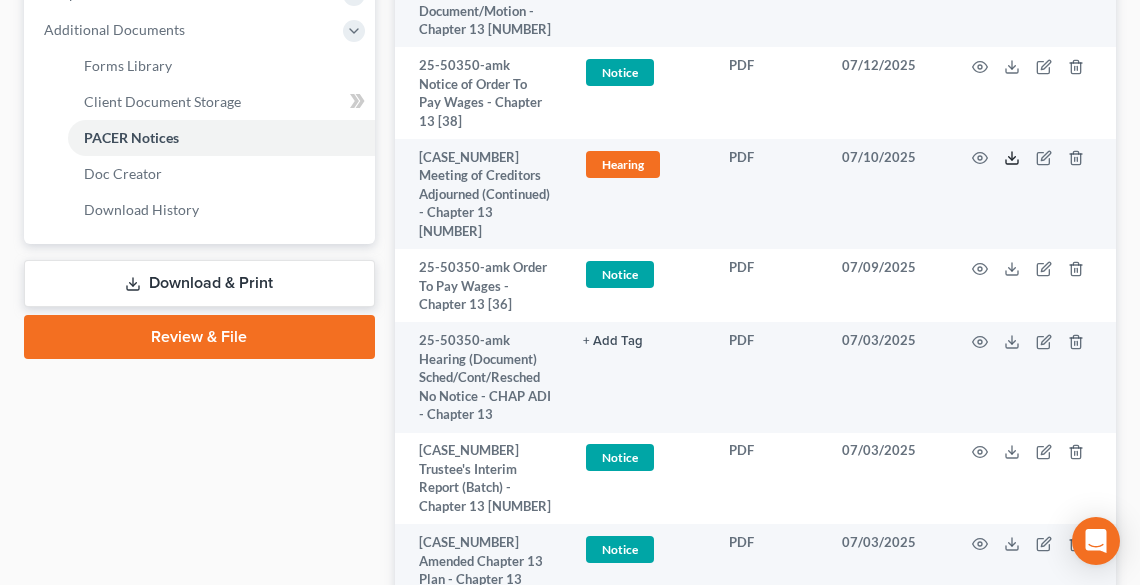 scroll, scrollTop: 0, scrollLeft: 0, axis: both 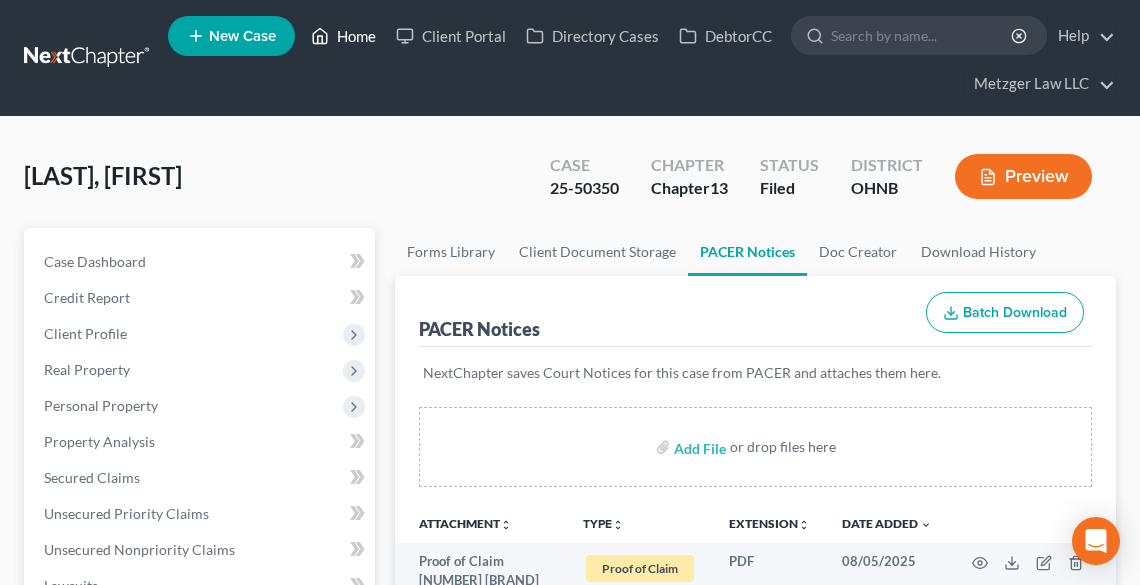 click on "Home" at bounding box center [343, 36] 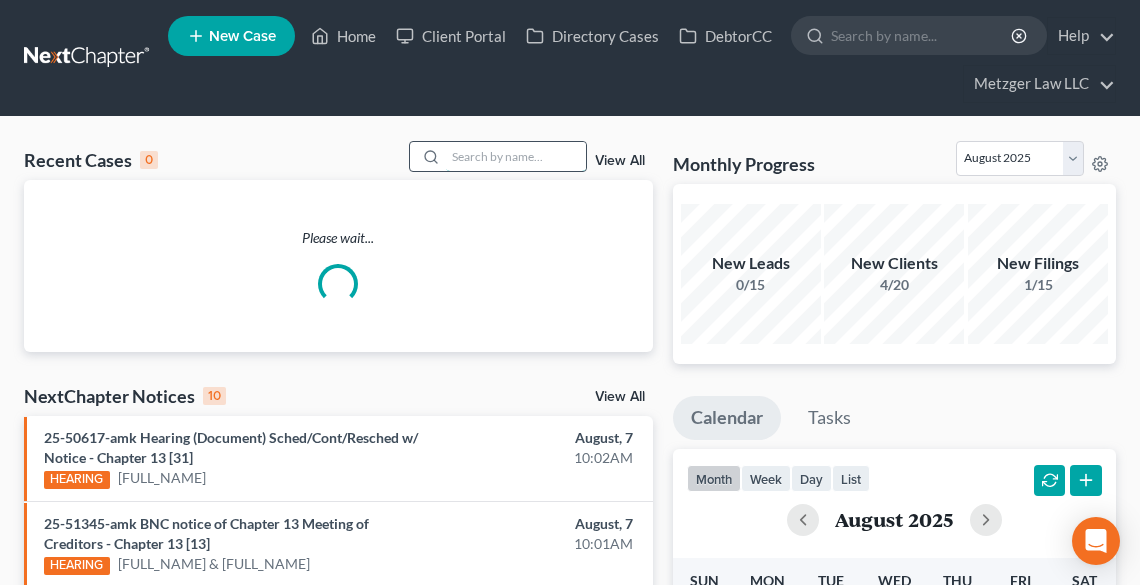click at bounding box center (516, 156) 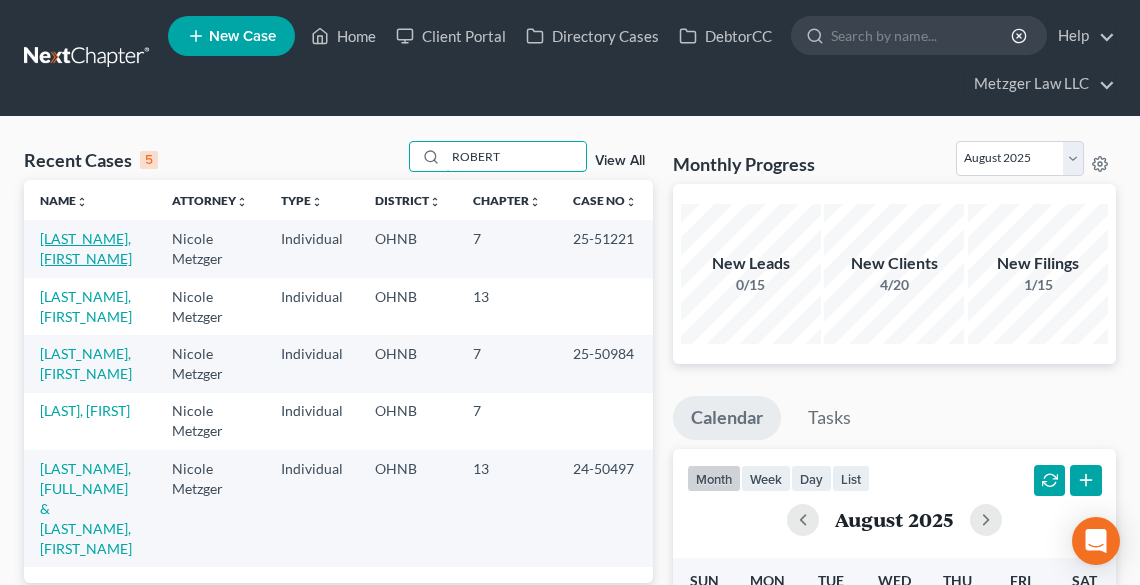 type on "ROBERT" 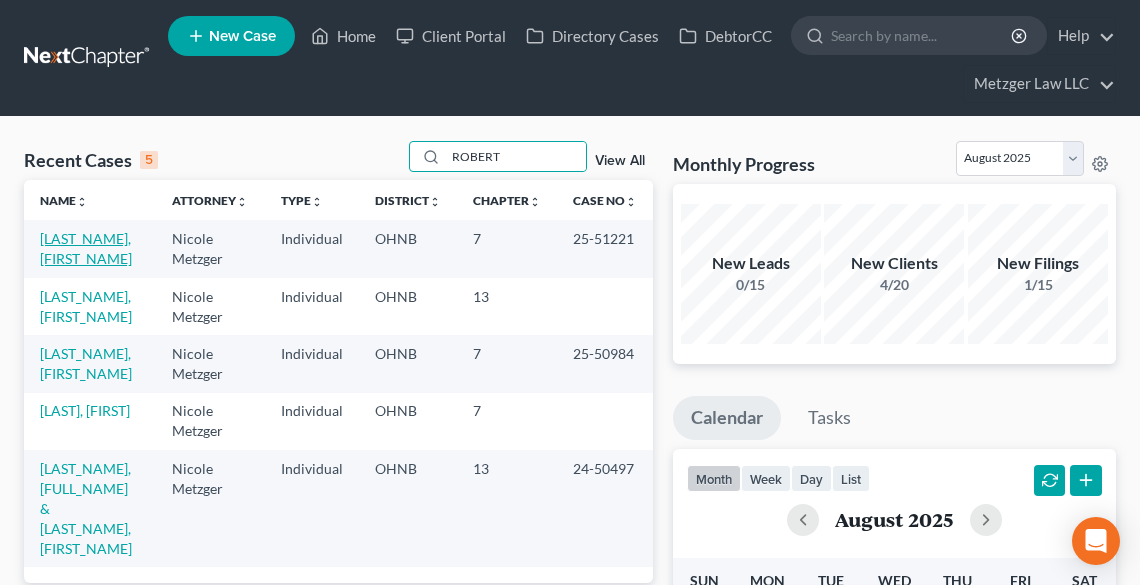click on "Roberts, Helen" at bounding box center (86, 248) 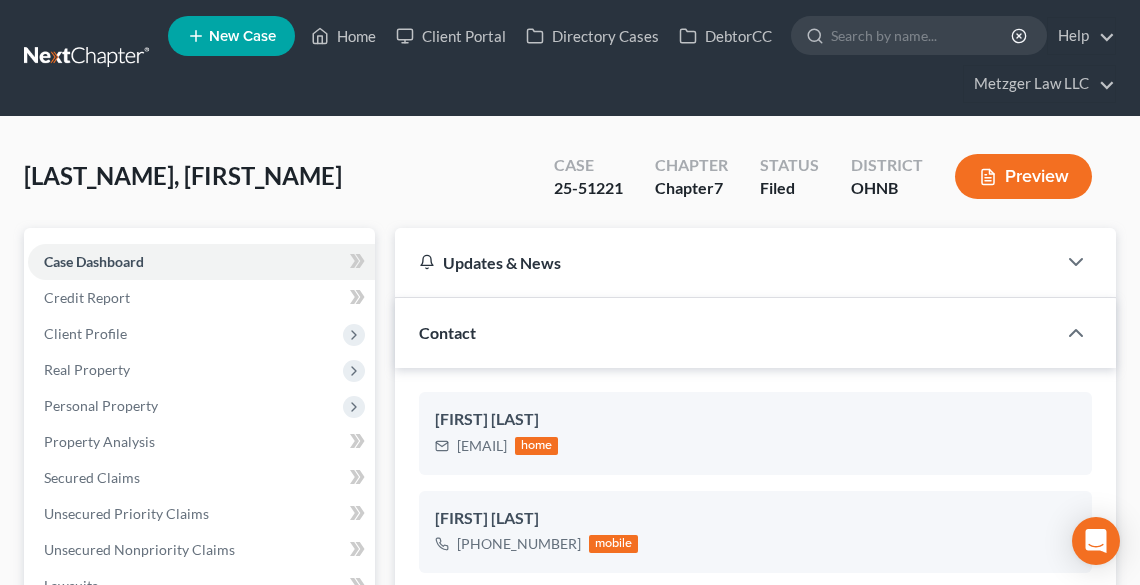 scroll, scrollTop: 232, scrollLeft: 0, axis: vertical 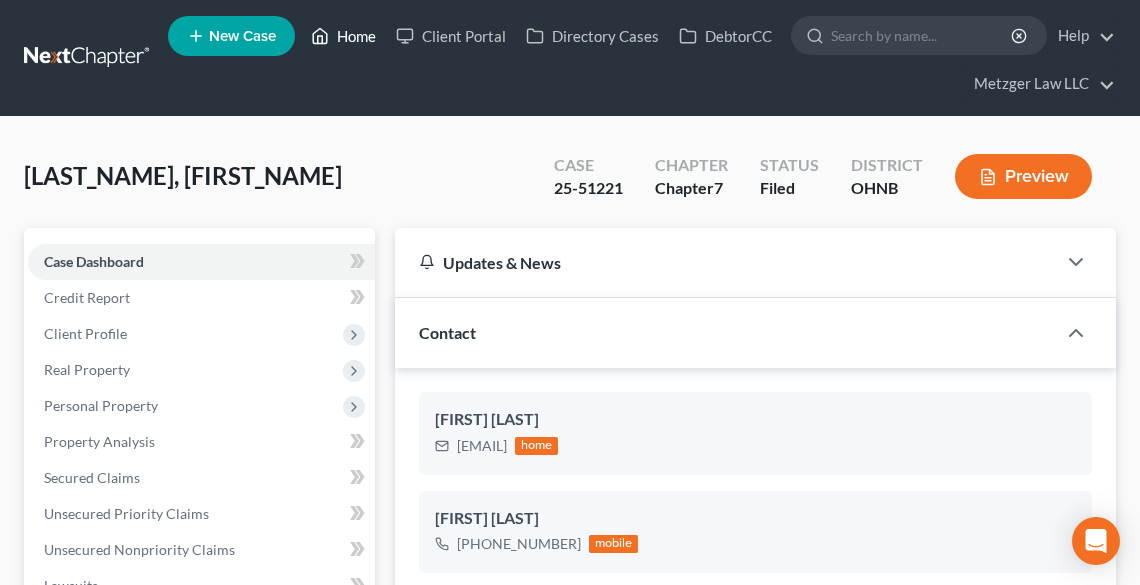 click on "Home" at bounding box center (343, 36) 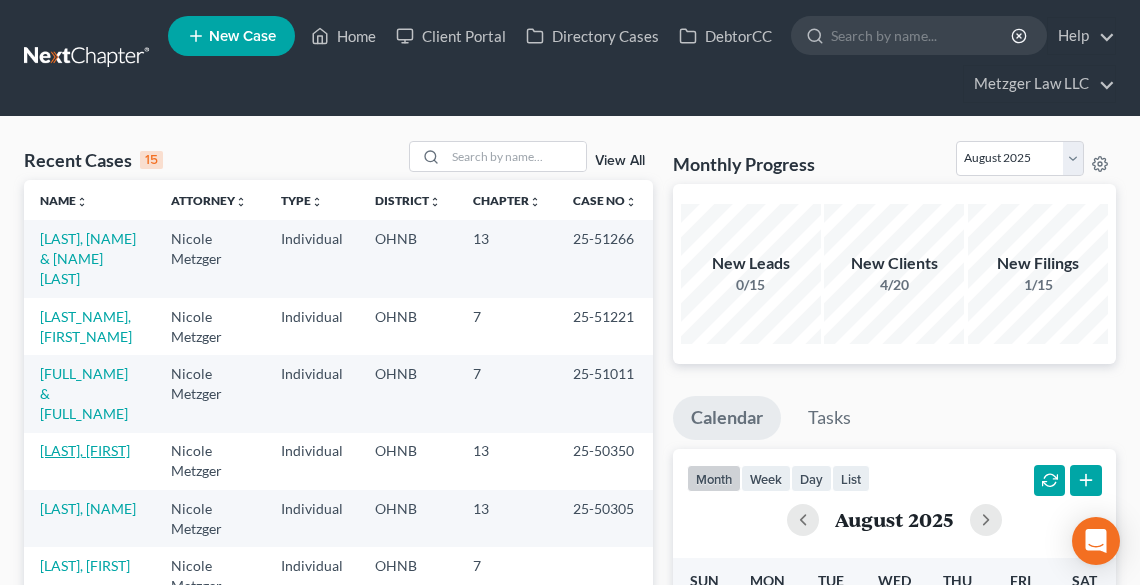 click on "Chrzanowski, Mark" at bounding box center [85, 450] 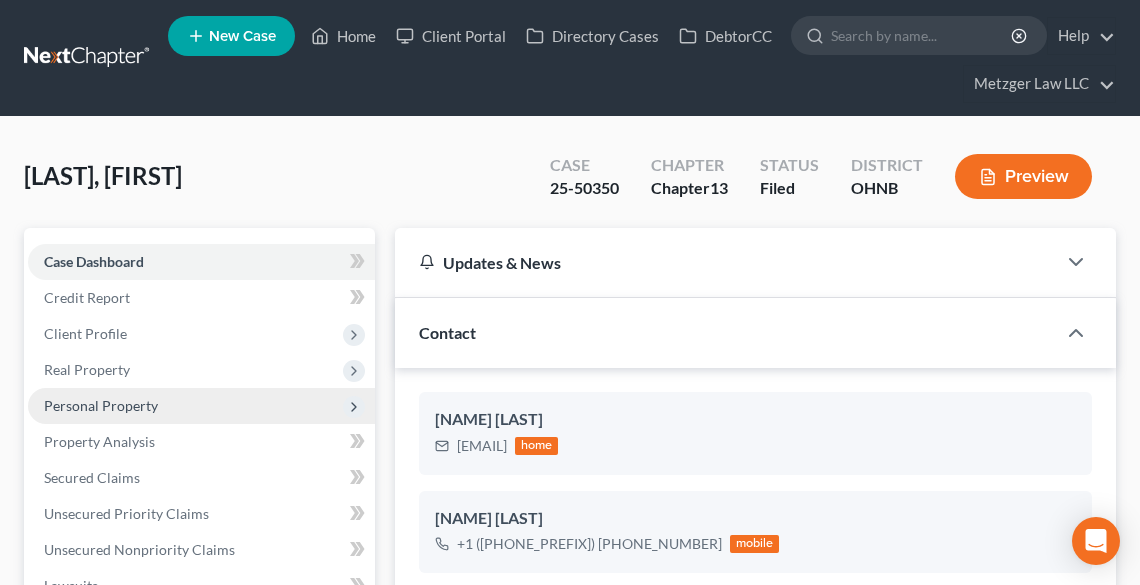 scroll, scrollTop: 2386, scrollLeft: 0, axis: vertical 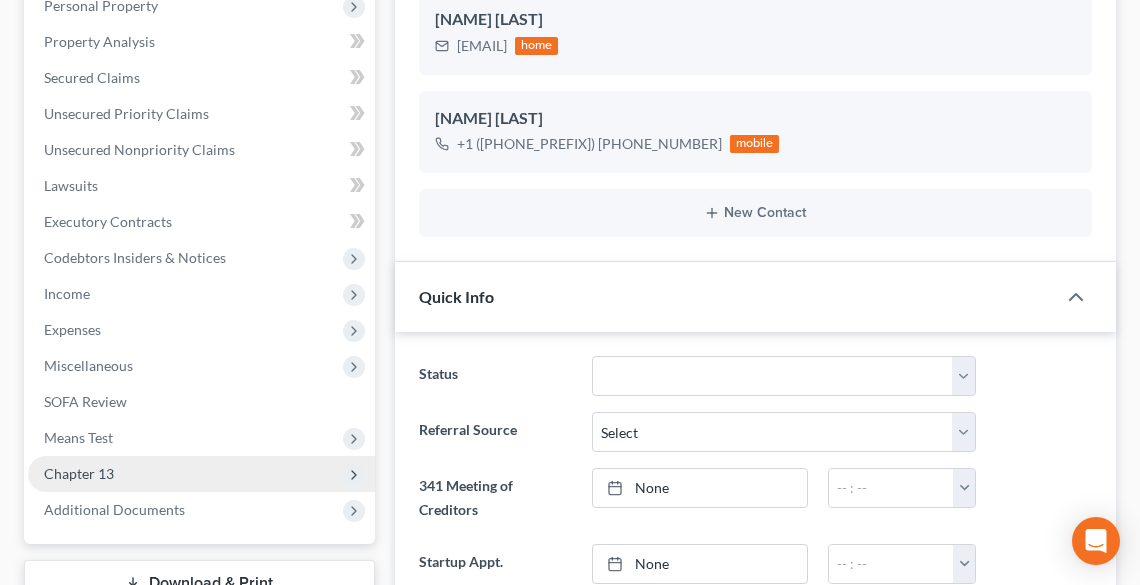 click on "Chapter 13" at bounding box center [201, 474] 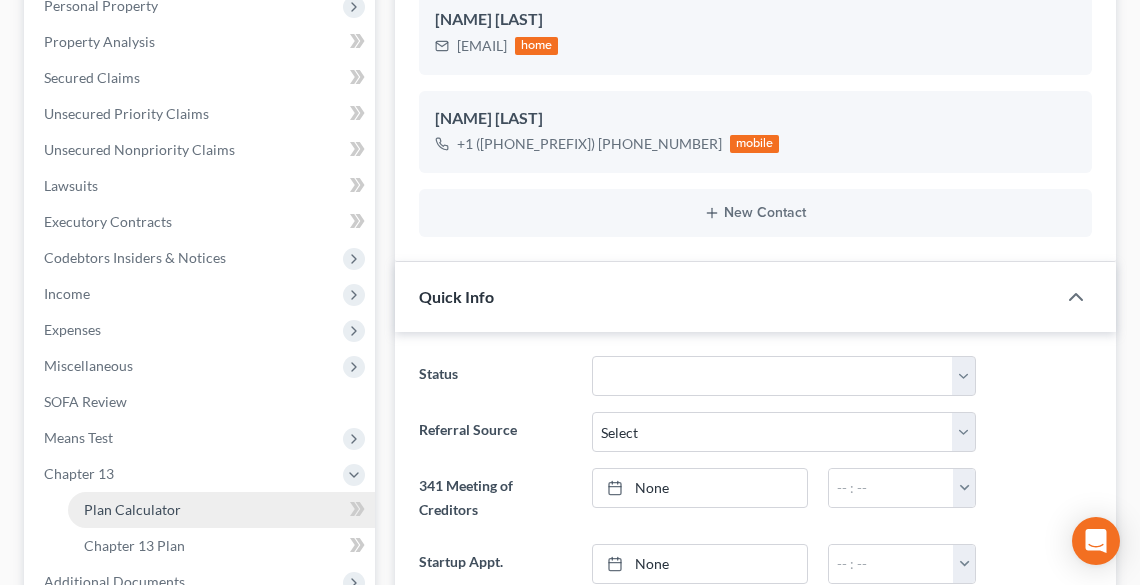 click on "Plan Calculator" at bounding box center (132, 509) 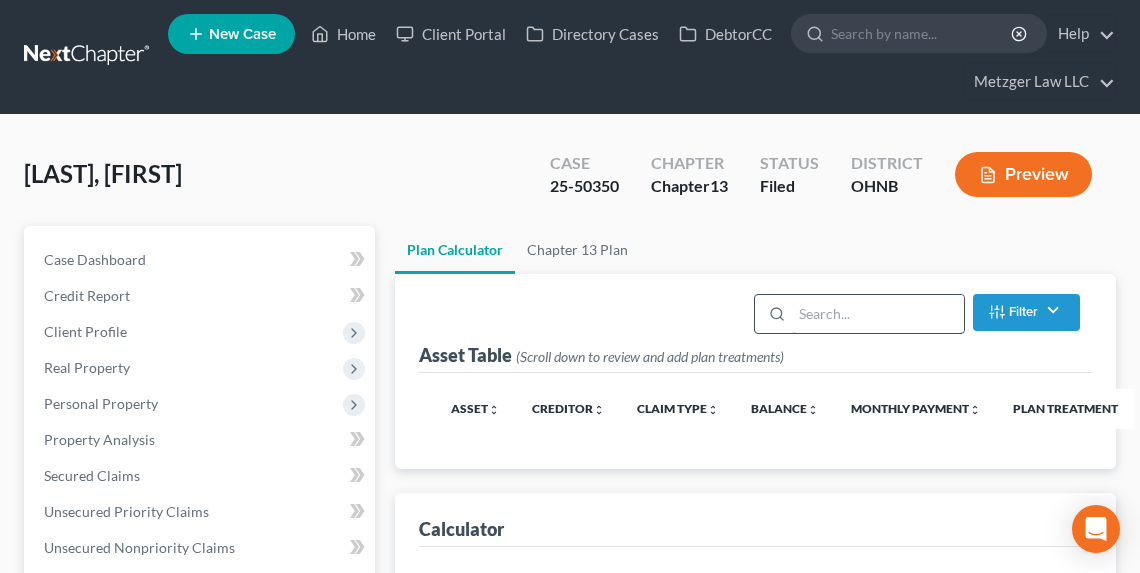 scroll, scrollTop: 0, scrollLeft: 0, axis: both 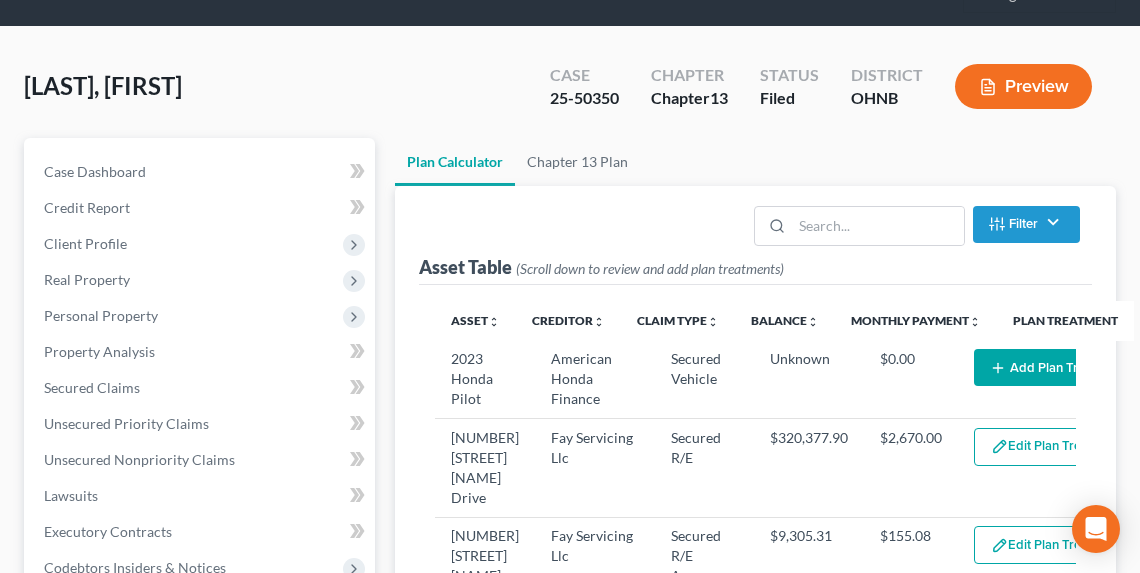 select on "59" 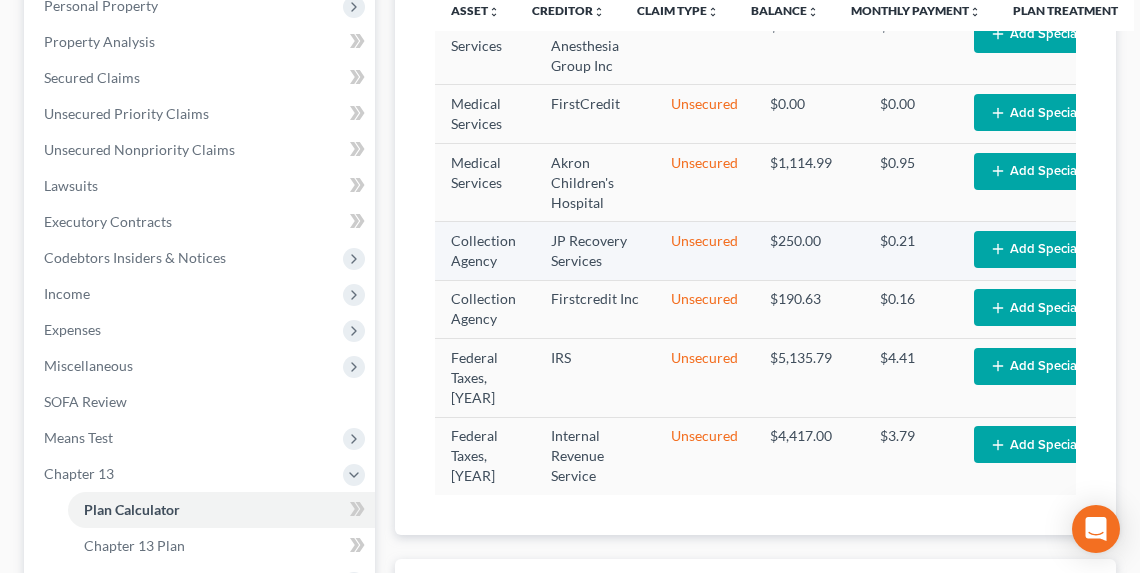 scroll, scrollTop: 5511, scrollLeft: 0, axis: vertical 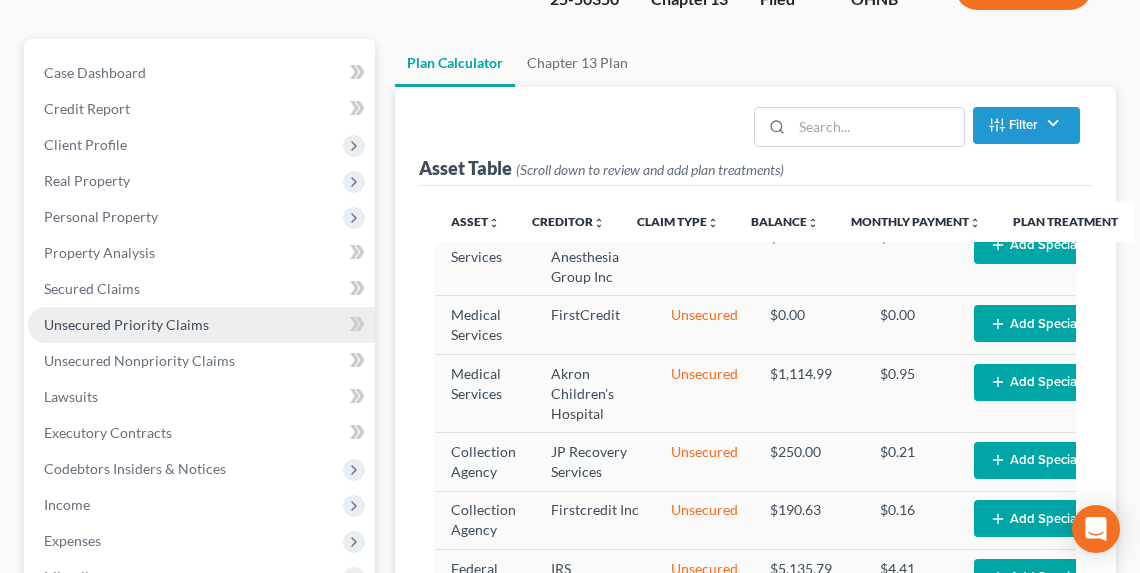 click on "Unsecured Priority Claims" at bounding box center [126, 324] 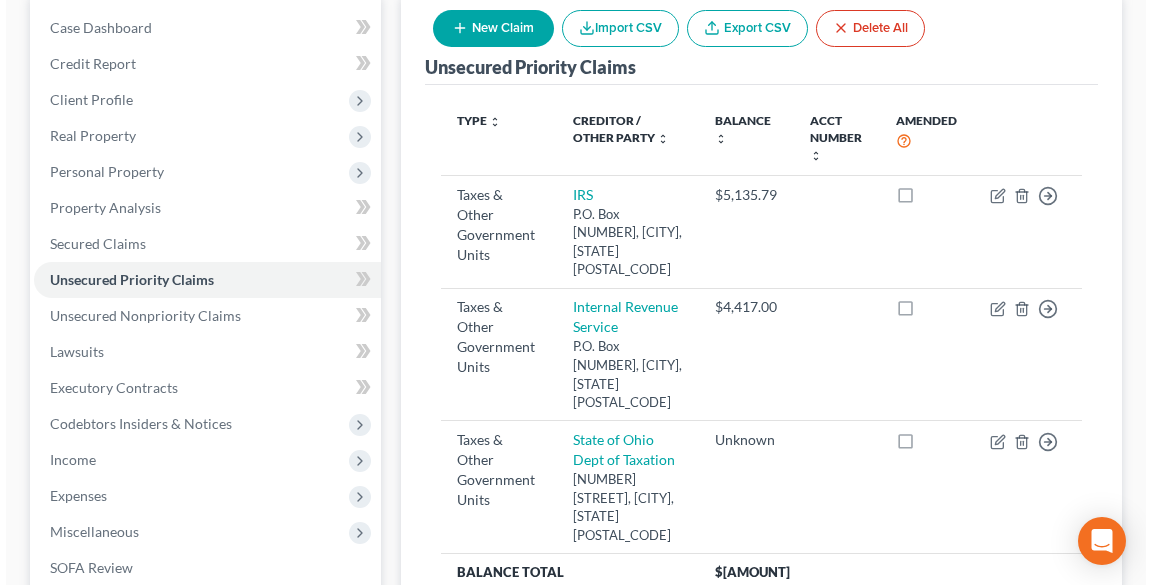 scroll, scrollTop: 240, scrollLeft: 0, axis: vertical 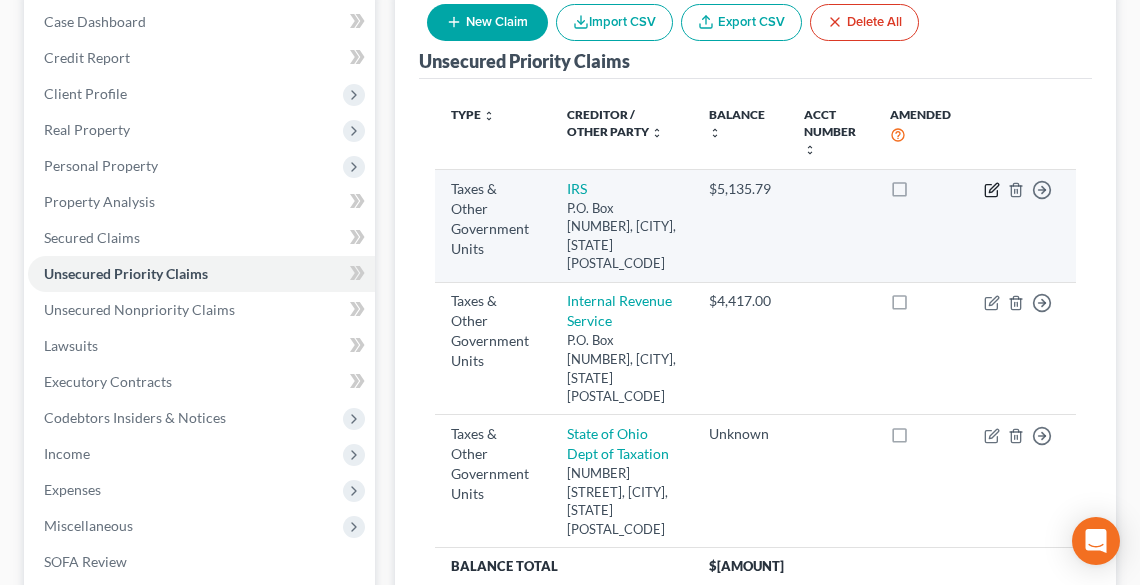 click 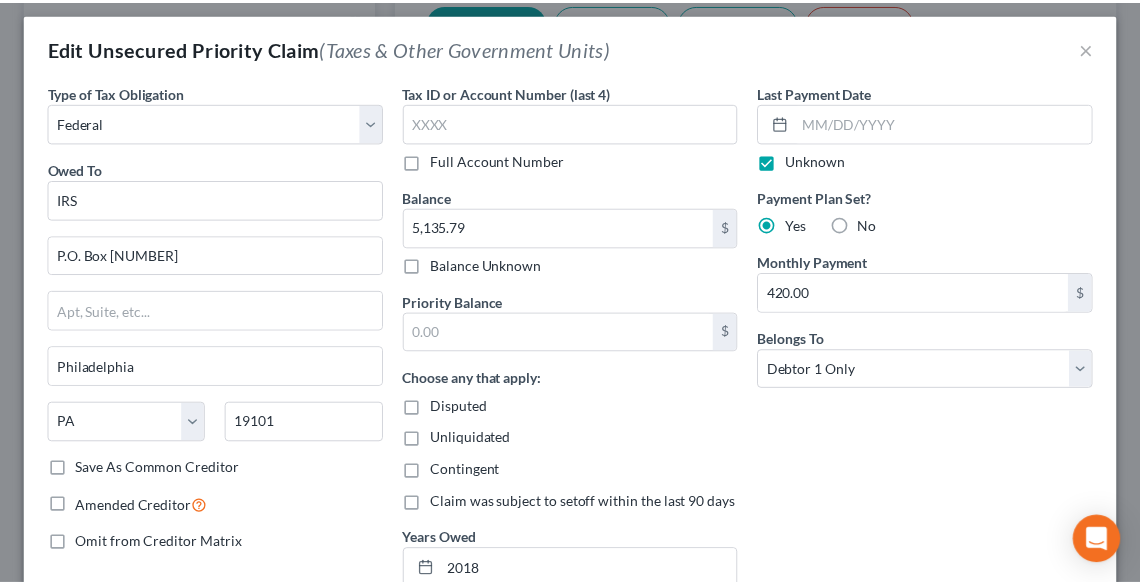 scroll, scrollTop: 0, scrollLeft: 0, axis: both 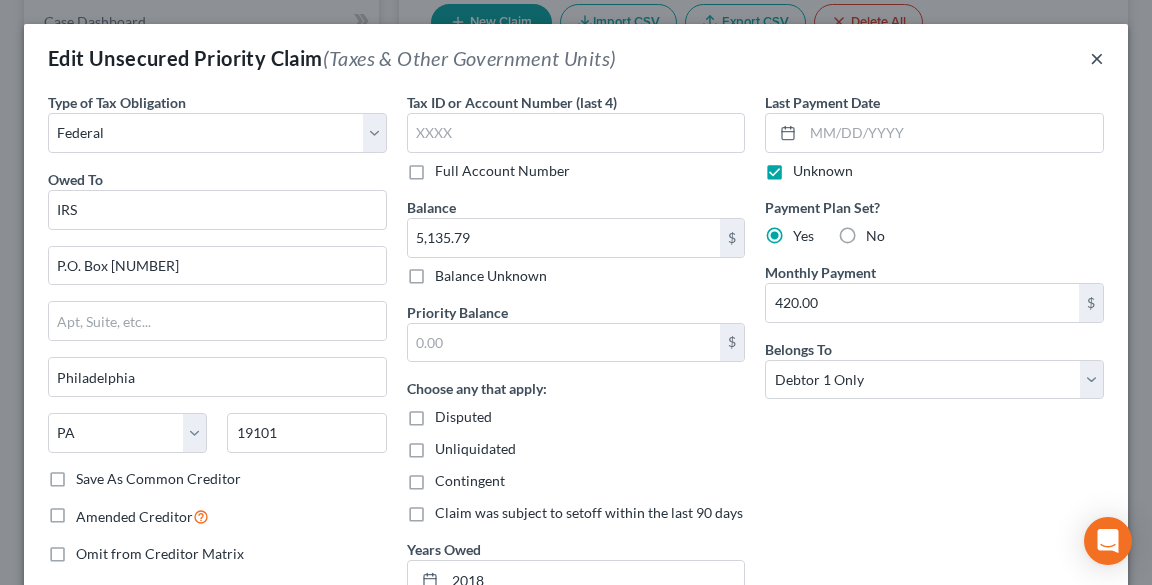 click on "×" at bounding box center [1097, 58] 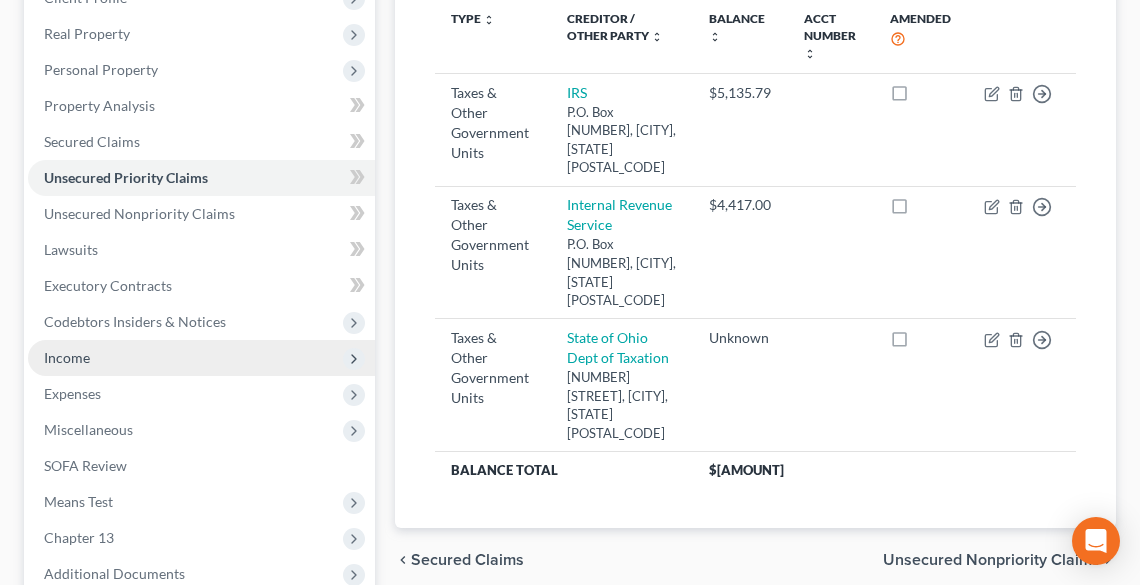 scroll, scrollTop: 480, scrollLeft: 0, axis: vertical 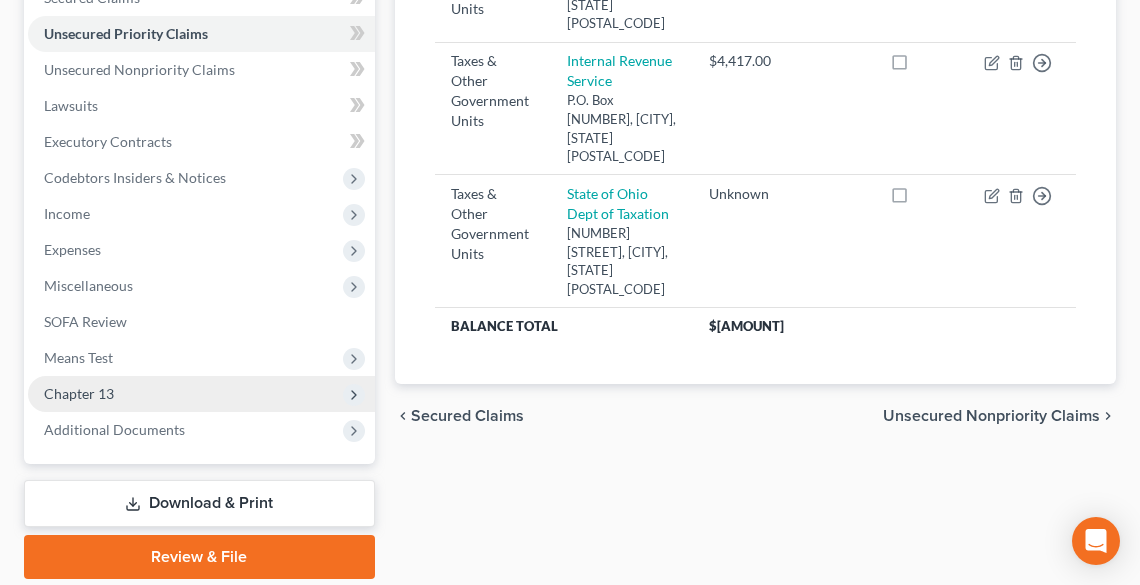 click on "Chapter 13" at bounding box center [201, 394] 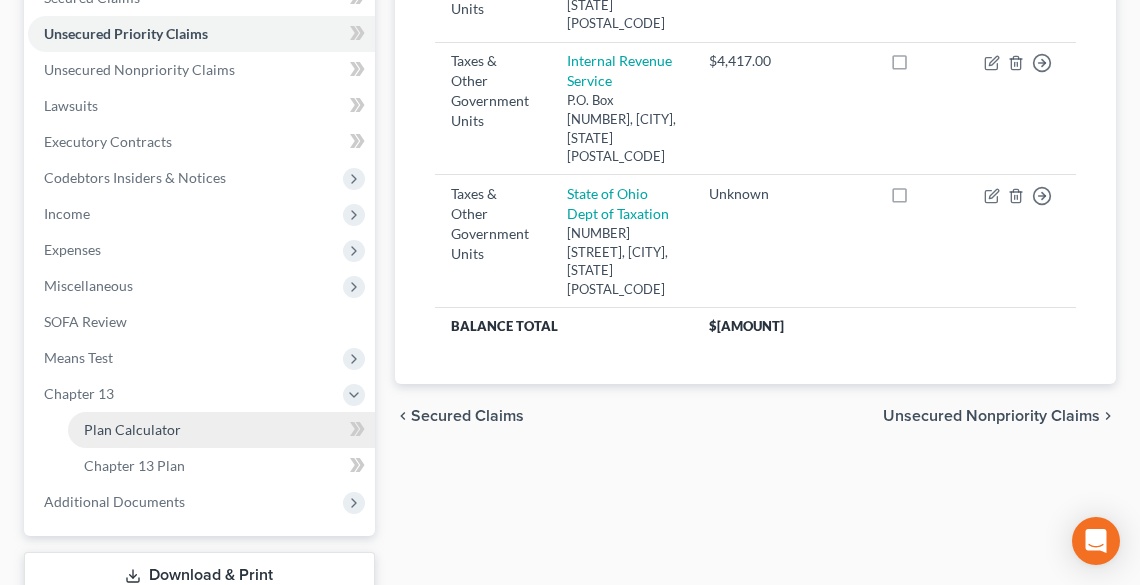 click on "Plan Calculator" at bounding box center [221, 430] 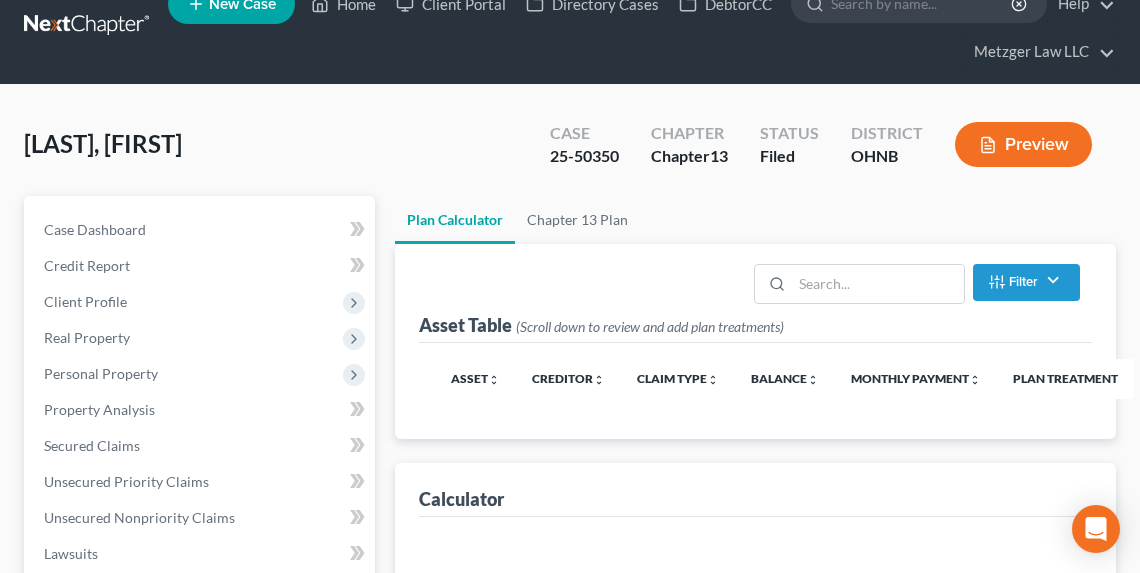 scroll, scrollTop: 0, scrollLeft: 0, axis: both 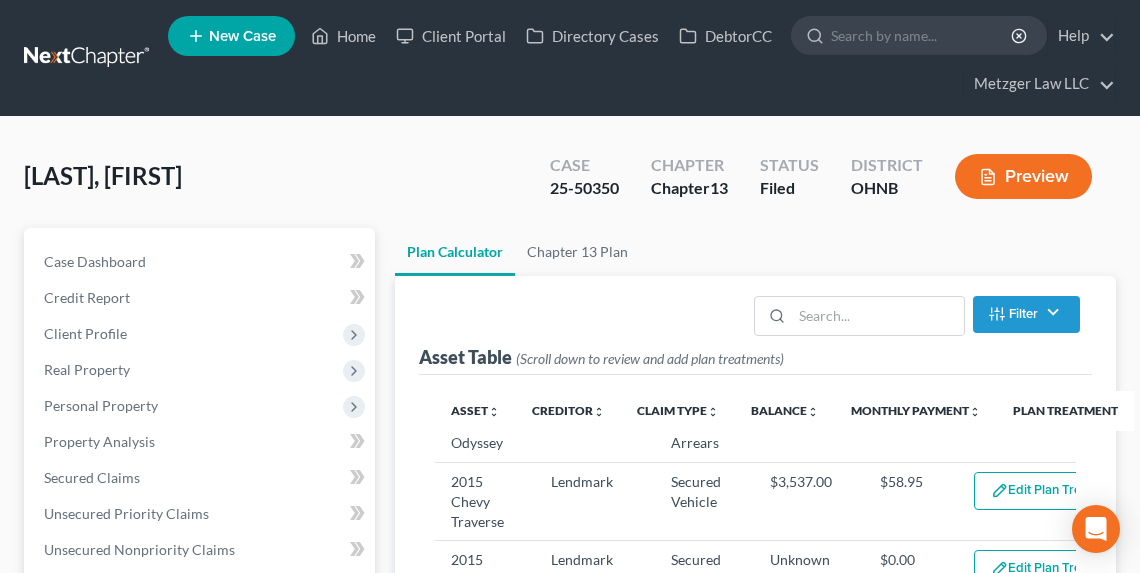 select on "59" 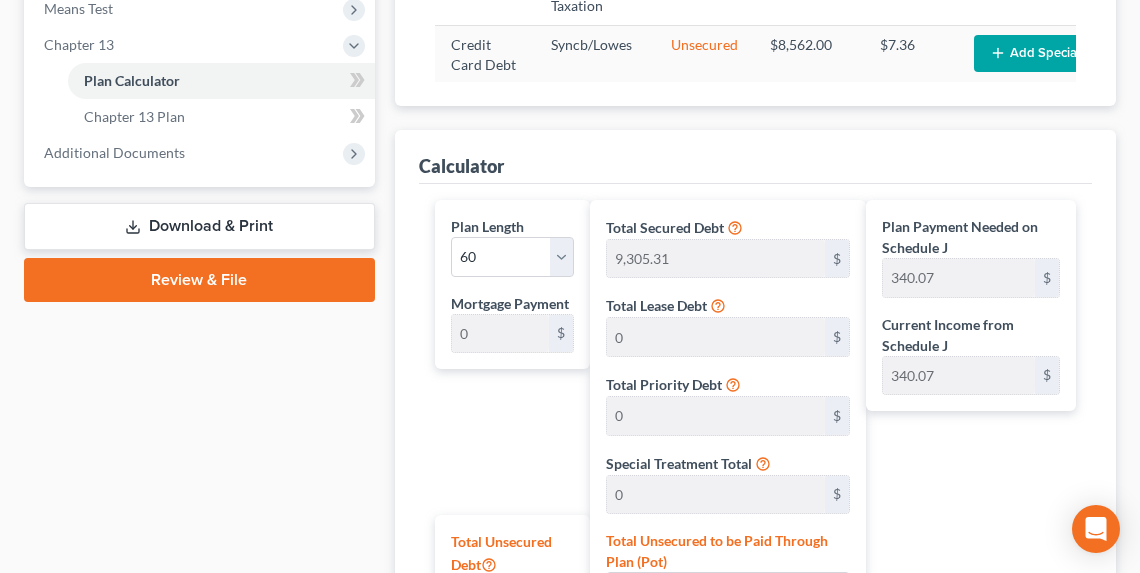 scroll, scrollTop: 956, scrollLeft: 0, axis: vertical 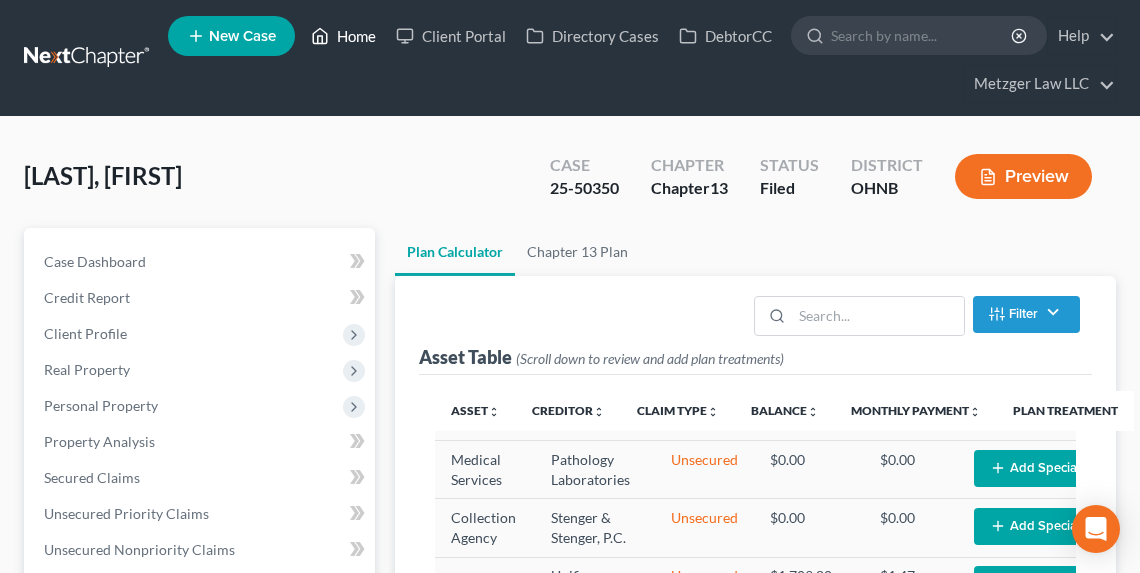 click on "Home" at bounding box center [343, 36] 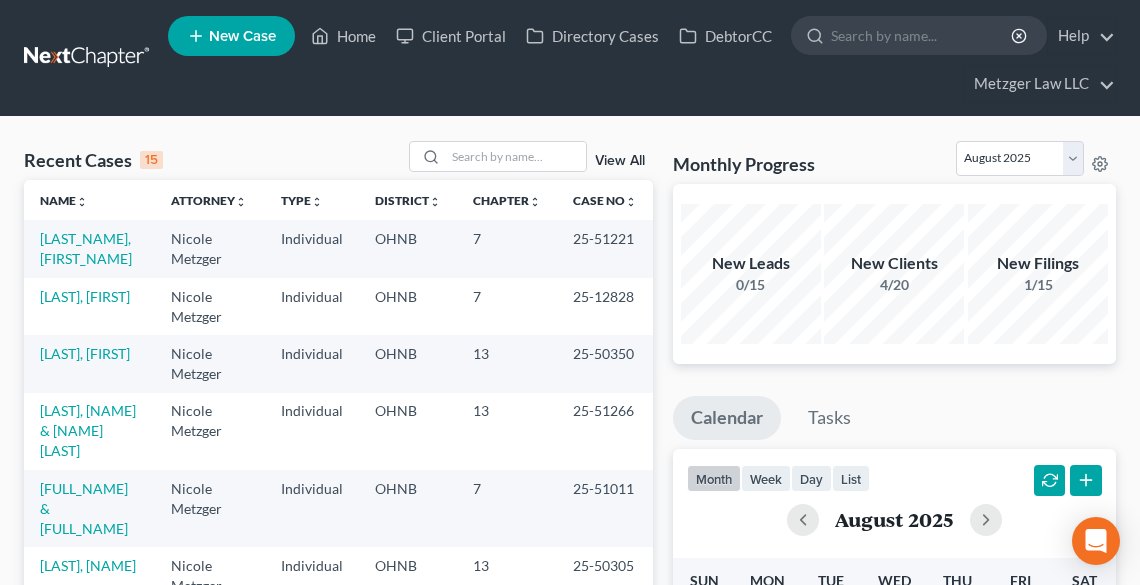 click on "New Case" at bounding box center [242, 36] 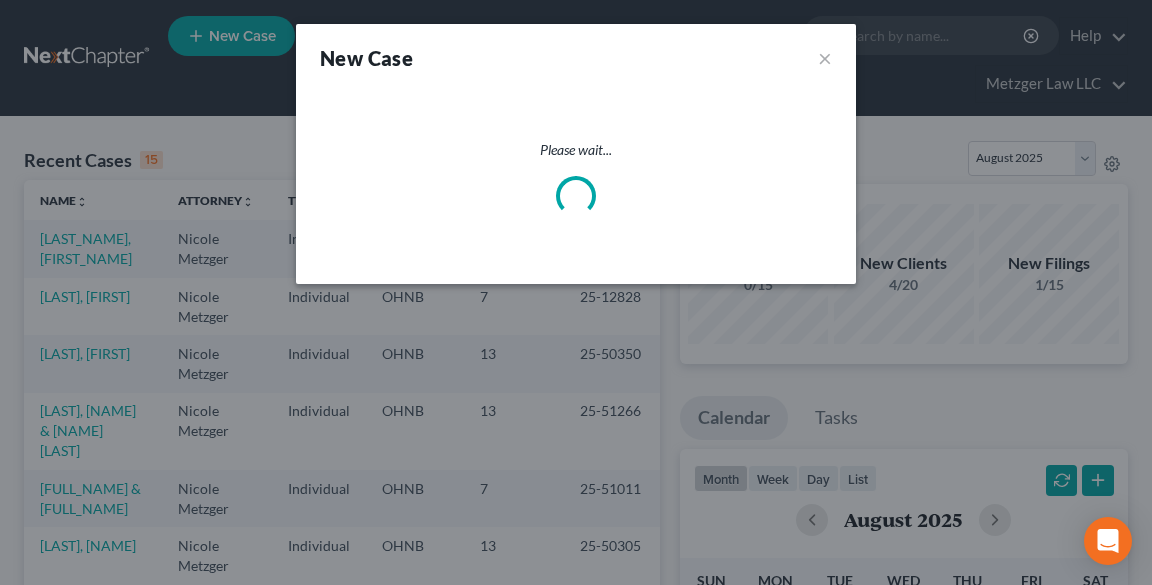 select on "61" 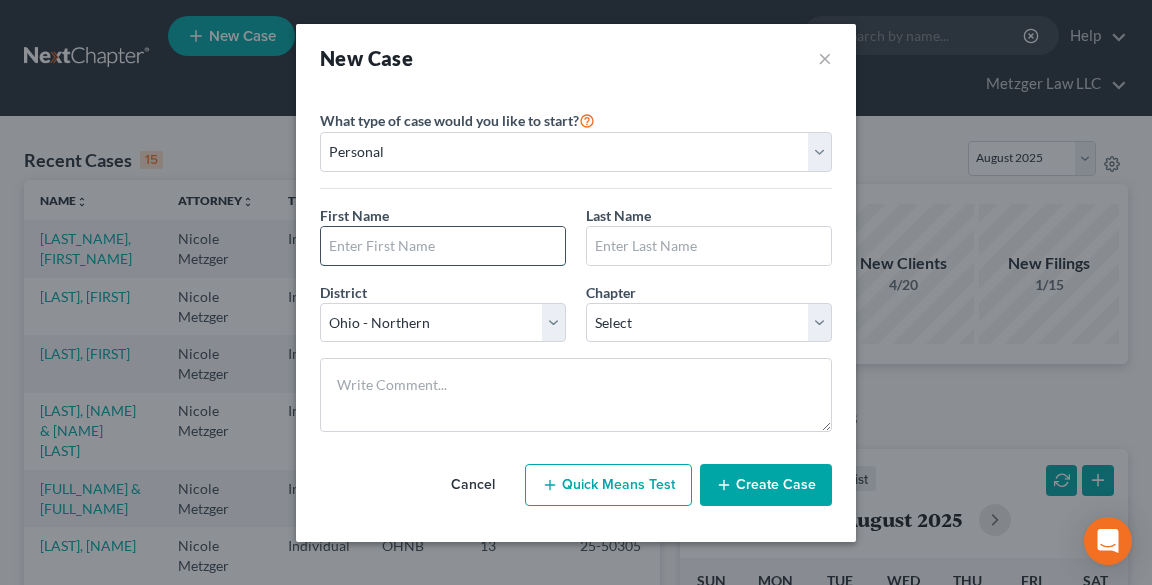 click at bounding box center (443, 246) 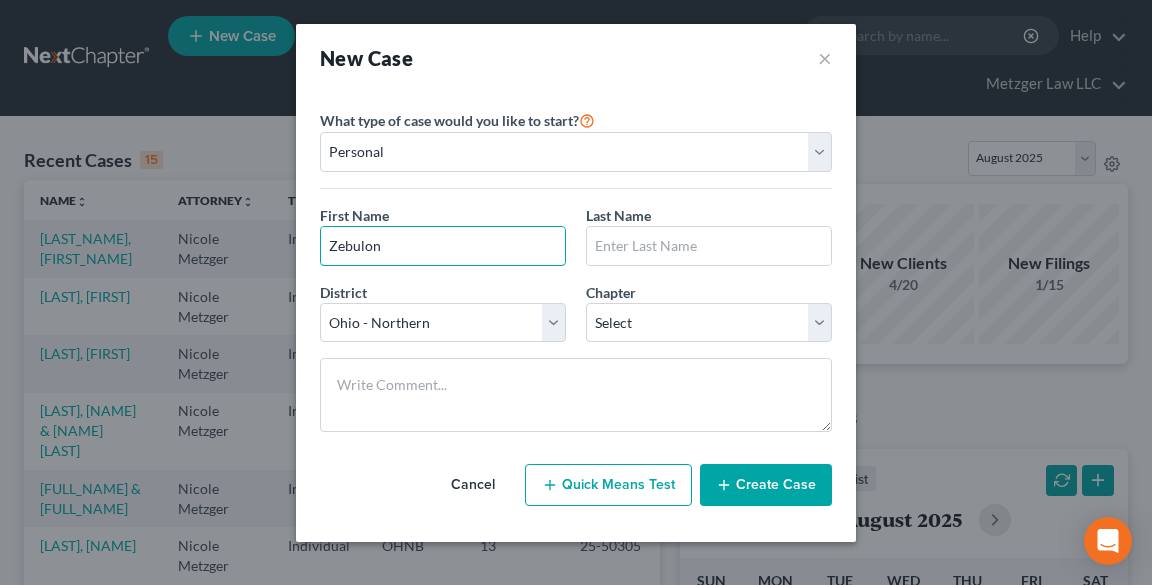 type on "Zebulon" 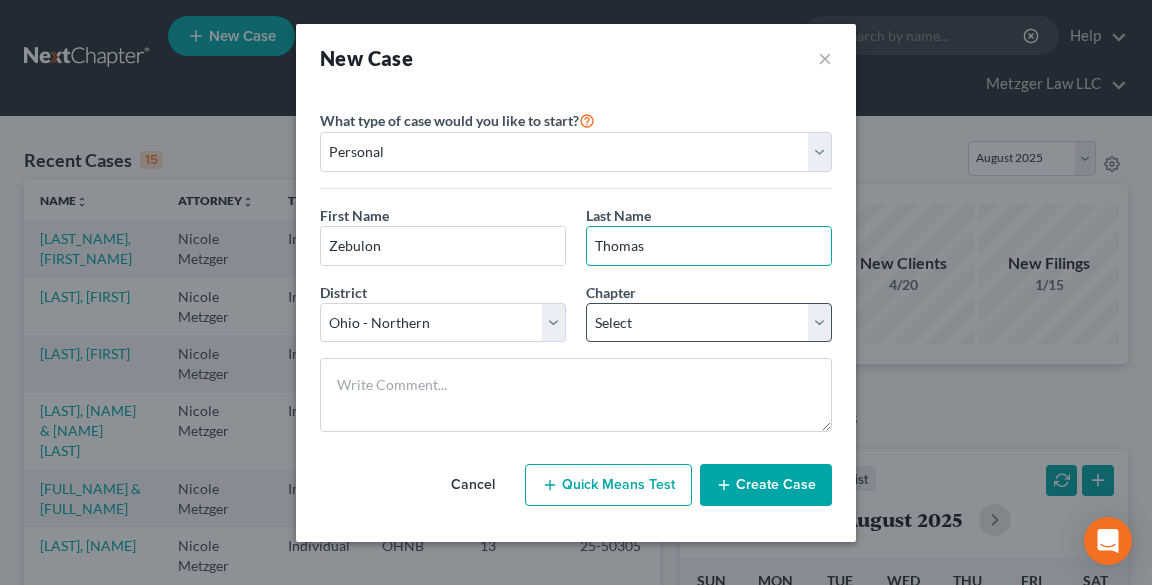 type on "Thomas" 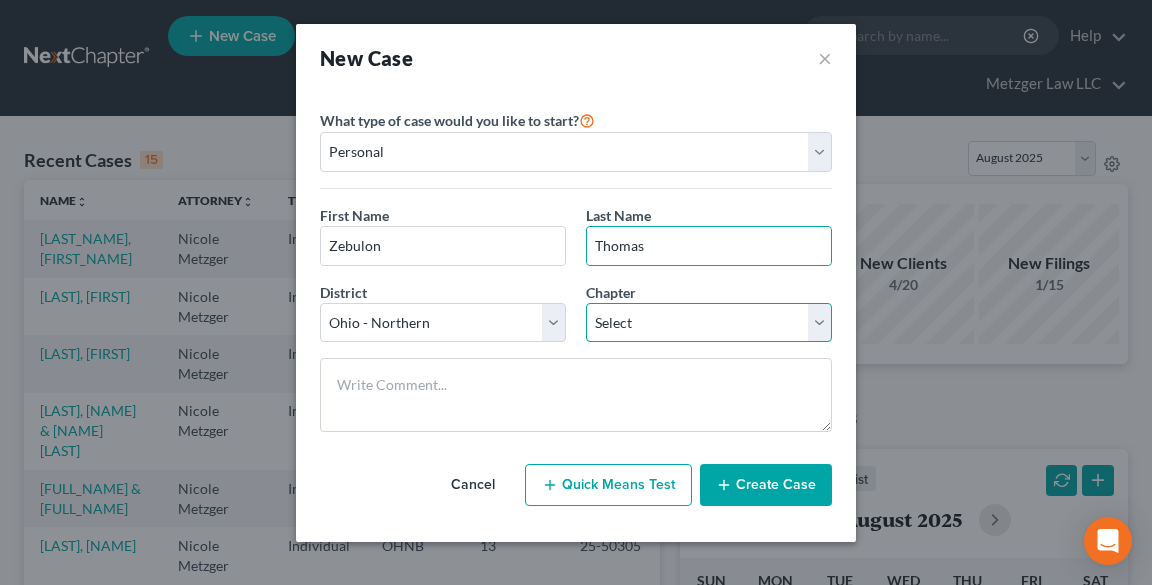click on "Select 7 11 12 13" at bounding box center (709, 323) 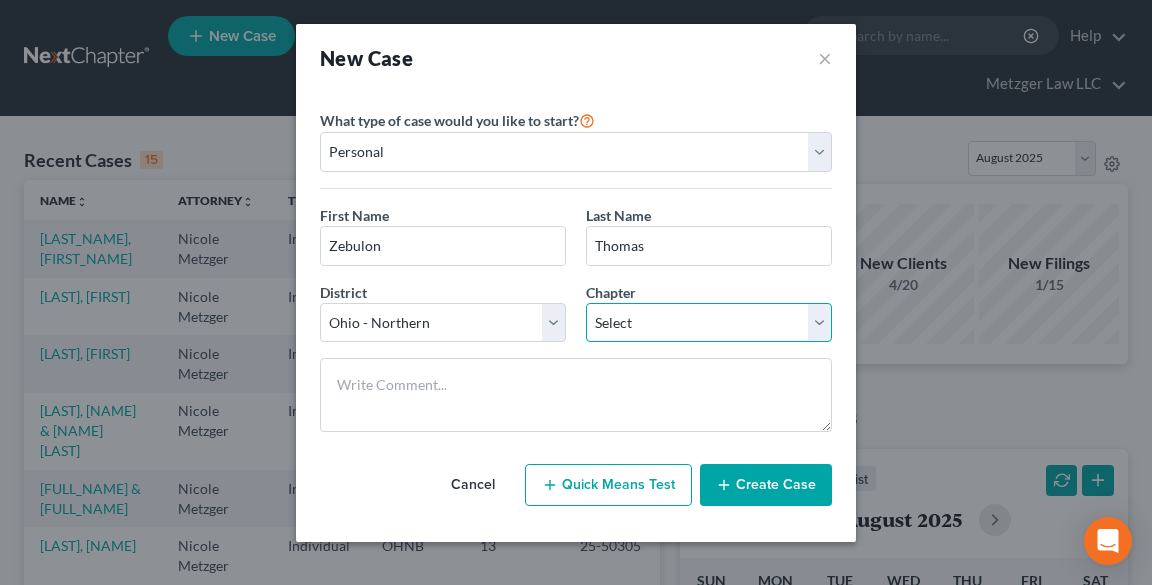select on "3" 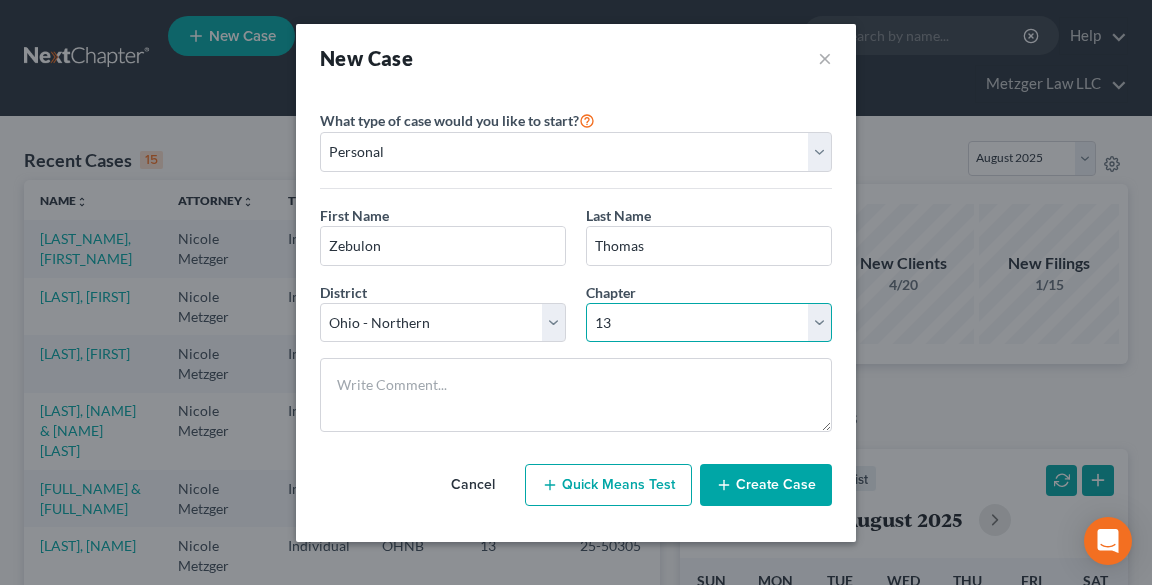 click on "Select 7 11 12 13" at bounding box center [709, 323] 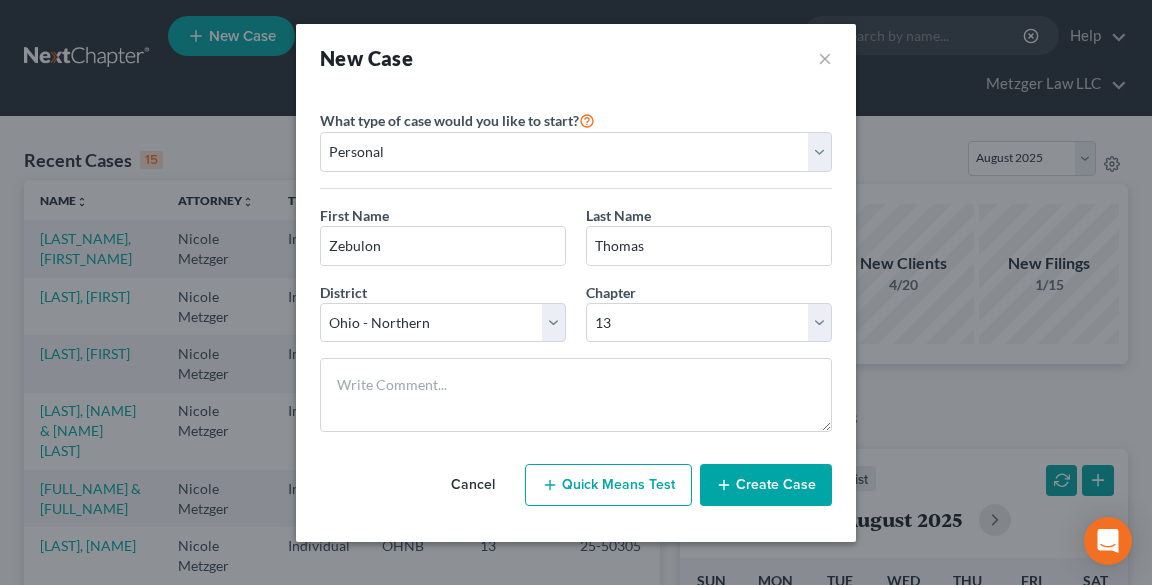 click on "Create Case" at bounding box center (766, 485) 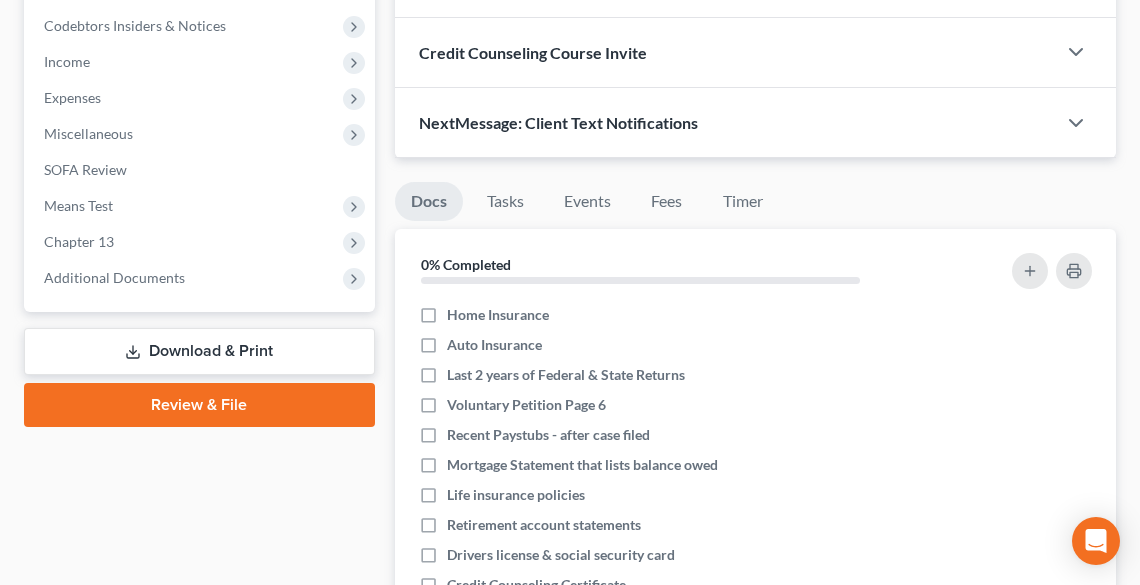 scroll, scrollTop: 640, scrollLeft: 0, axis: vertical 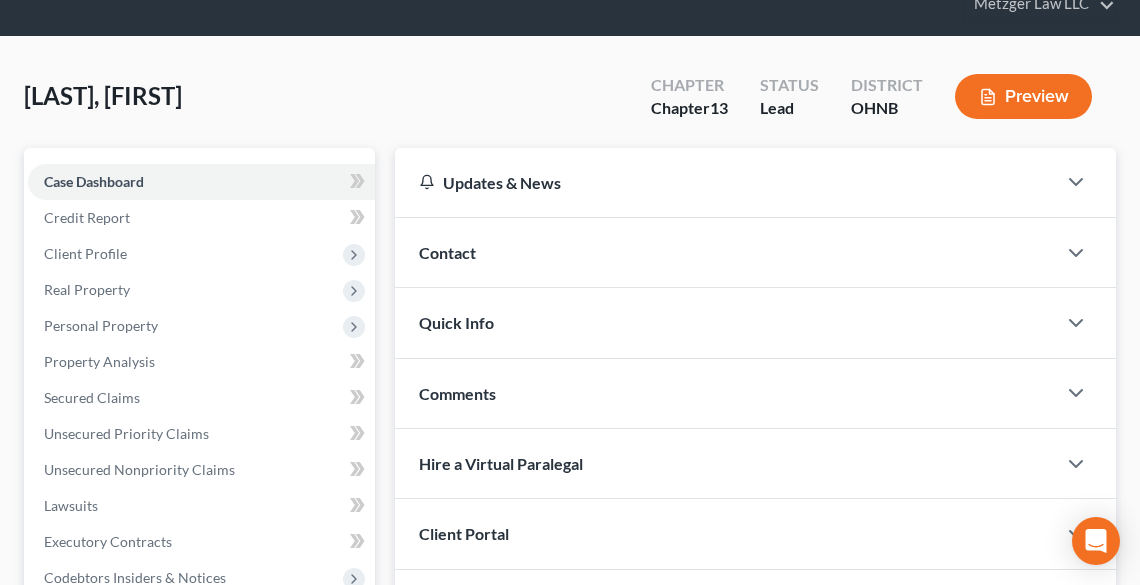 click on "Preview" at bounding box center [1023, 96] 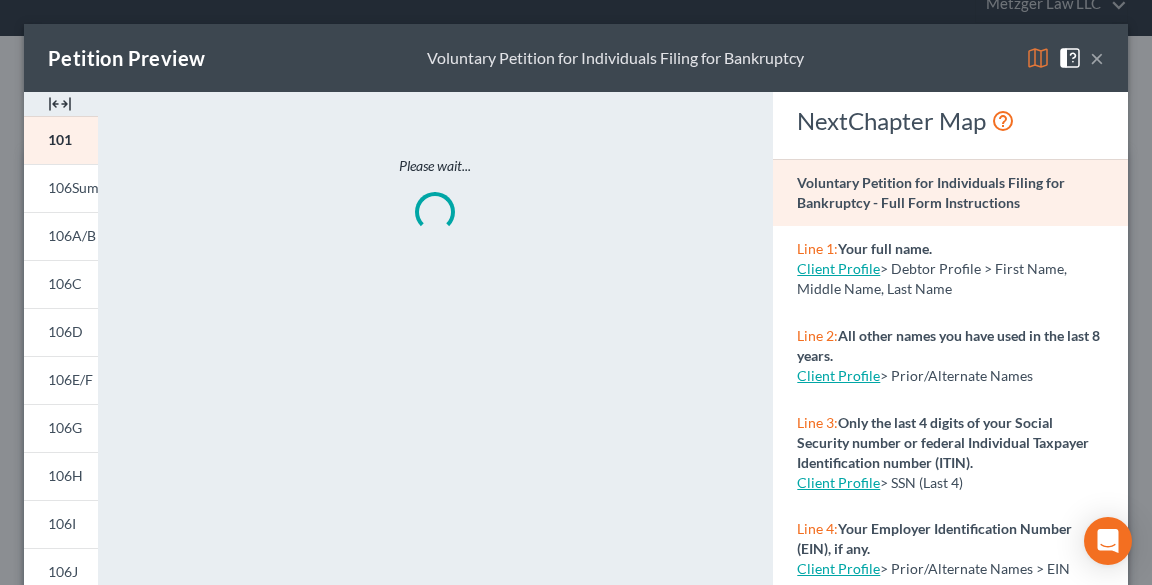 click on "Petition Preview Voluntary Petition for Individuals Filing for Bankruptcy ×" at bounding box center [576, 58] 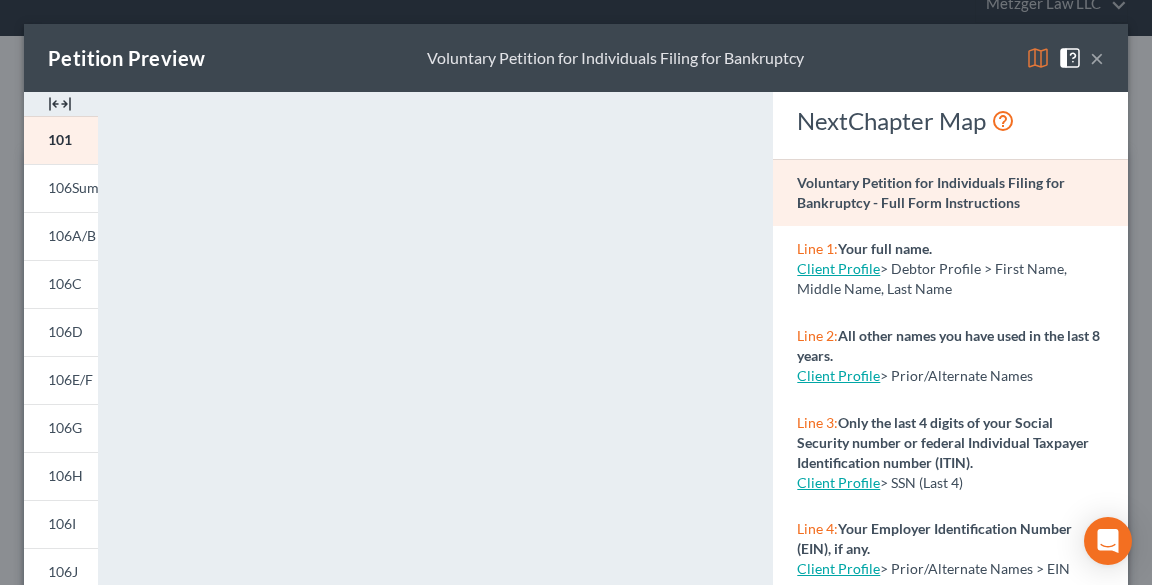 click on "×" at bounding box center (1097, 58) 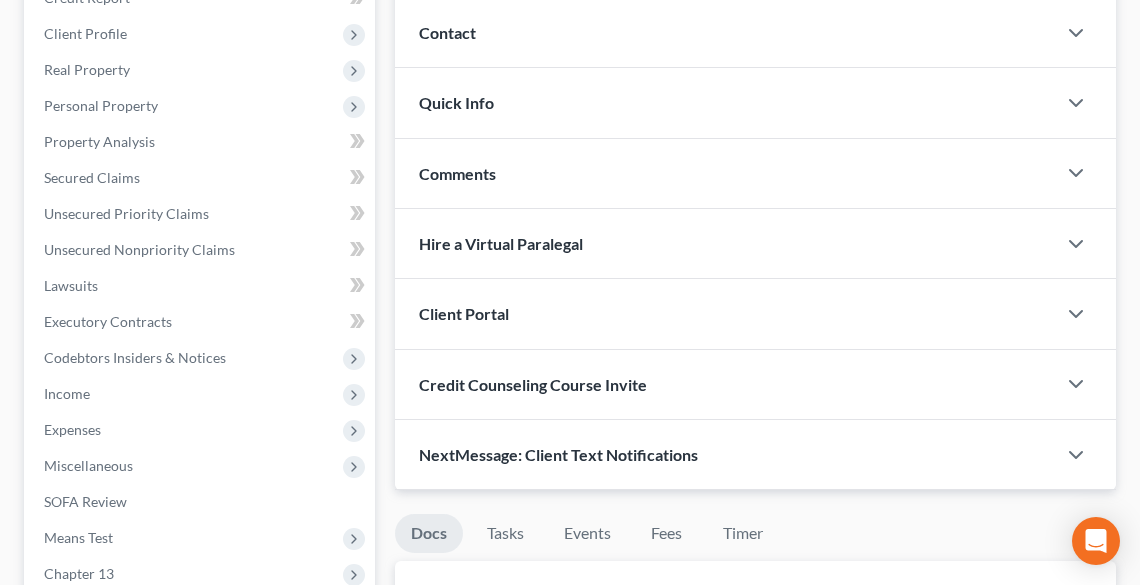 scroll, scrollTop: 320, scrollLeft: 0, axis: vertical 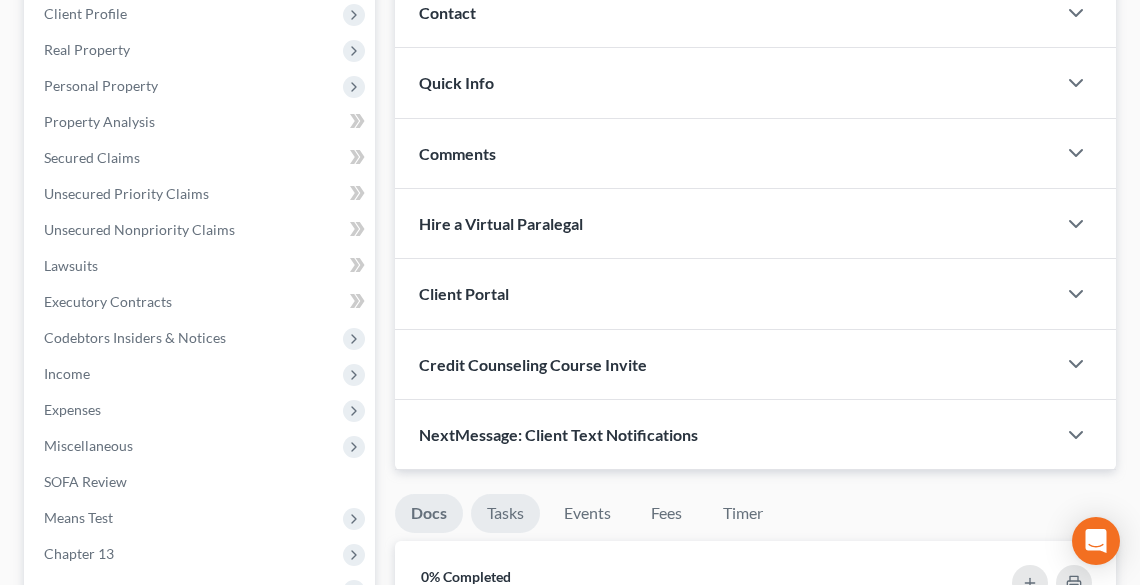 click on "Tasks" at bounding box center (505, 513) 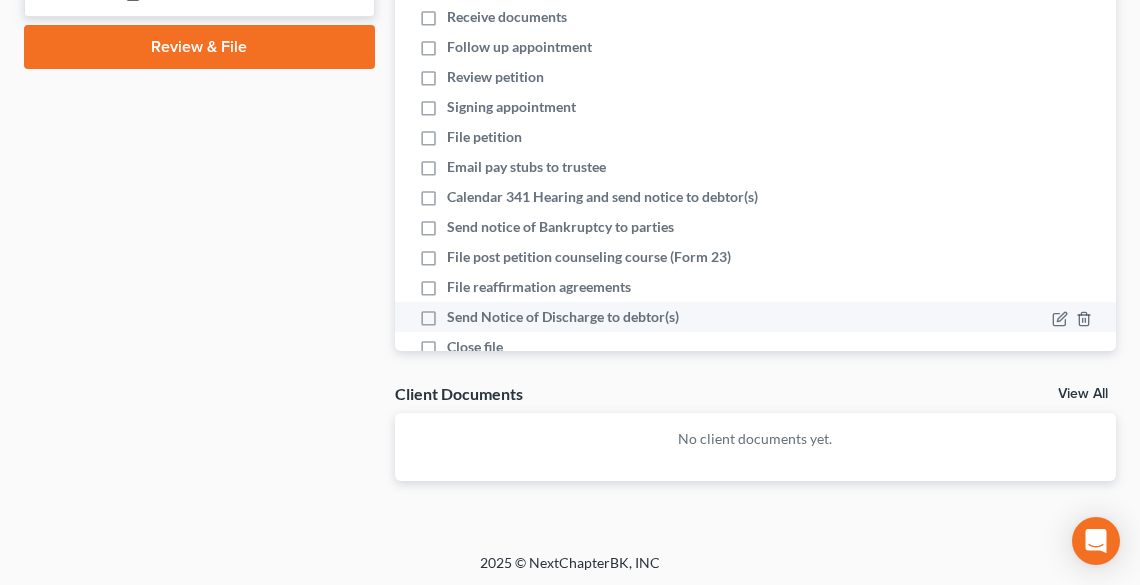 scroll, scrollTop: 991, scrollLeft: 0, axis: vertical 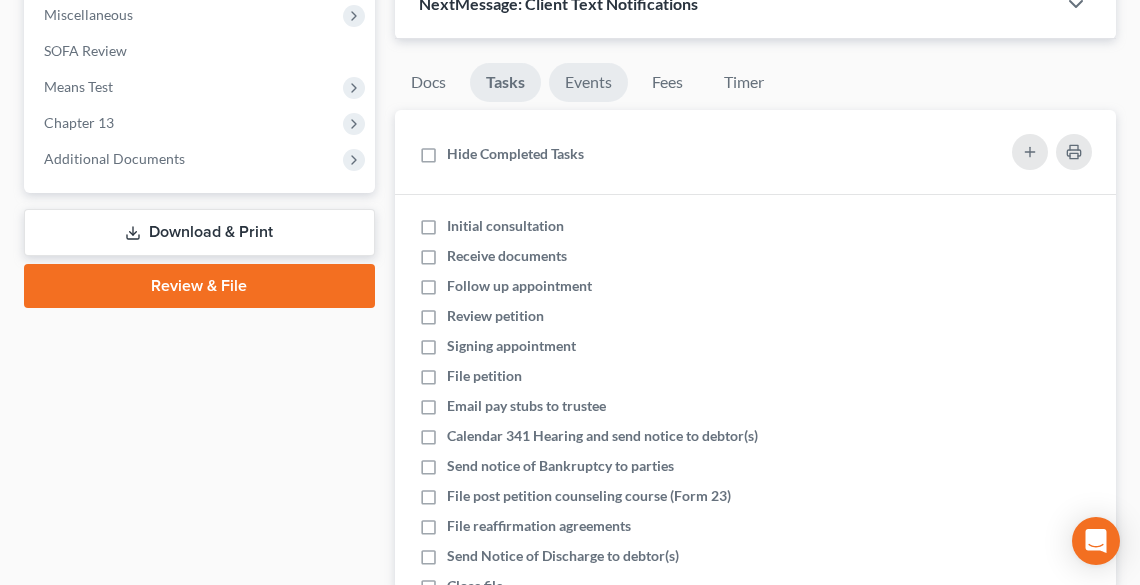 click on "Events" at bounding box center [588, 82] 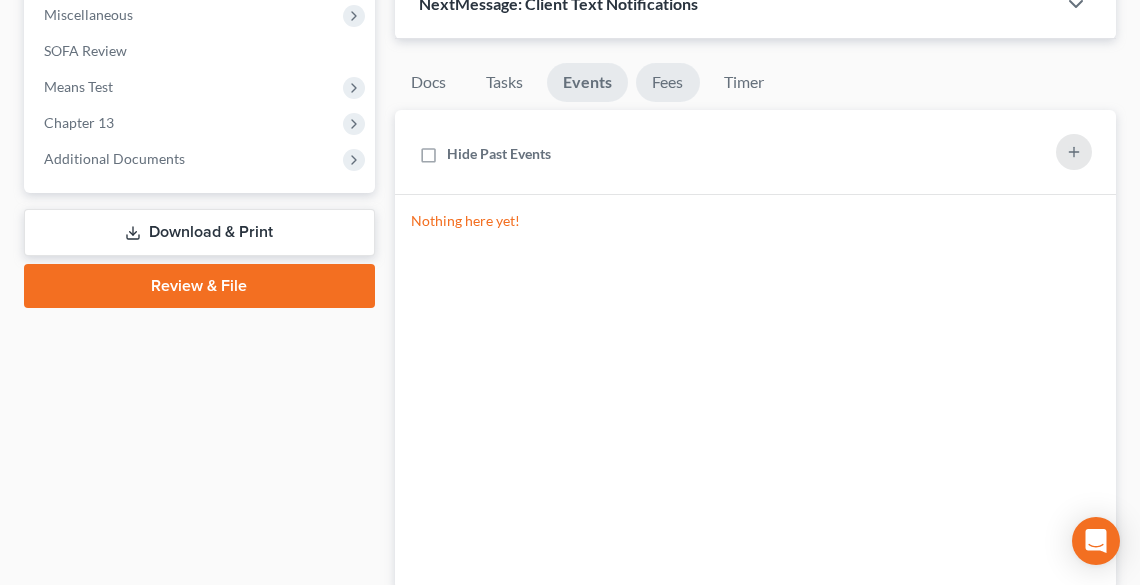 click on "Fees" at bounding box center (668, 82) 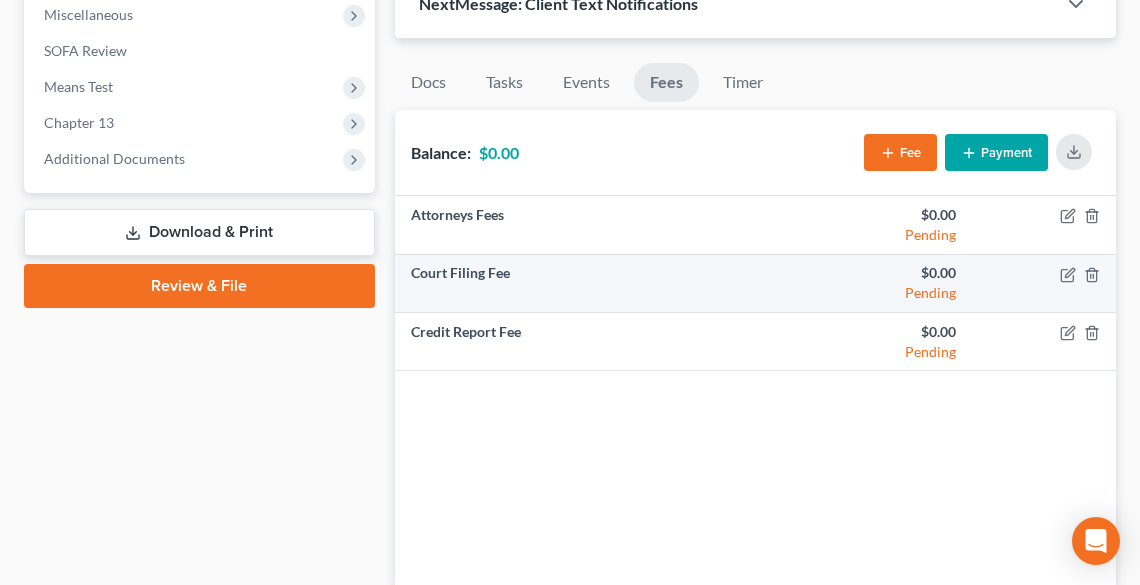 scroll, scrollTop: 671, scrollLeft: 0, axis: vertical 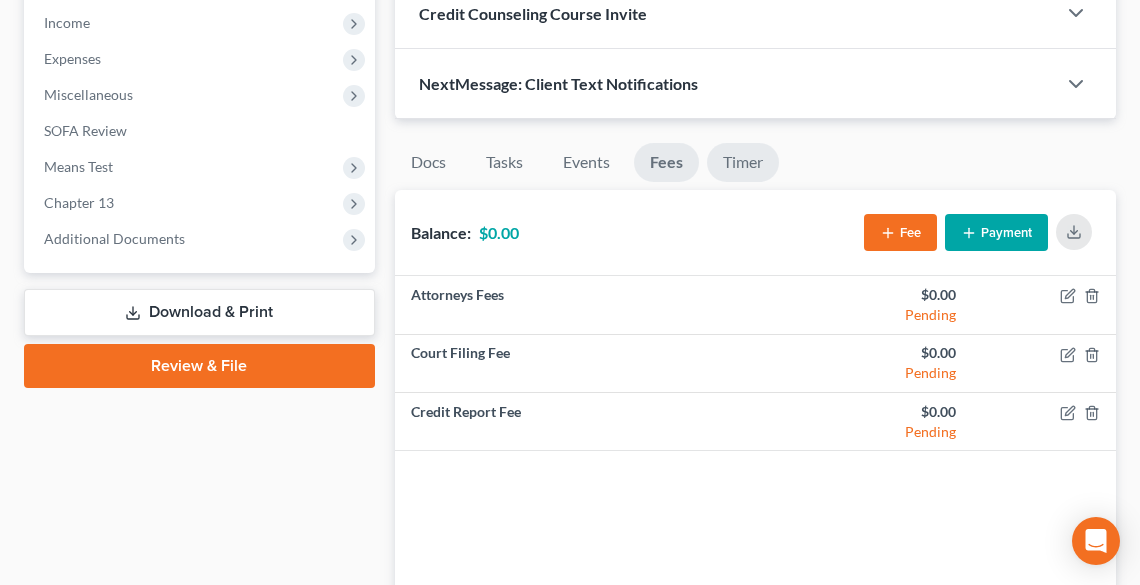 click on "Timer" at bounding box center (743, 162) 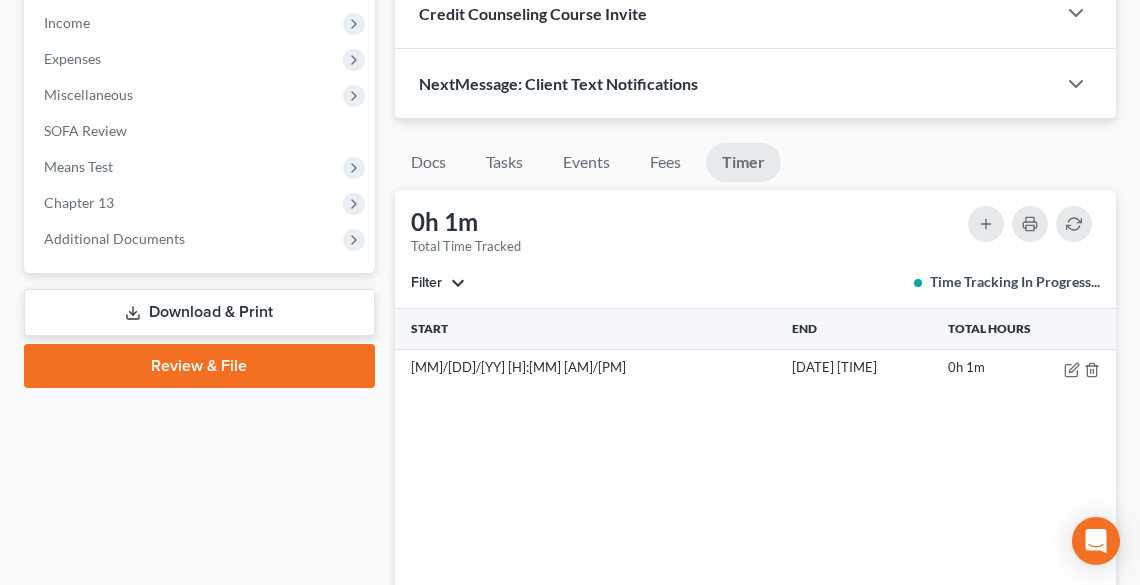 click on "Start End Total Hours 8/7/25 10:43 AM 8/7/25 10:44 AM 0h 1m" at bounding box center [755, 490] 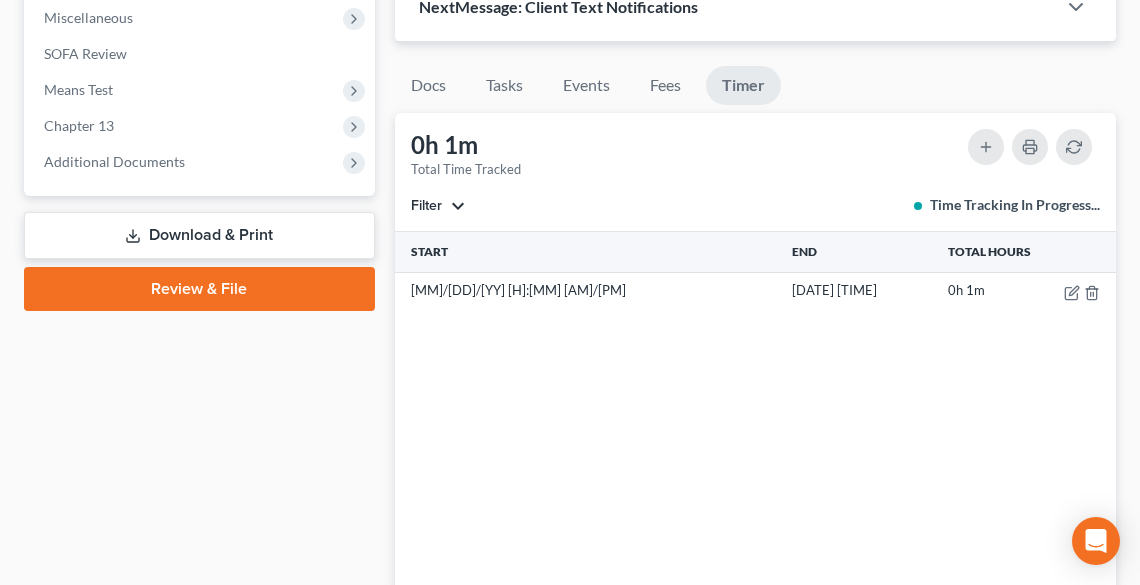 scroll, scrollTop: 671, scrollLeft: 0, axis: vertical 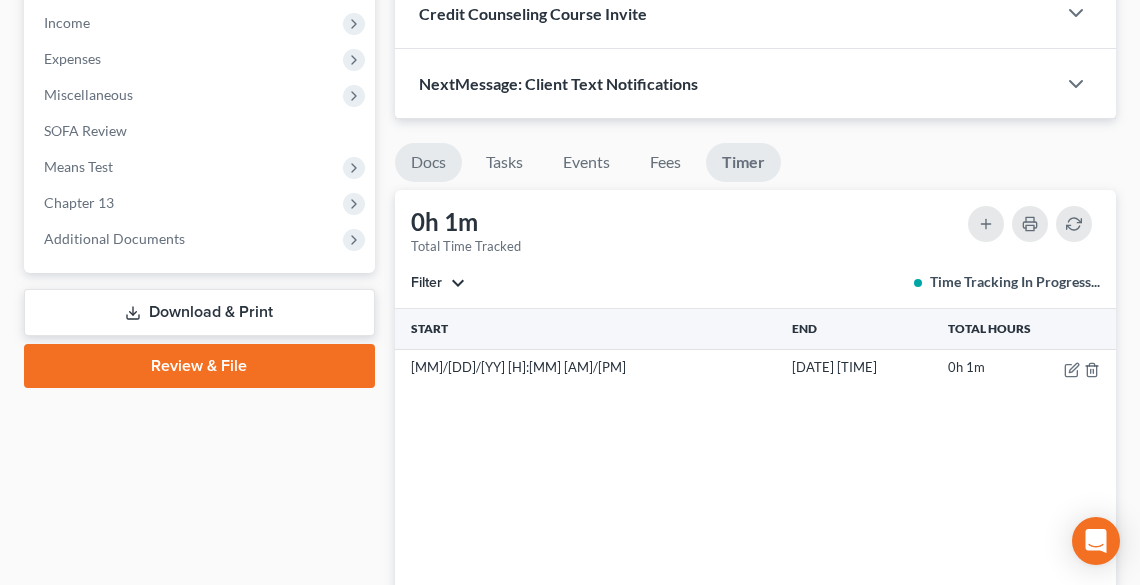 click on "Docs" at bounding box center [428, 162] 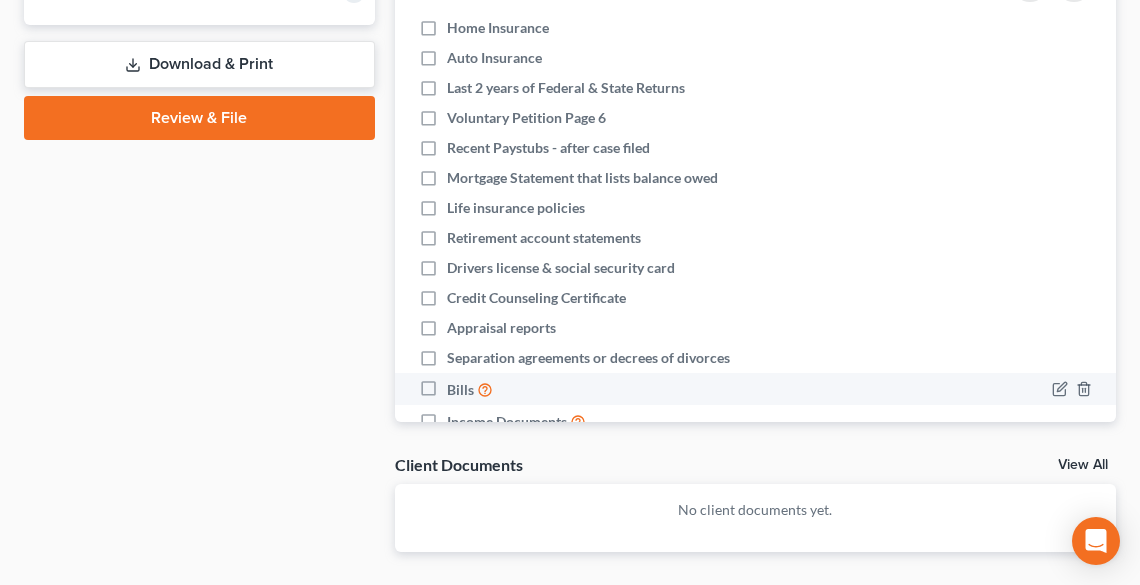scroll, scrollTop: 831, scrollLeft: 0, axis: vertical 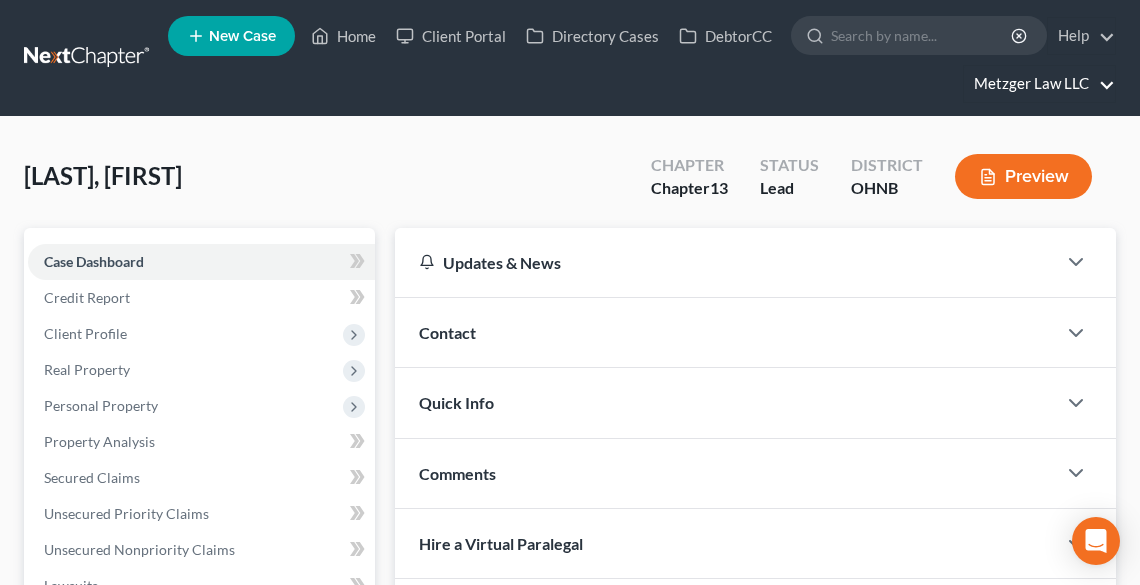 click on "Metzger Law LLC" at bounding box center (1039, 84) 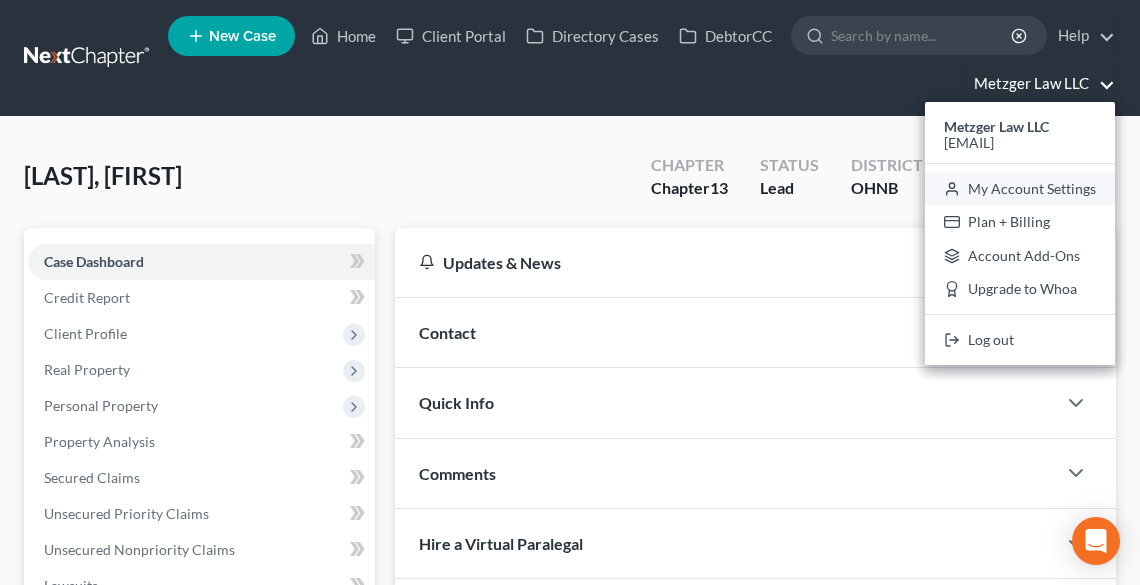 click on "My Account Settings" at bounding box center (1020, 189) 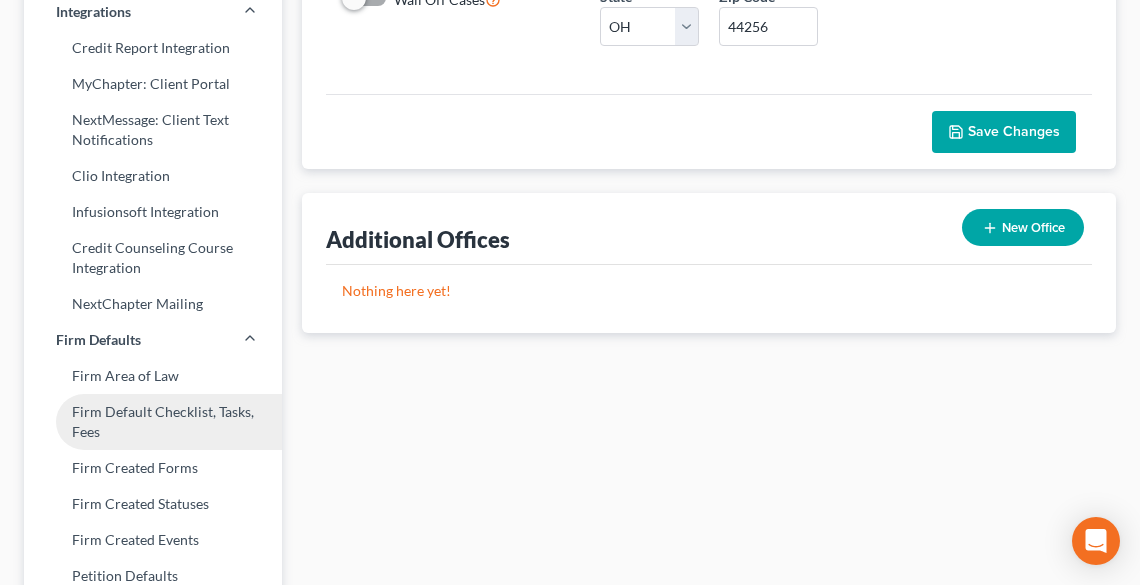 scroll, scrollTop: 560, scrollLeft: 0, axis: vertical 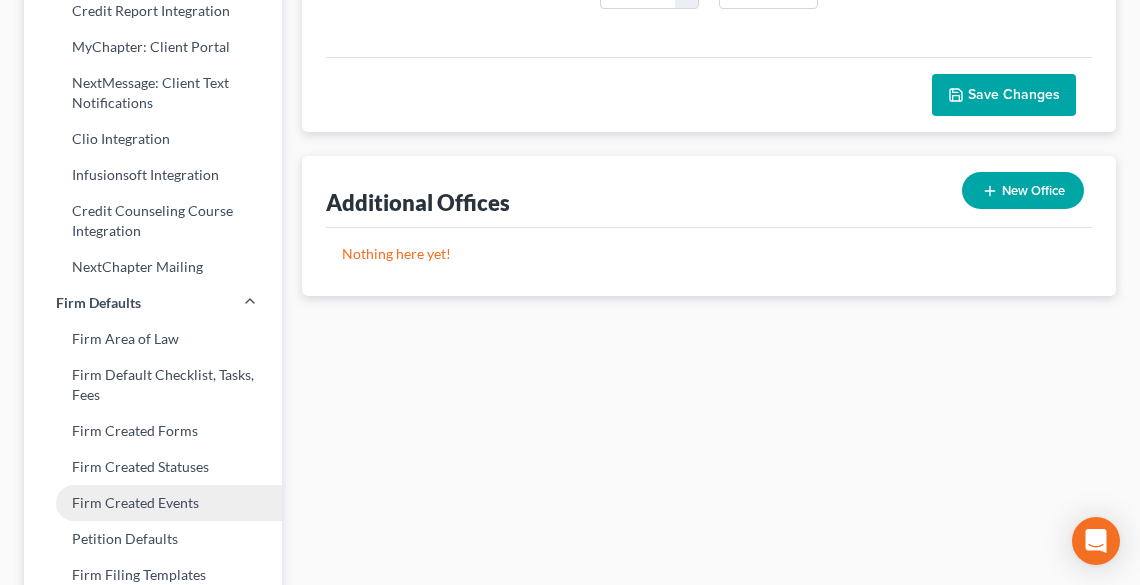 click on "Firm Created Events" at bounding box center (153, 503) 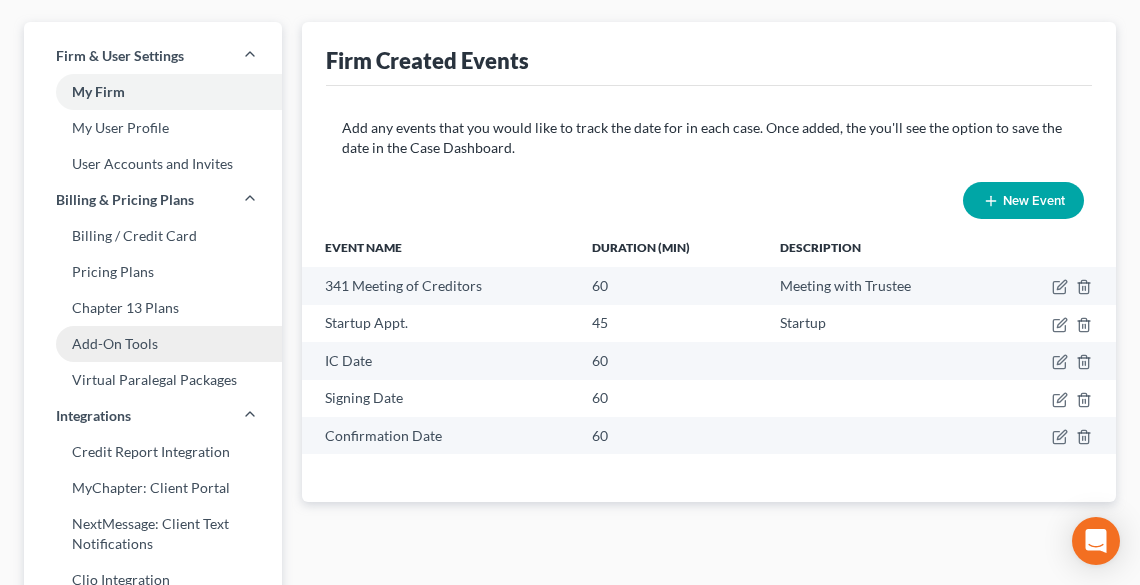 scroll, scrollTop: 320, scrollLeft: 0, axis: vertical 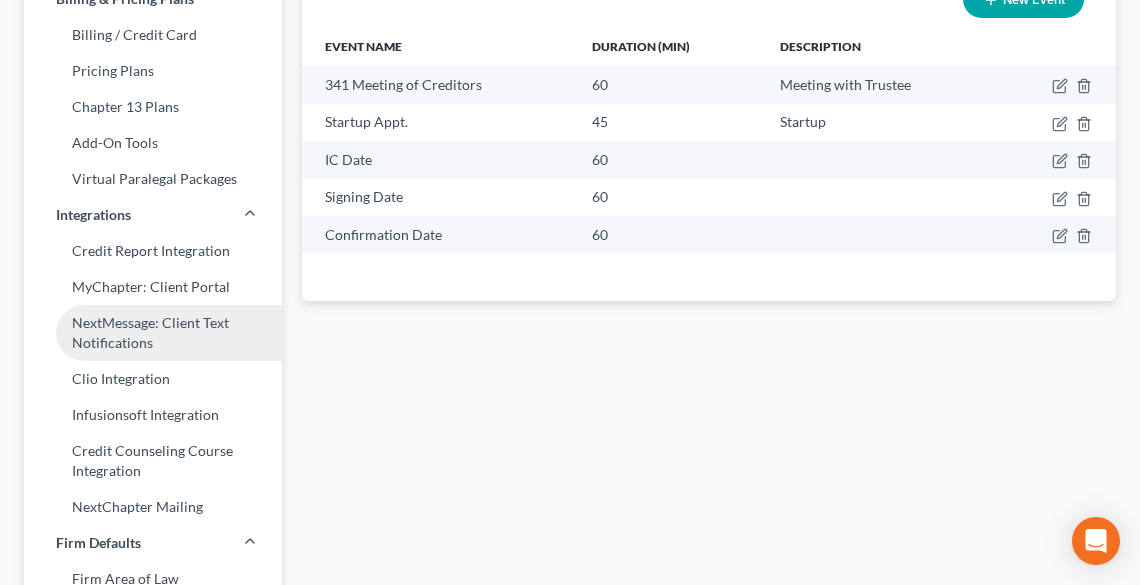 click on "NextMessage: Client Text Notifications" at bounding box center [153, 333] 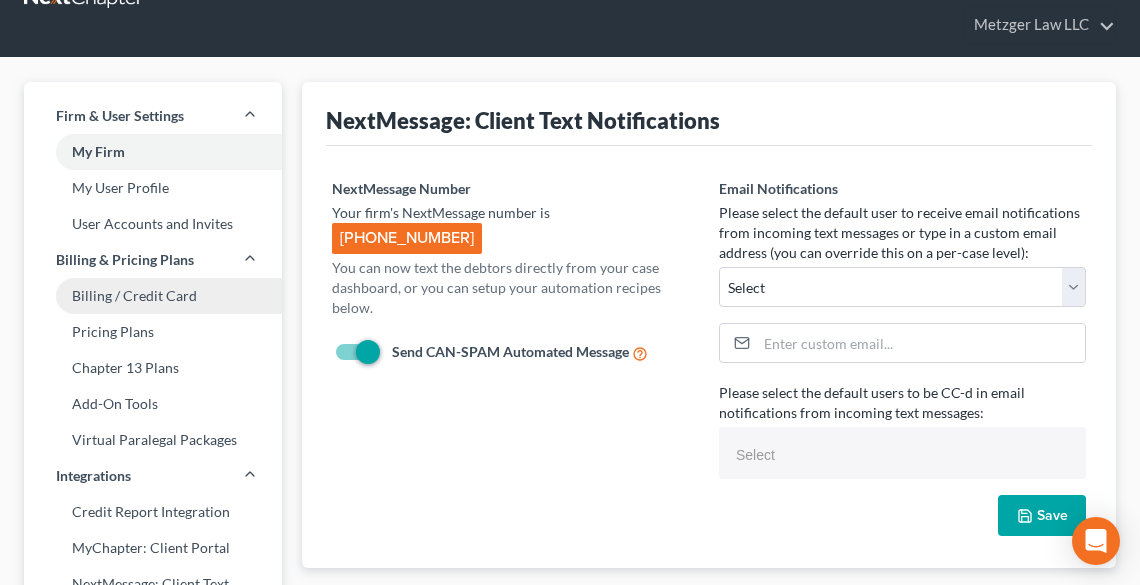 scroll, scrollTop: 0, scrollLeft: 0, axis: both 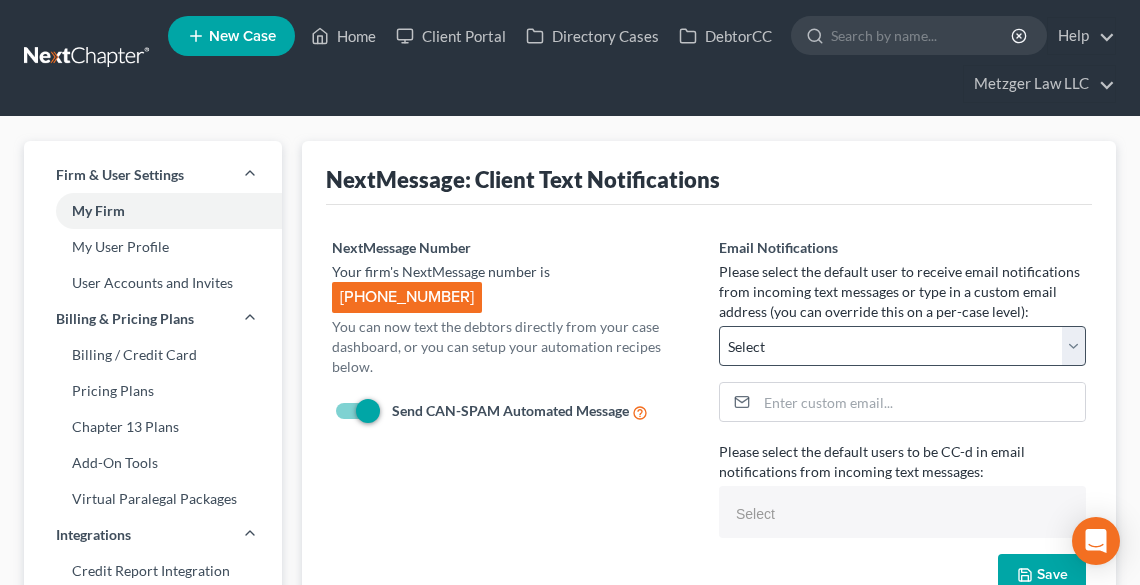 select 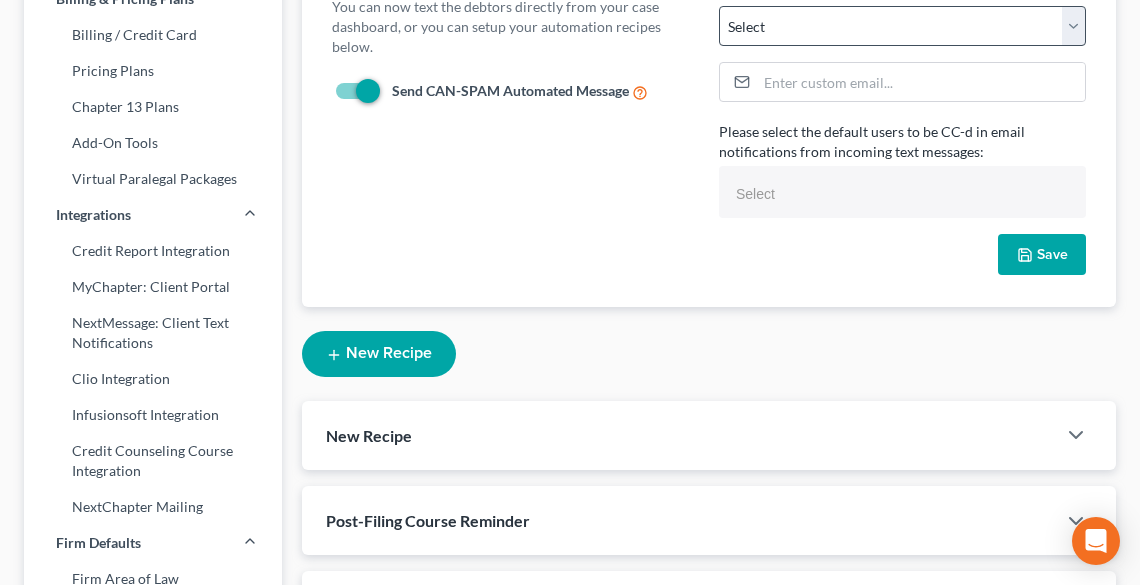 scroll, scrollTop: 720, scrollLeft: 0, axis: vertical 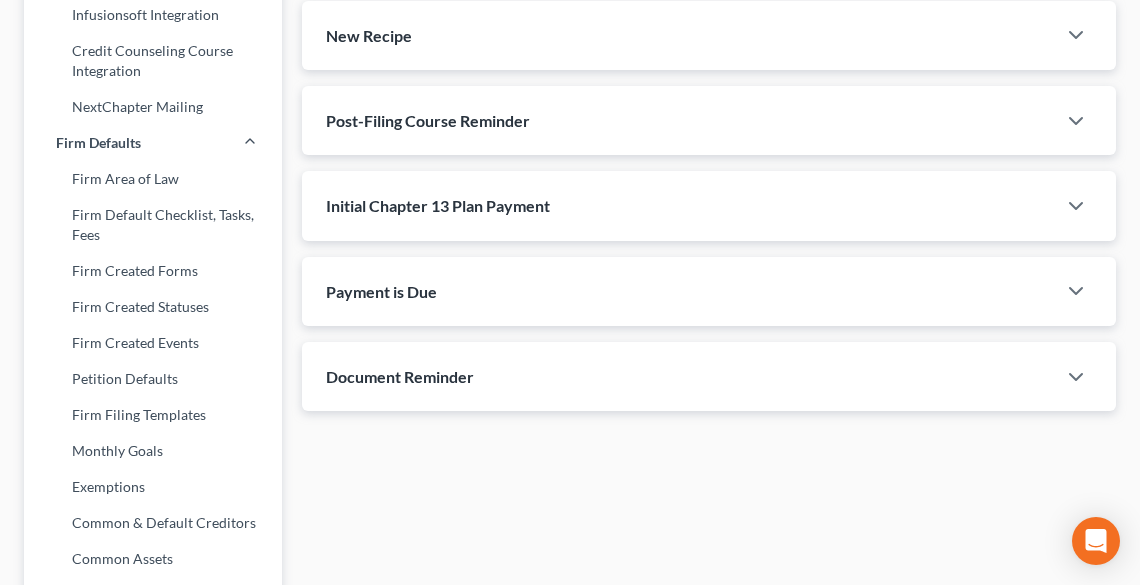 click at bounding box center (1086, 377) 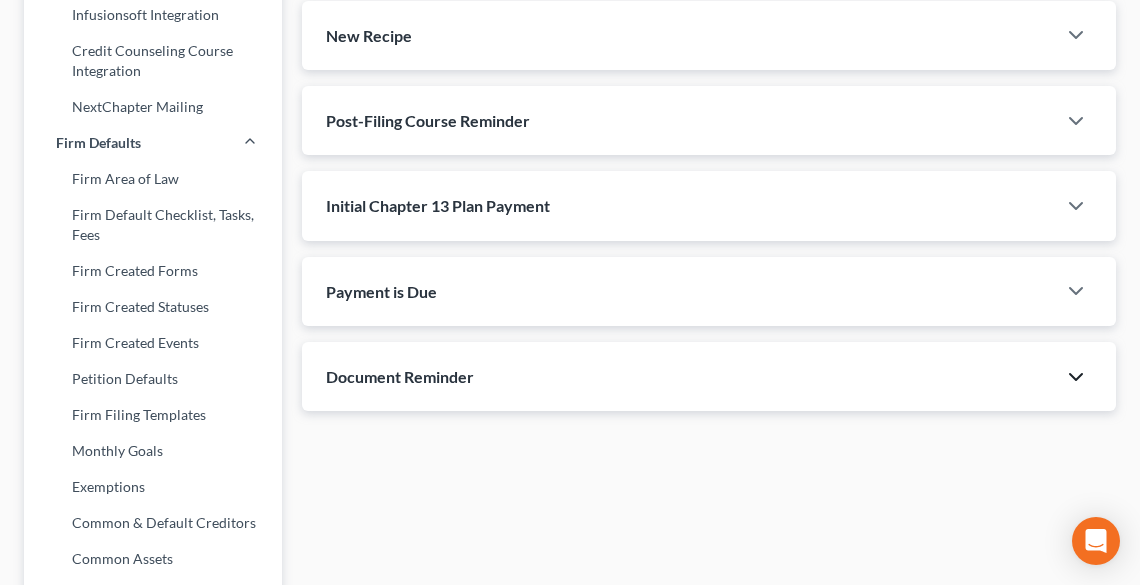 click at bounding box center (1086, 377) 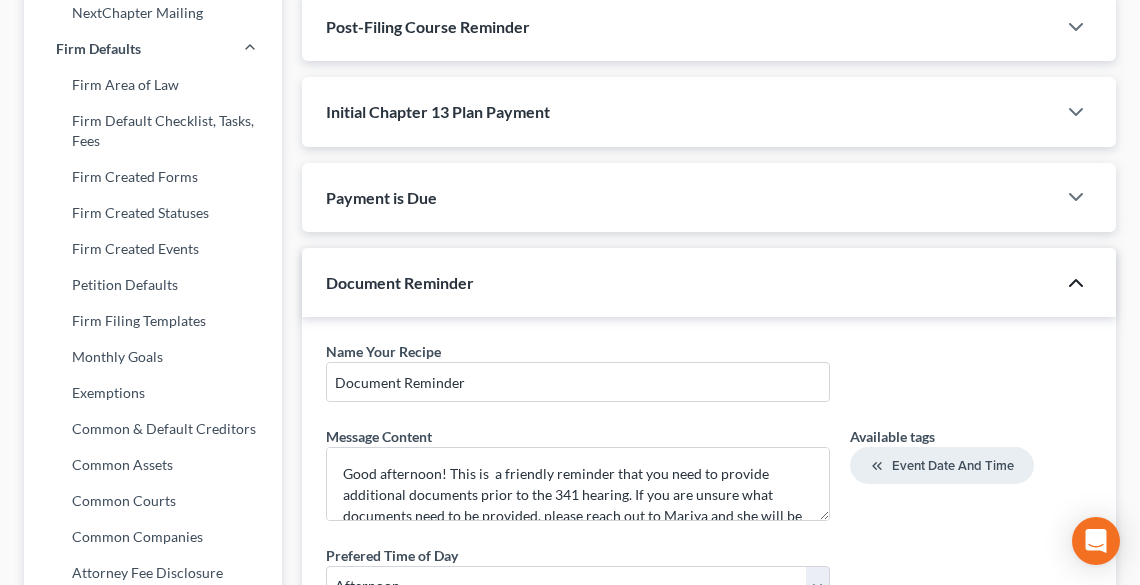 scroll, scrollTop: 1040, scrollLeft: 0, axis: vertical 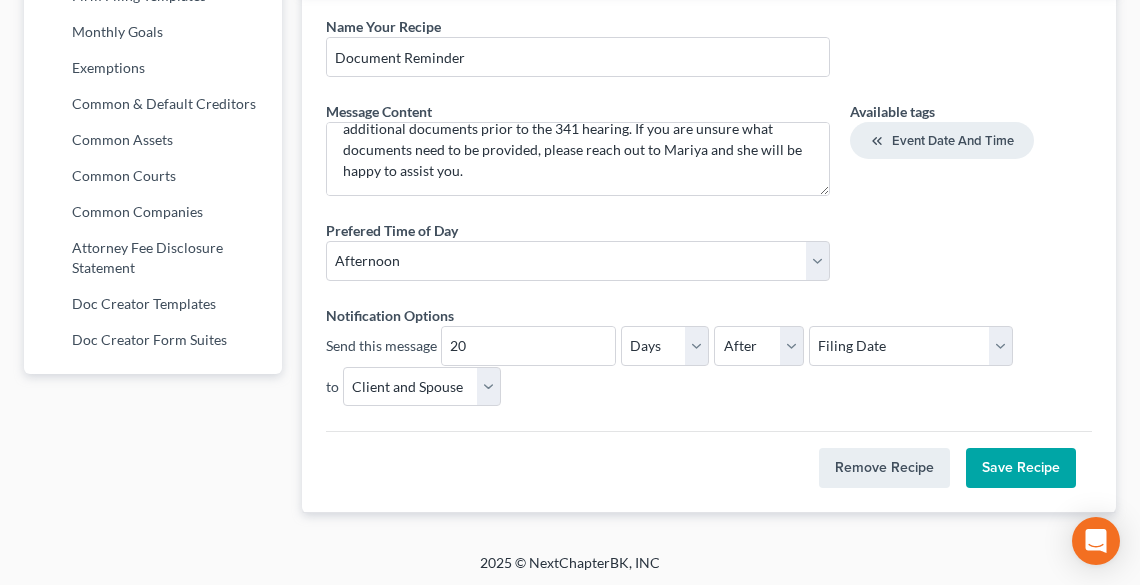 click on "Save Recipe" at bounding box center (1021, 468) 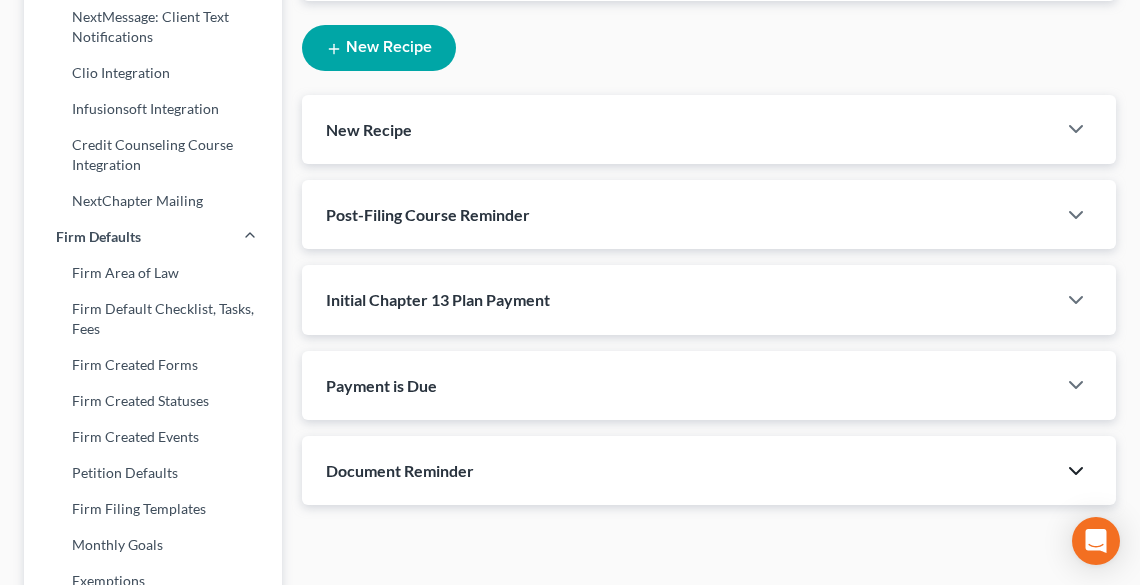 scroll, scrollTop: 640, scrollLeft: 0, axis: vertical 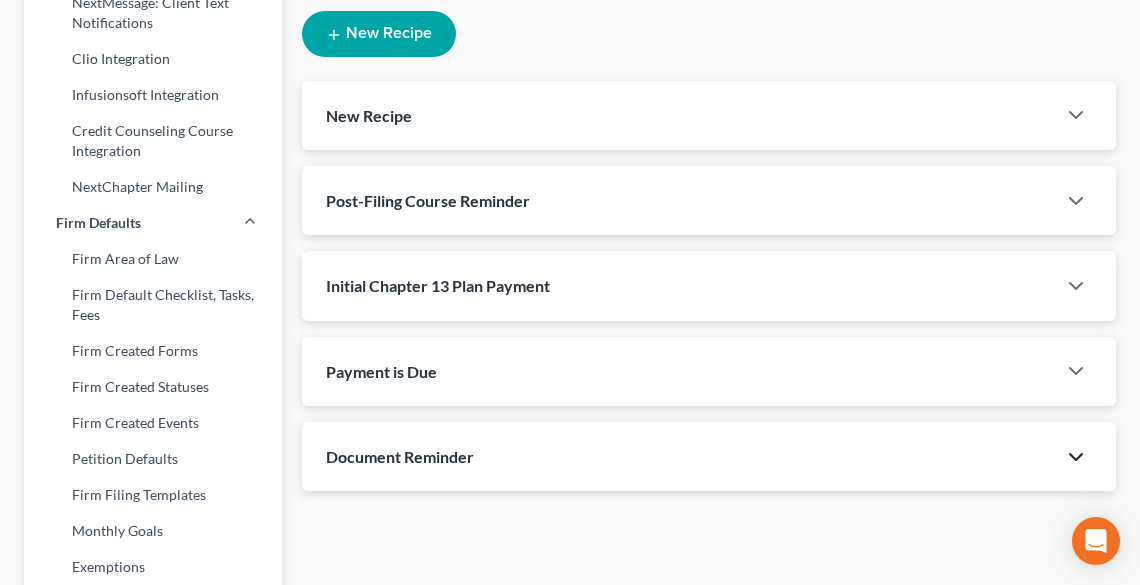click on "New Recipe" at bounding box center [369, 115] 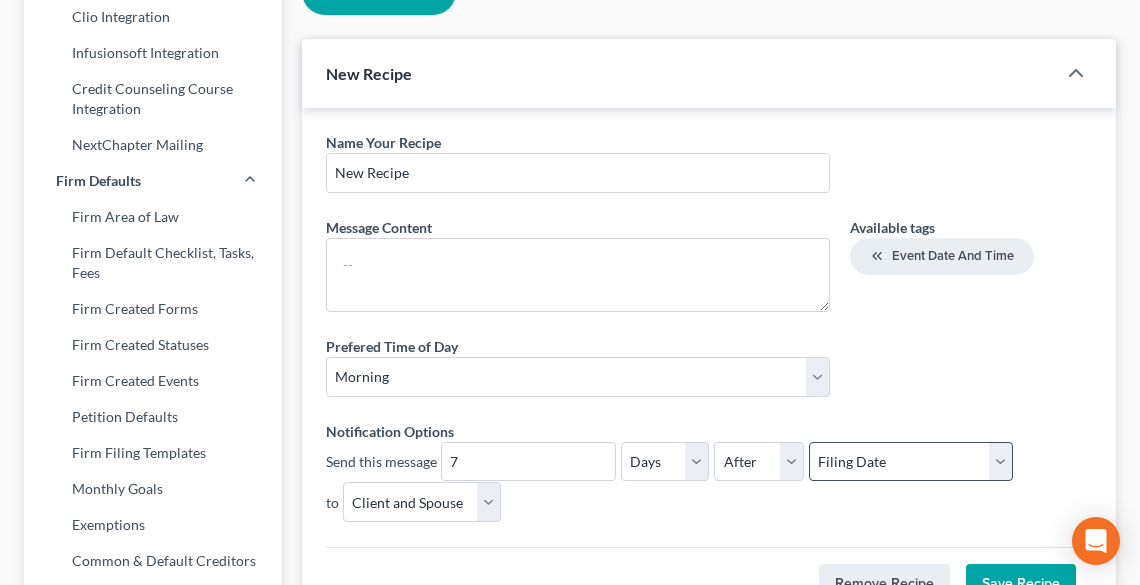scroll, scrollTop: 720, scrollLeft: 0, axis: vertical 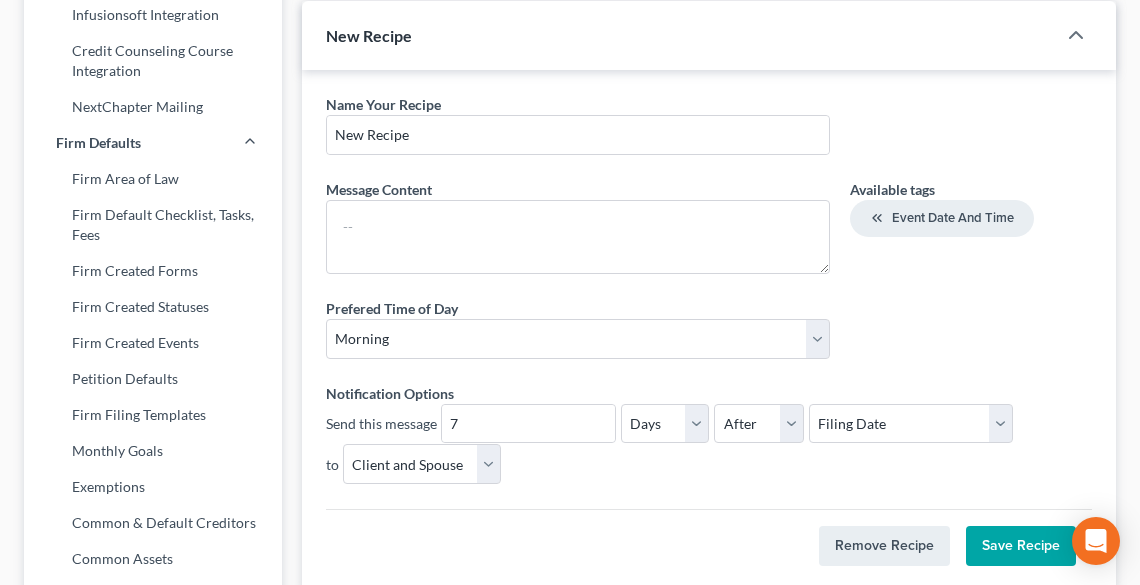 click on "Save Recipe" at bounding box center [1021, 546] 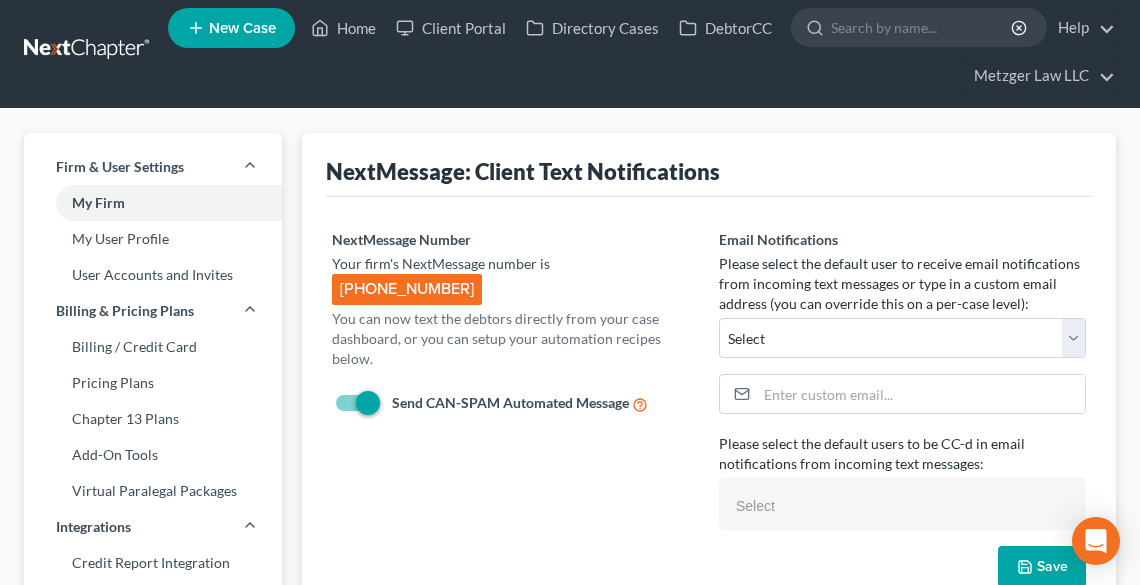 scroll, scrollTop: 0, scrollLeft: 0, axis: both 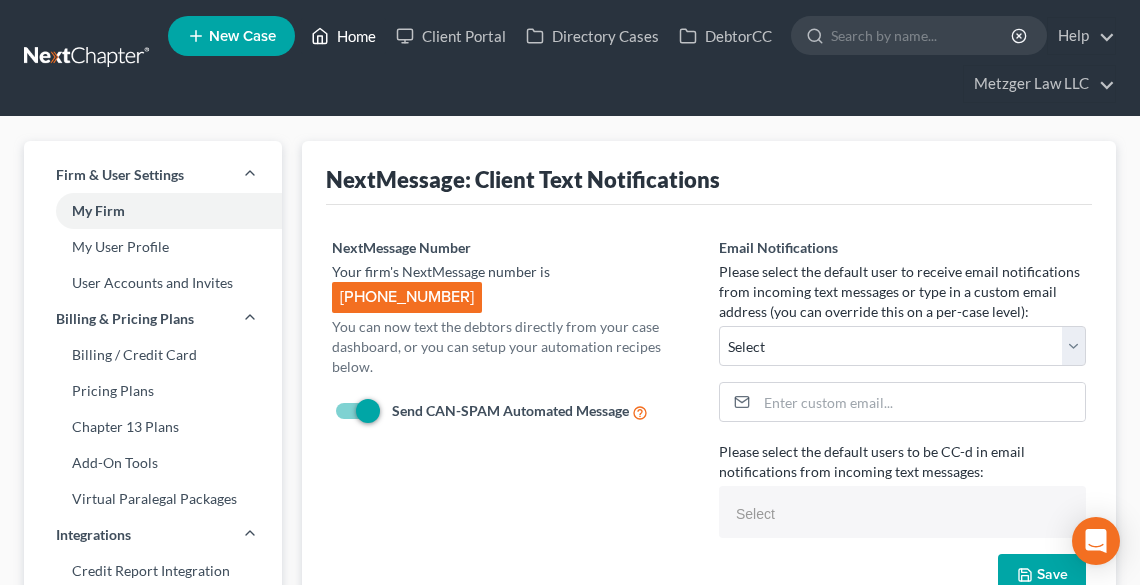 click on "Home" at bounding box center (343, 36) 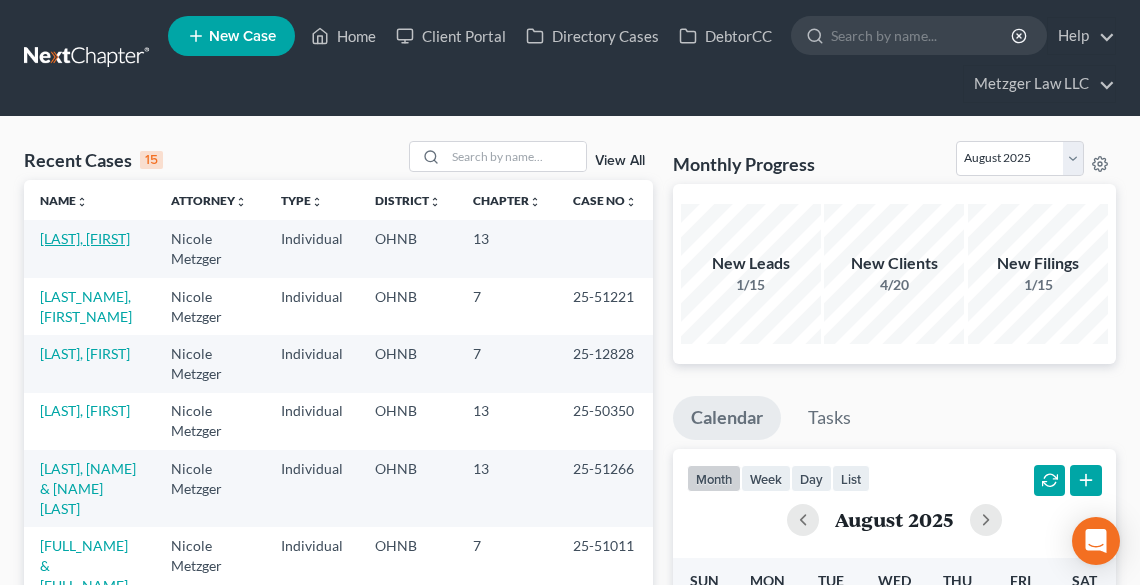click on "Thomas, Zebulon" at bounding box center (85, 238) 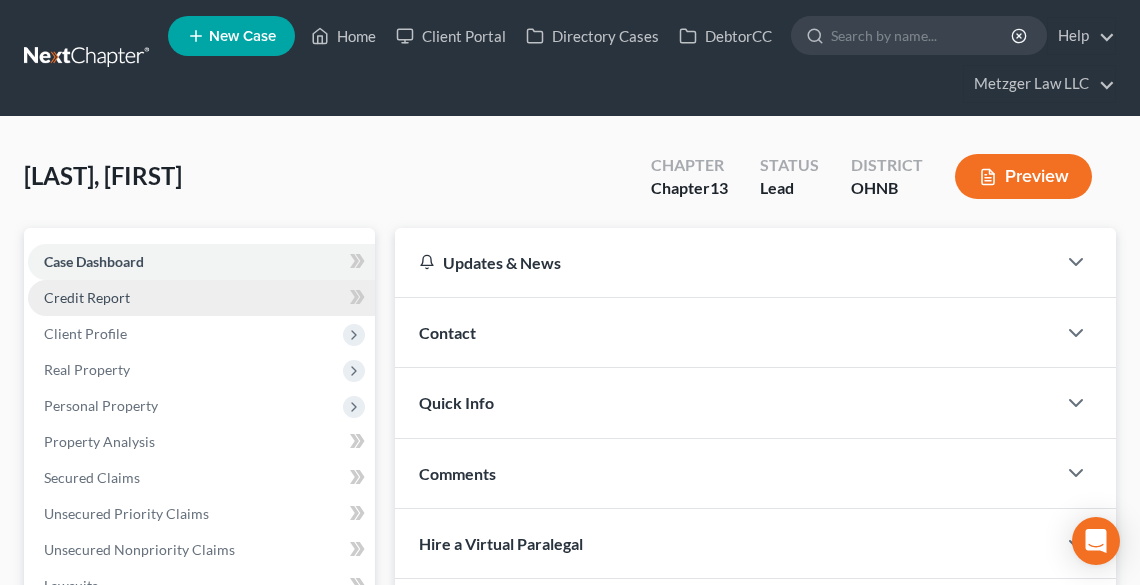 click on "Credit Report" at bounding box center (201, 298) 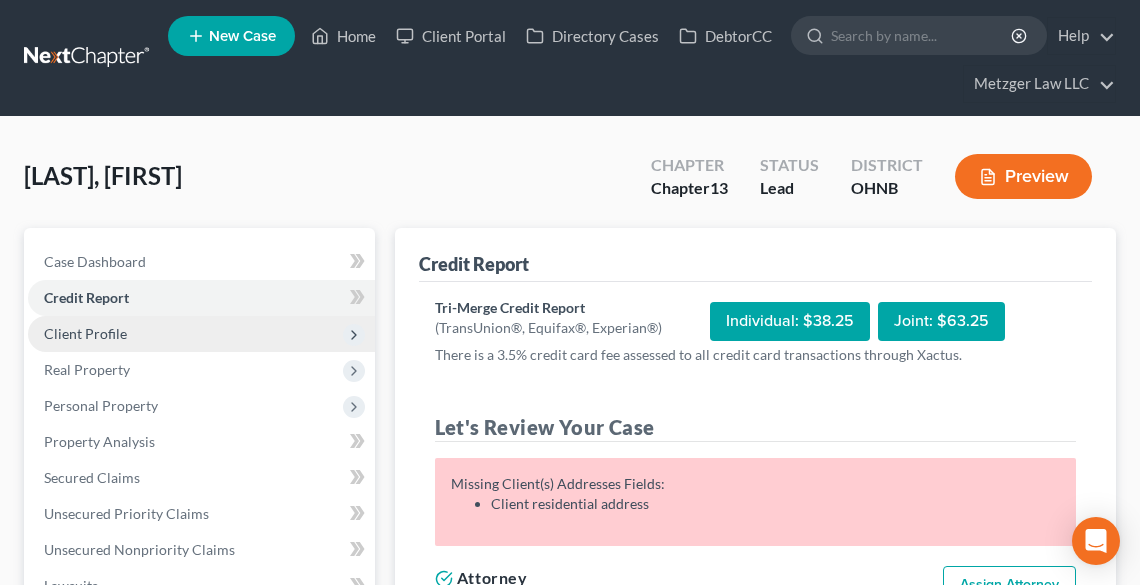 click on "Client Profile" at bounding box center [85, 333] 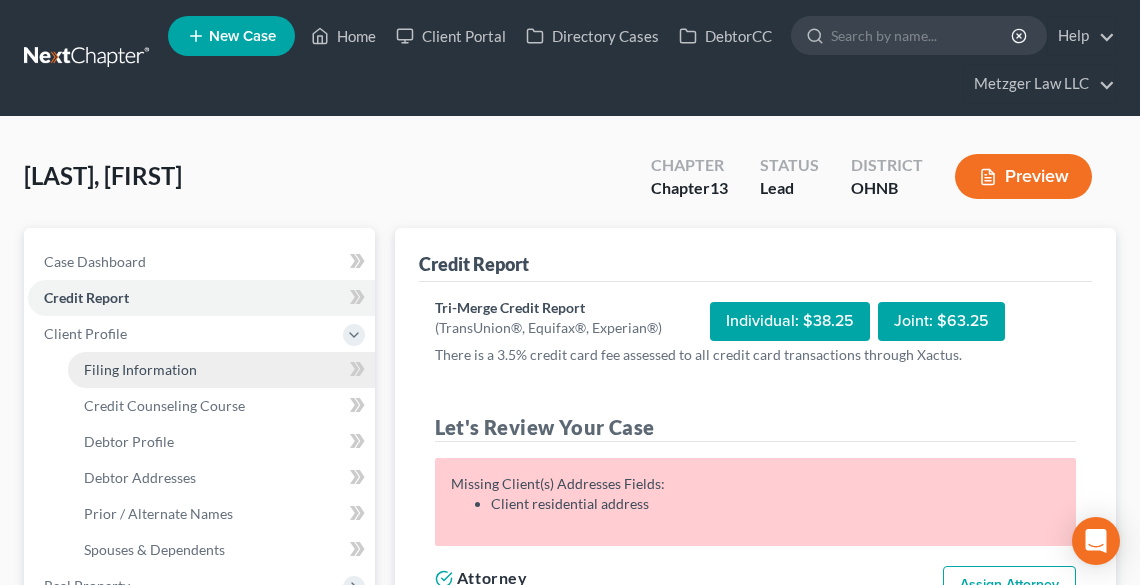 click on "Filing Information" at bounding box center [140, 369] 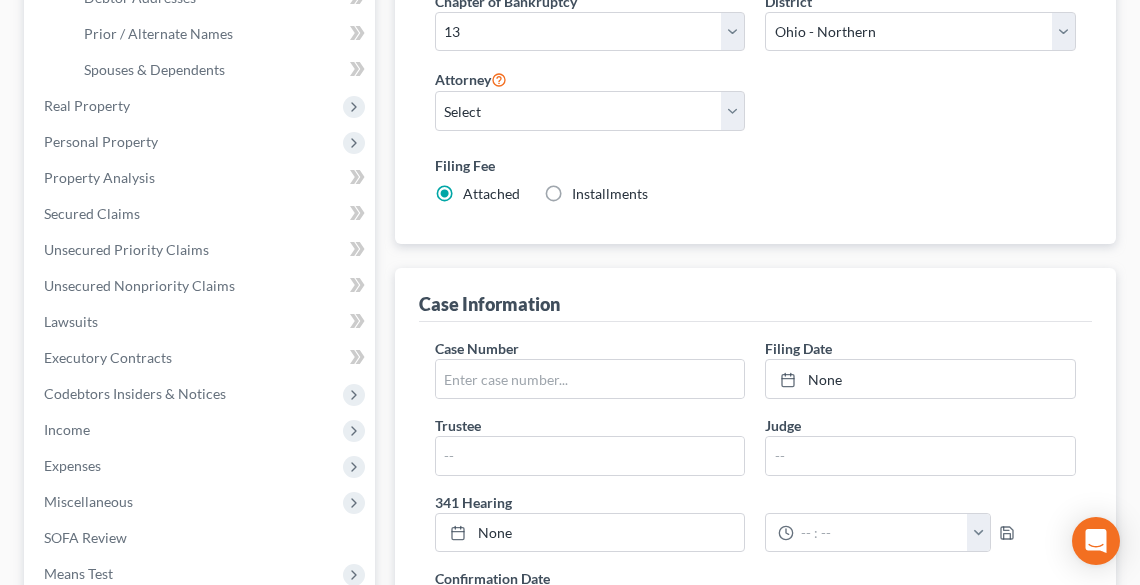 scroll, scrollTop: 80, scrollLeft: 0, axis: vertical 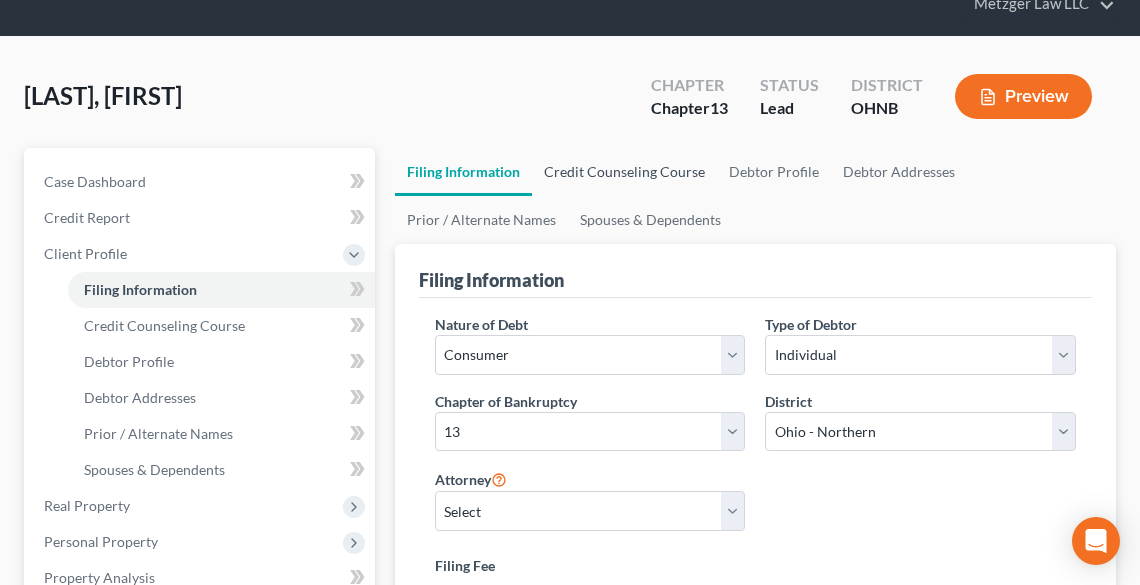 click on "Credit Counseling Course" at bounding box center [624, 172] 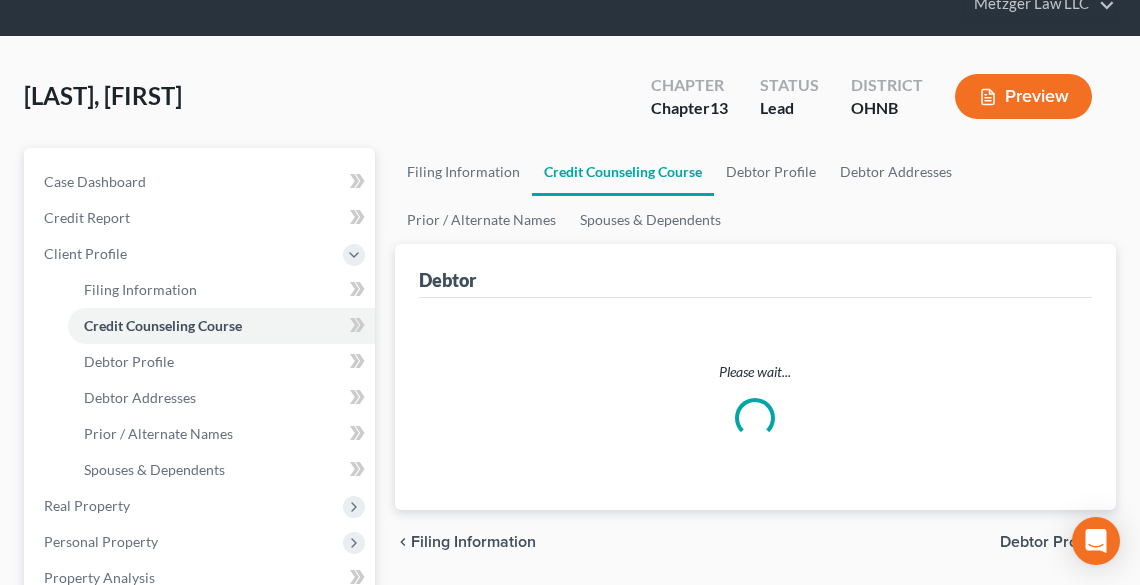 scroll, scrollTop: 0, scrollLeft: 0, axis: both 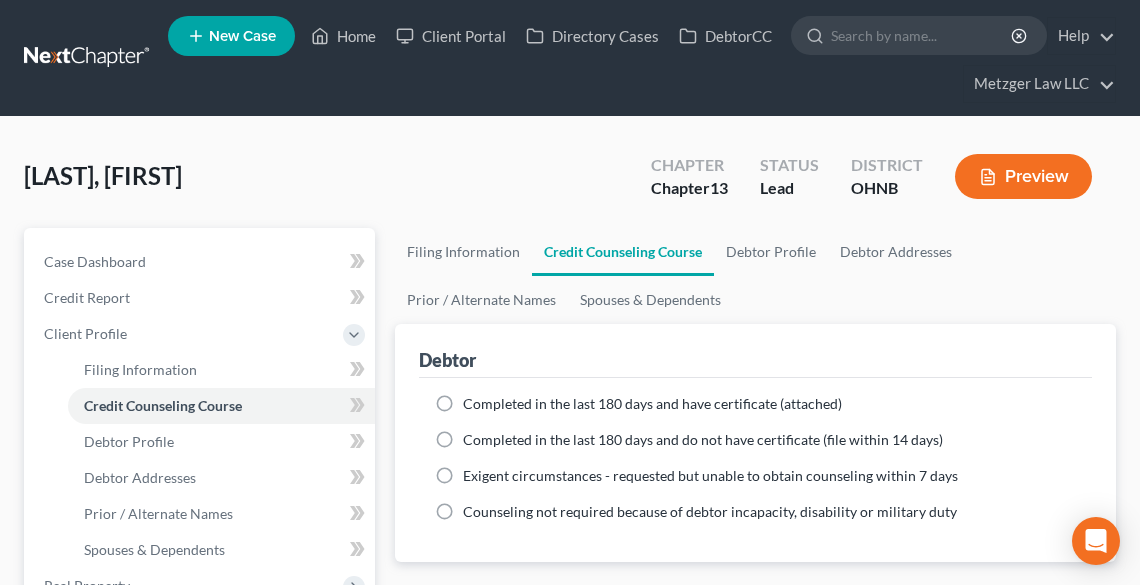 click on "Completed in the last 180 days and have certificate (attached)" at bounding box center [652, 404] 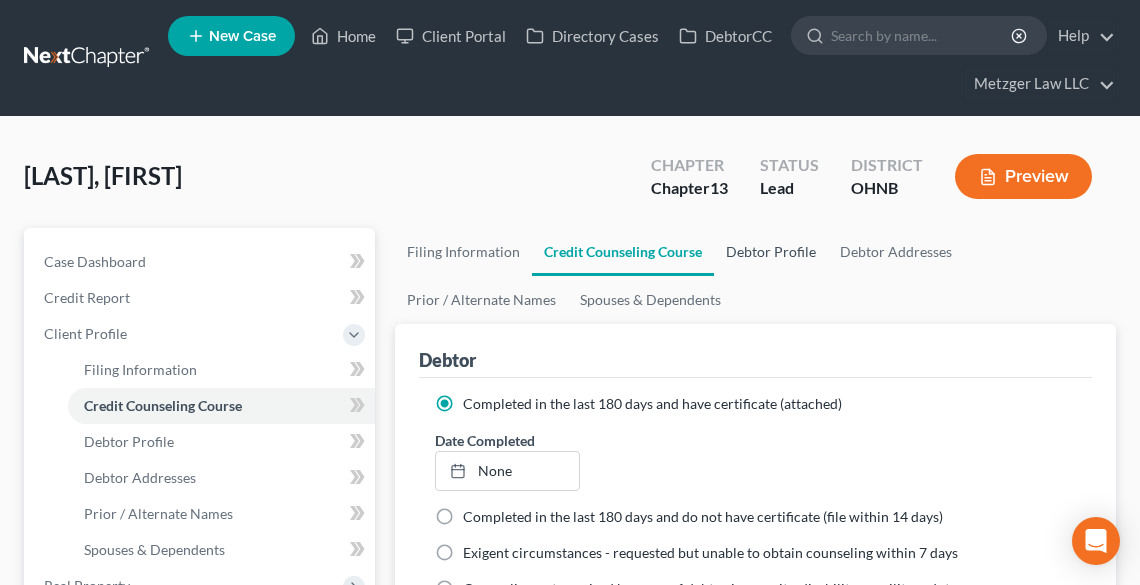 click on "Debtor Profile" at bounding box center (771, 252) 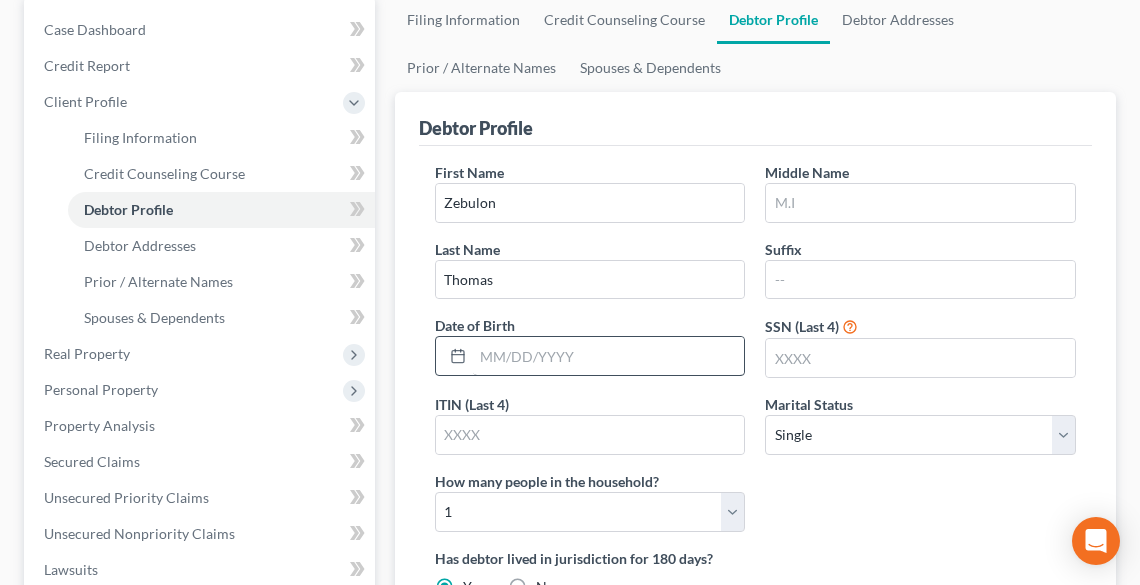 scroll, scrollTop: 240, scrollLeft: 0, axis: vertical 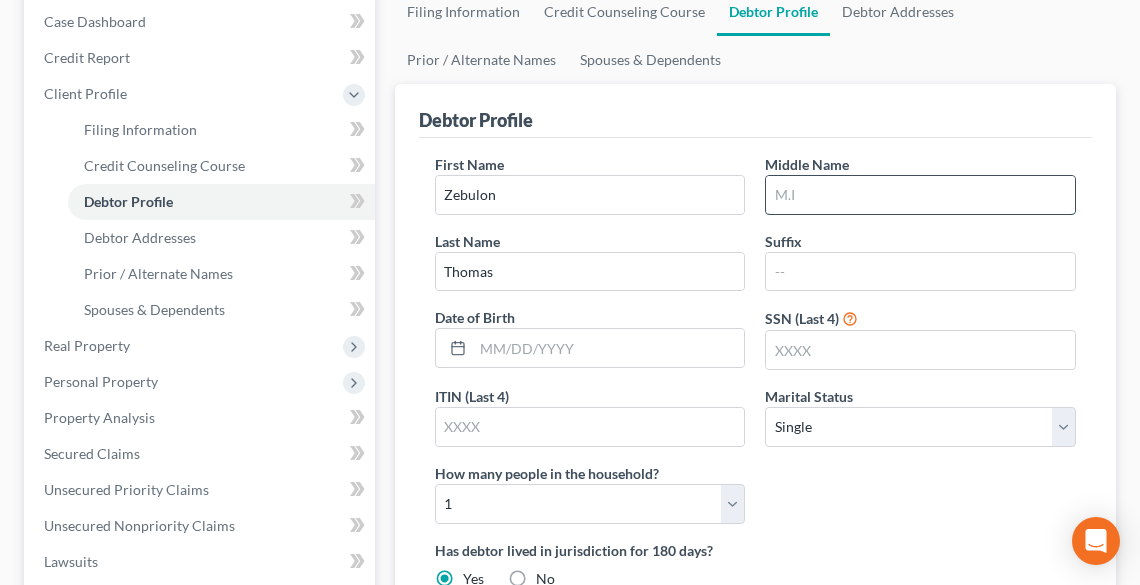 click at bounding box center [920, 195] 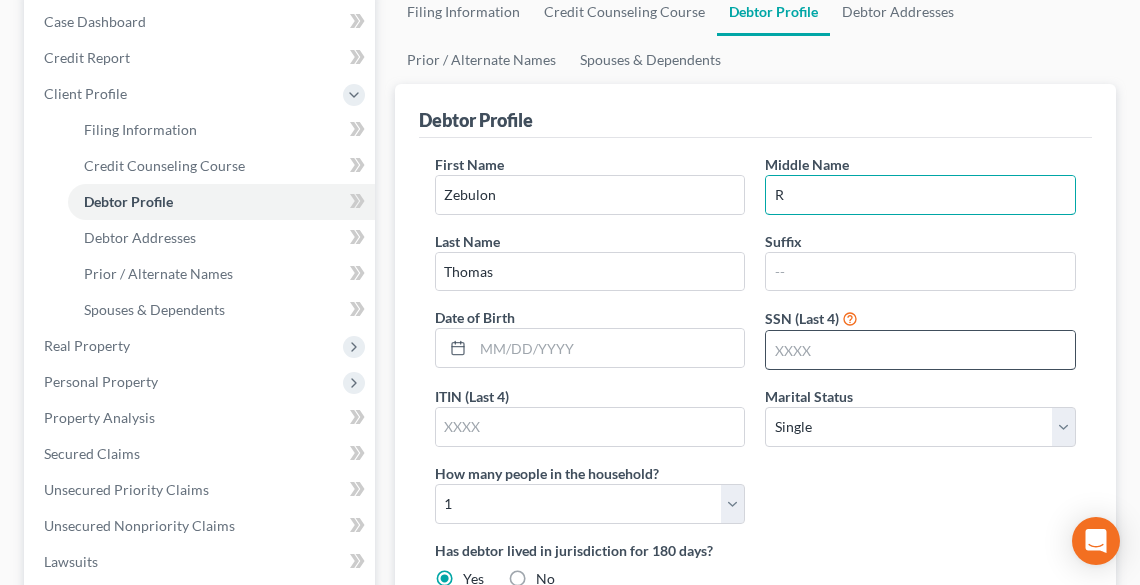 type on "R" 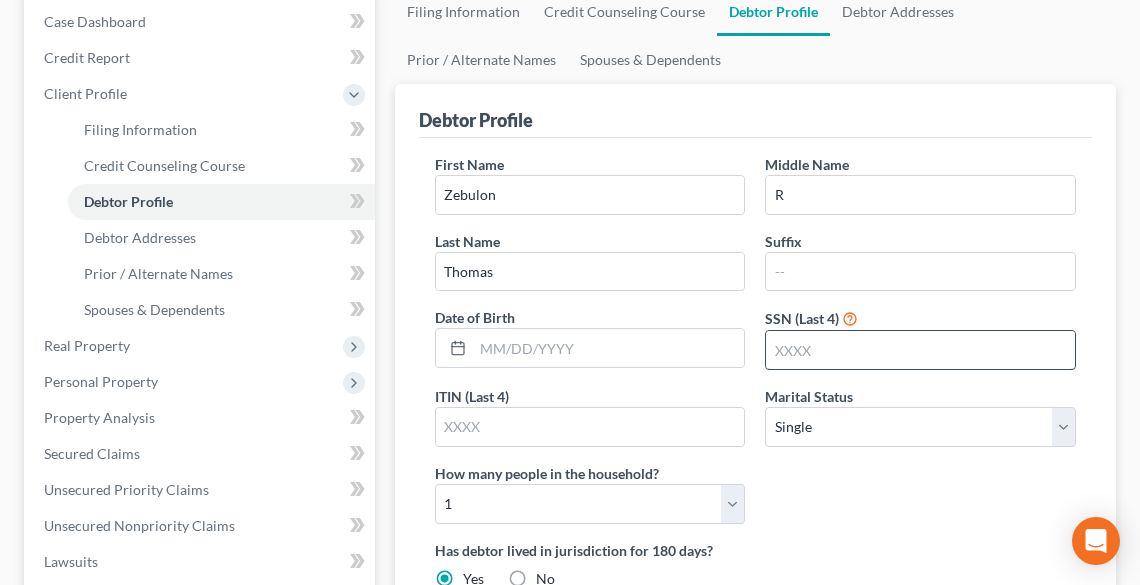 click at bounding box center [920, 350] 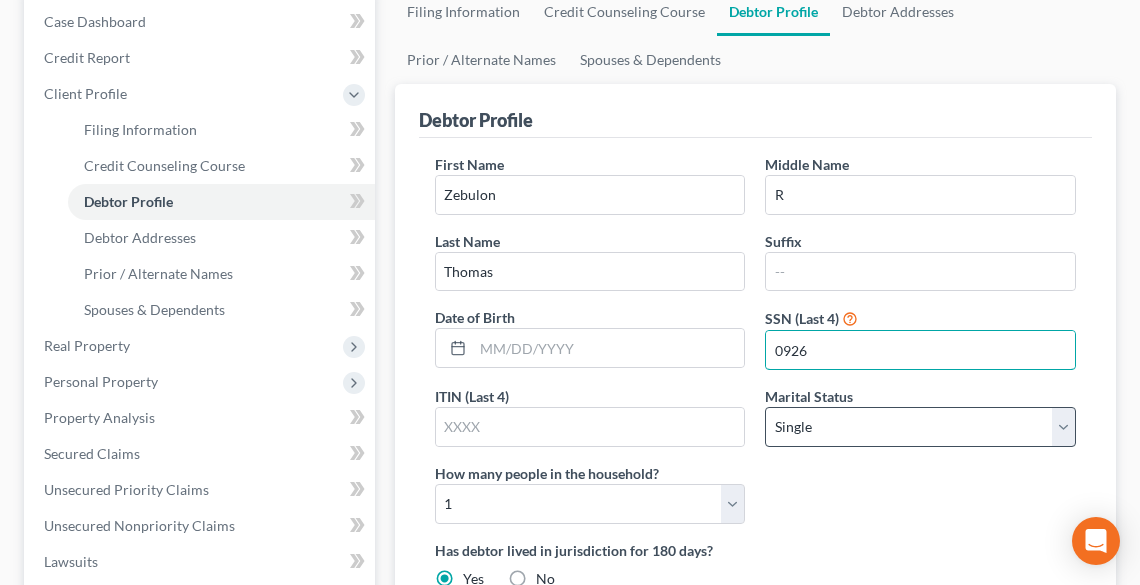 type on "0926" 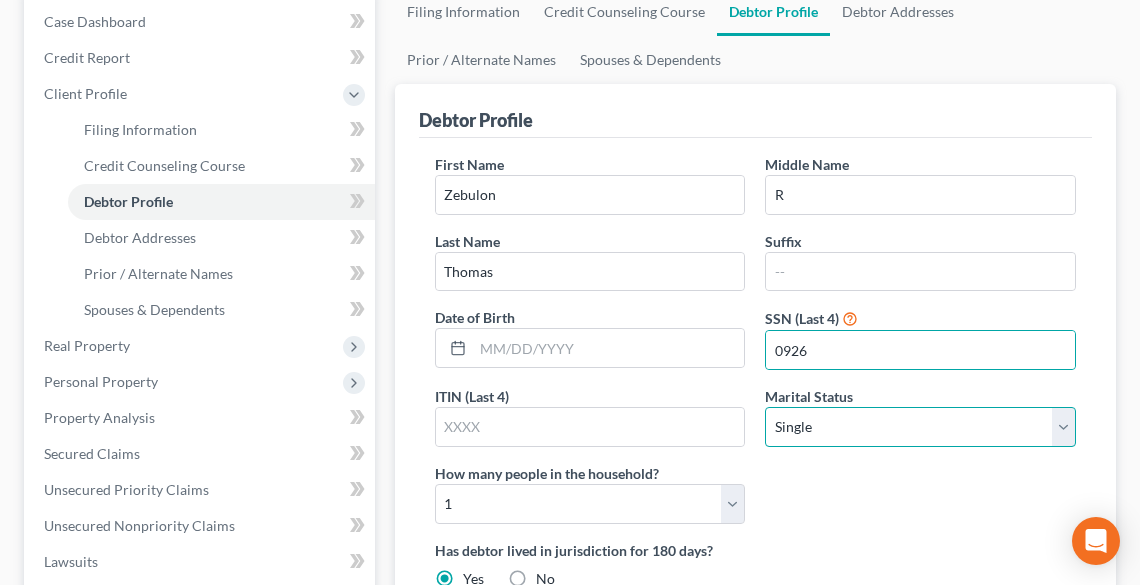 click on "Select Single Married Separated Divorced Widowed" at bounding box center [920, 427] 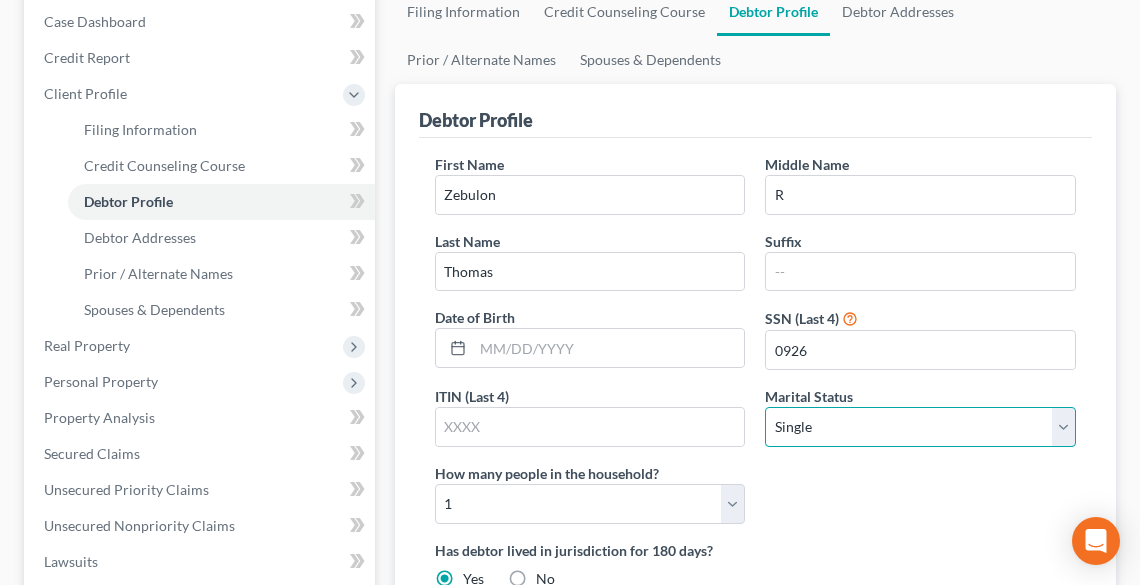 select on "1" 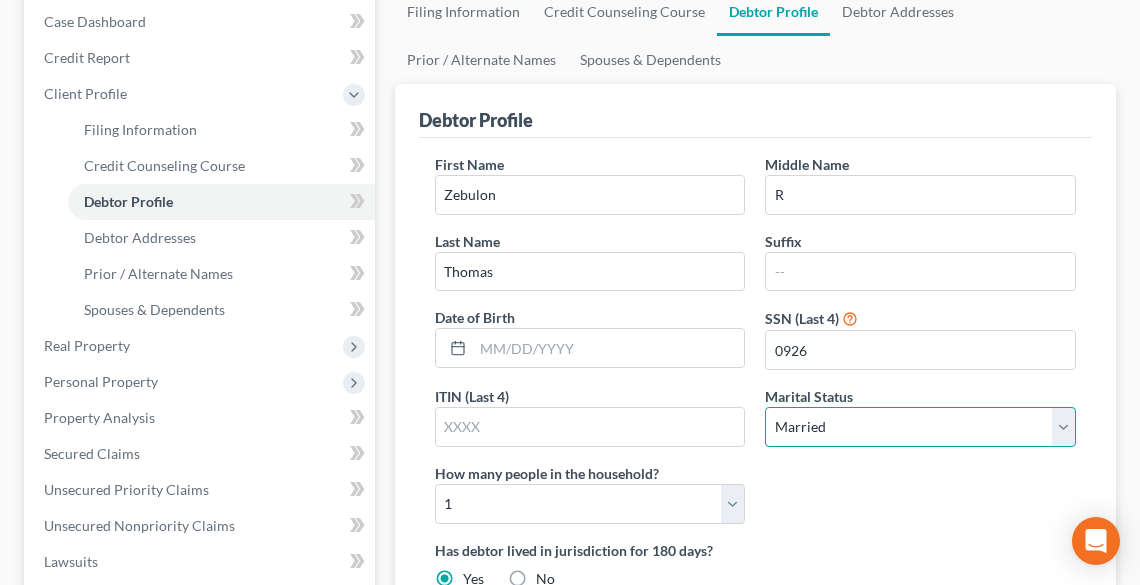 click on "Select Single Married Separated Divorced Widowed" at bounding box center [920, 427] 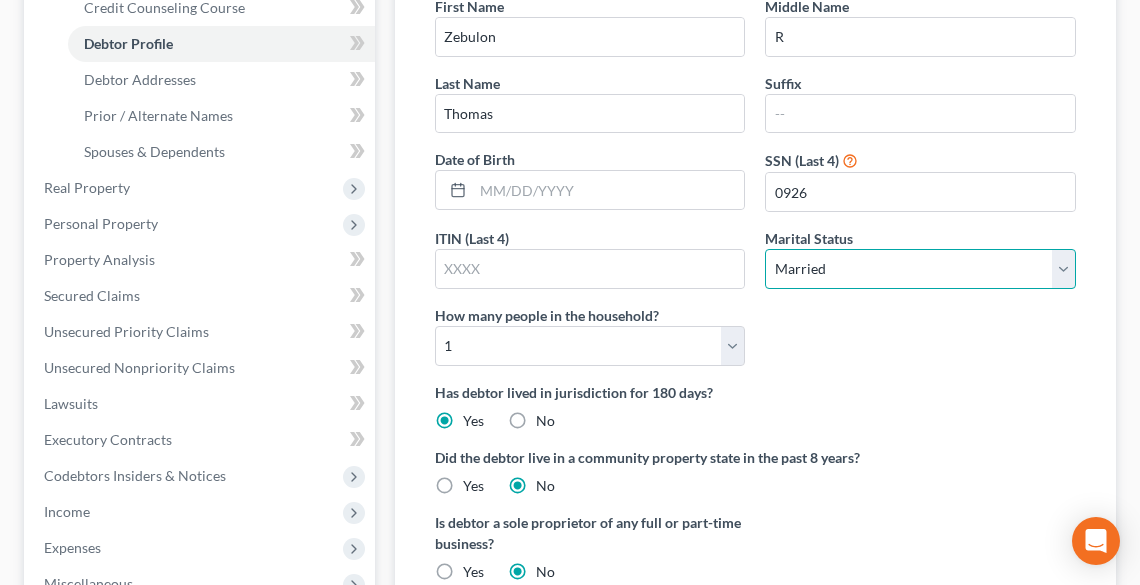 scroll, scrollTop: 400, scrollLeft: 0, axis: vertical 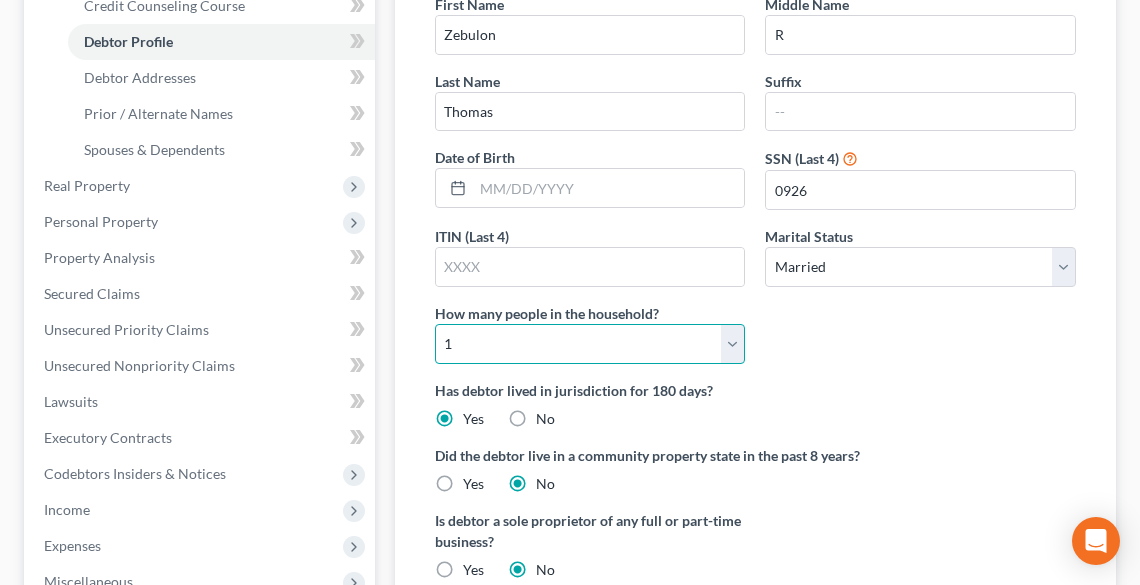 click on "Select 1 2 3 4 5 6 7 8 9 10 11 12 13 14 15 16 17 18 19 20" at bounding box center (590, 344) 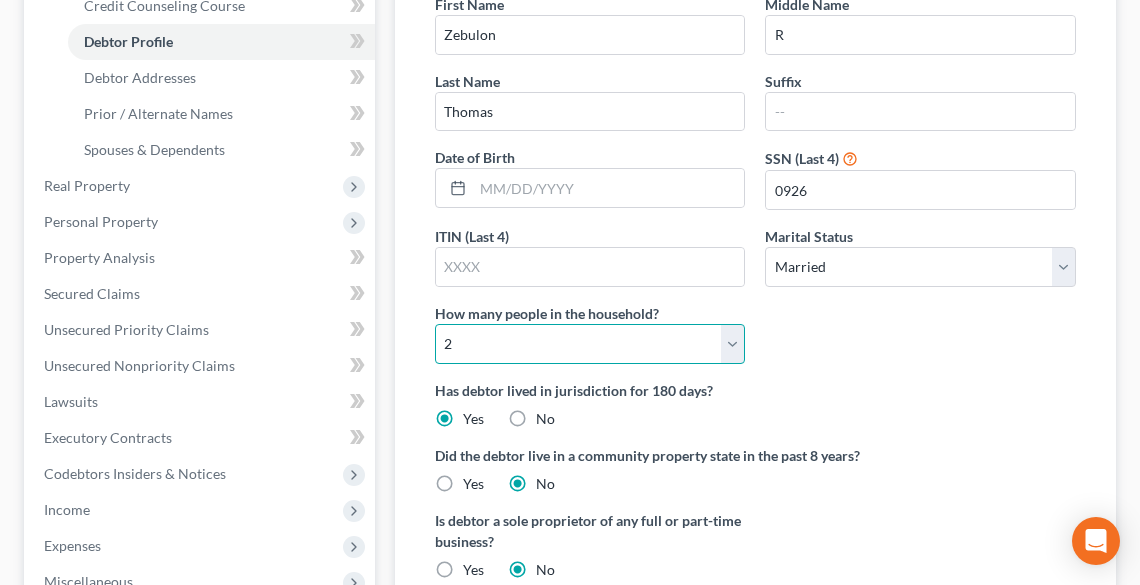 click on "Select 1 2 3 4 5 6 7 8 9 10 11 12 13 14 15 16 17 18 19 20" at bounding box center [590, 344] 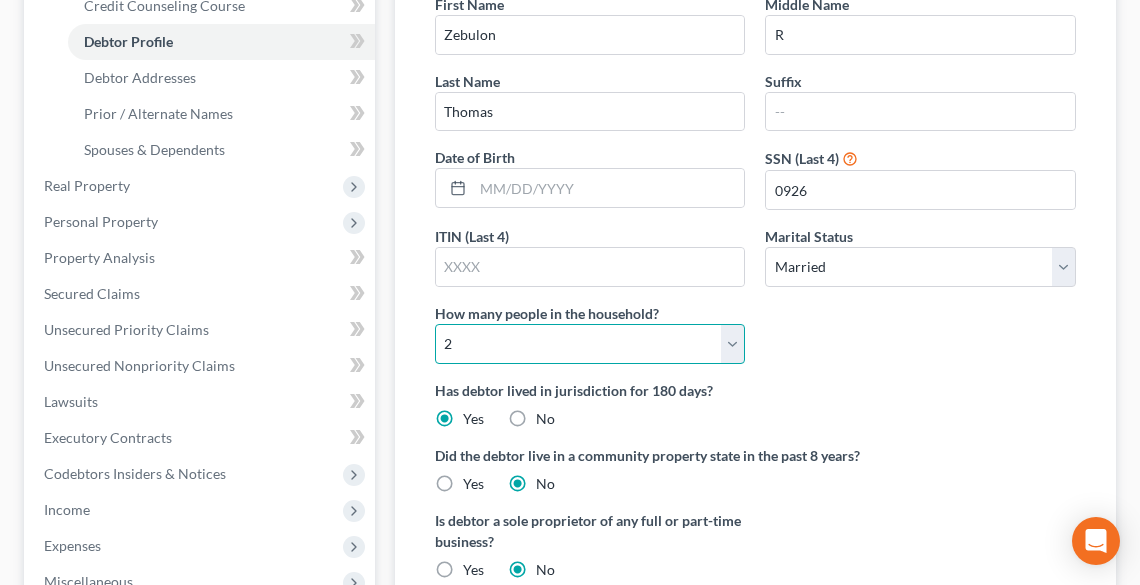 click on "Select 1 2 3 4 5 6 7 8 9 10 11 12 13 14 15 16 17 18 19 20" at bounding box center [590, 344] 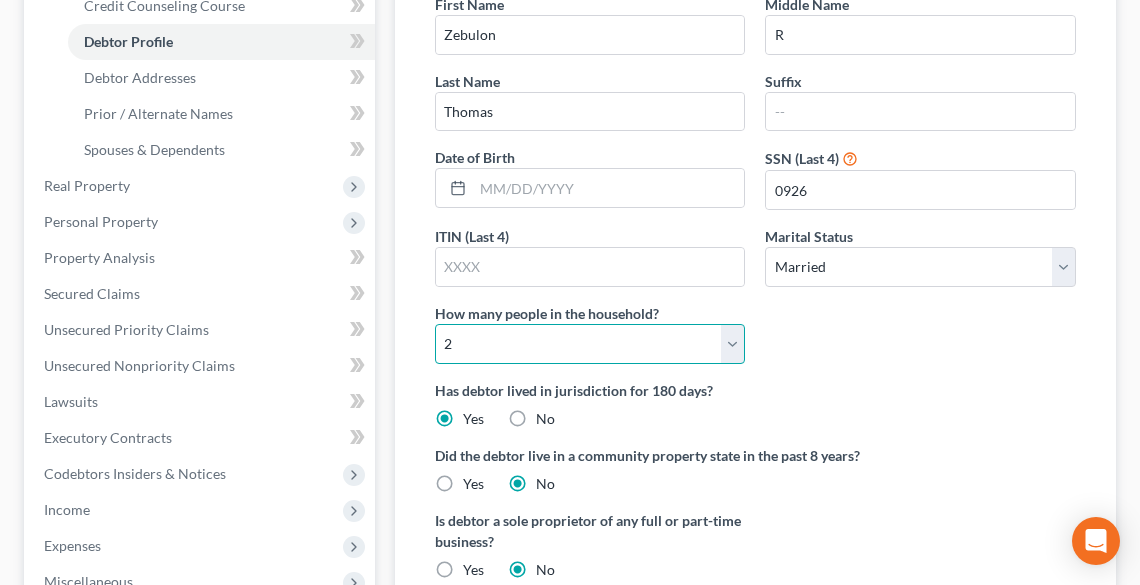 select on "2" 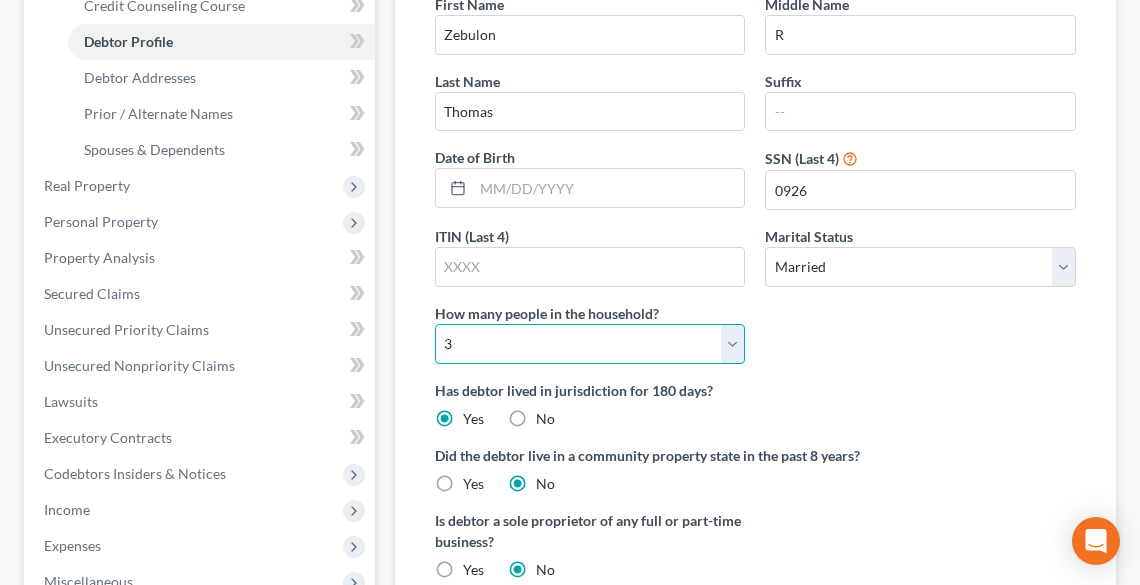 click on "Select 1 2 3 4 5 6 7 8 9 10 11 12 13 14 15 16 17 18 19 20" at bounding box center (590, 344) 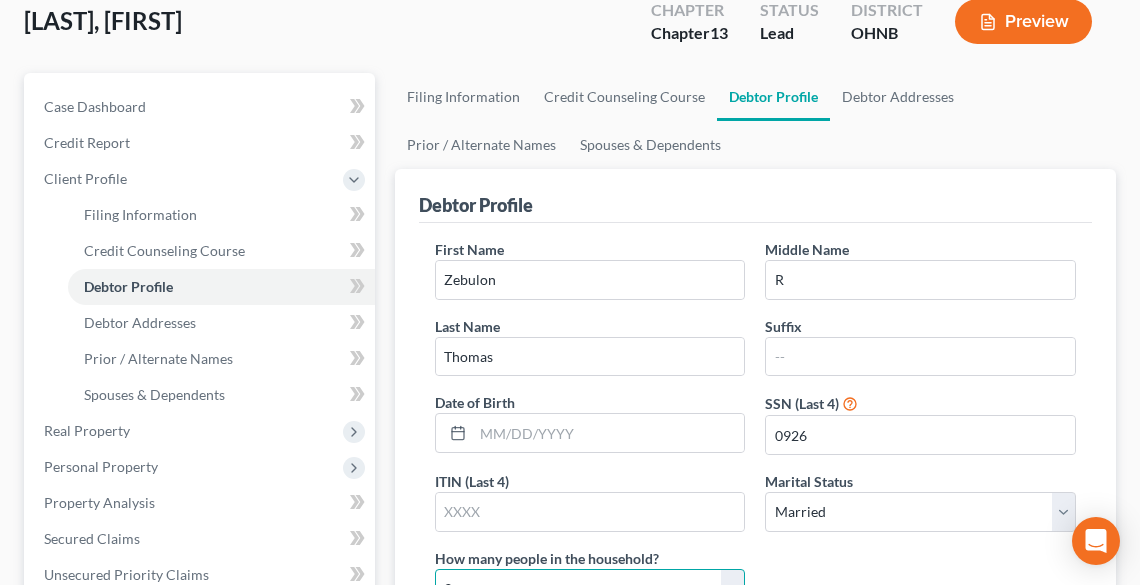 scroll, scrollTop: 124, scrollLeft: 0, axis: vertical 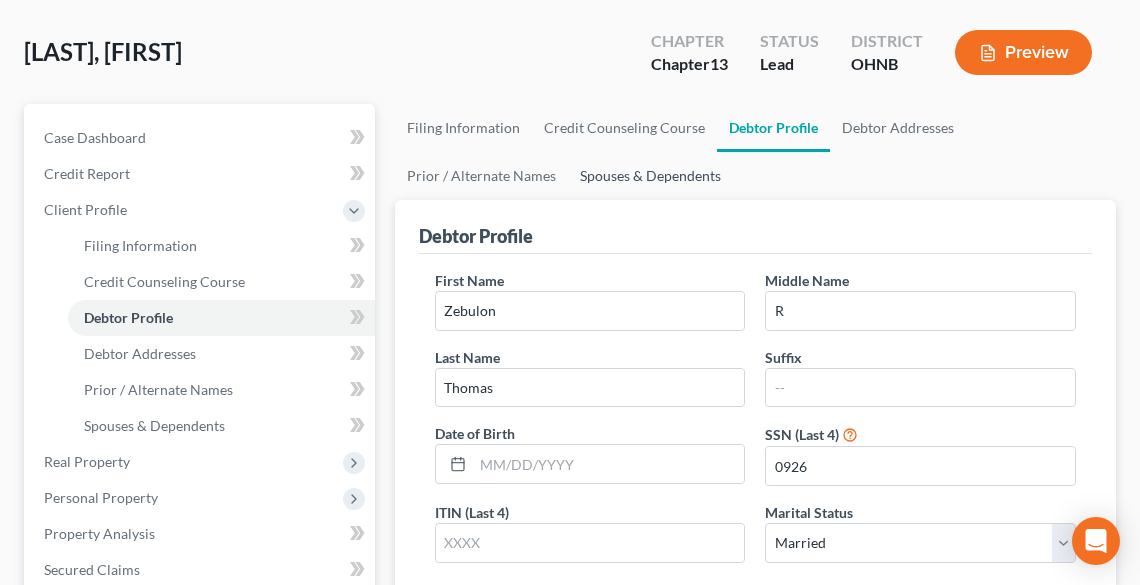 click on "Spouses & Dependents" at bounding box center [650, 176] 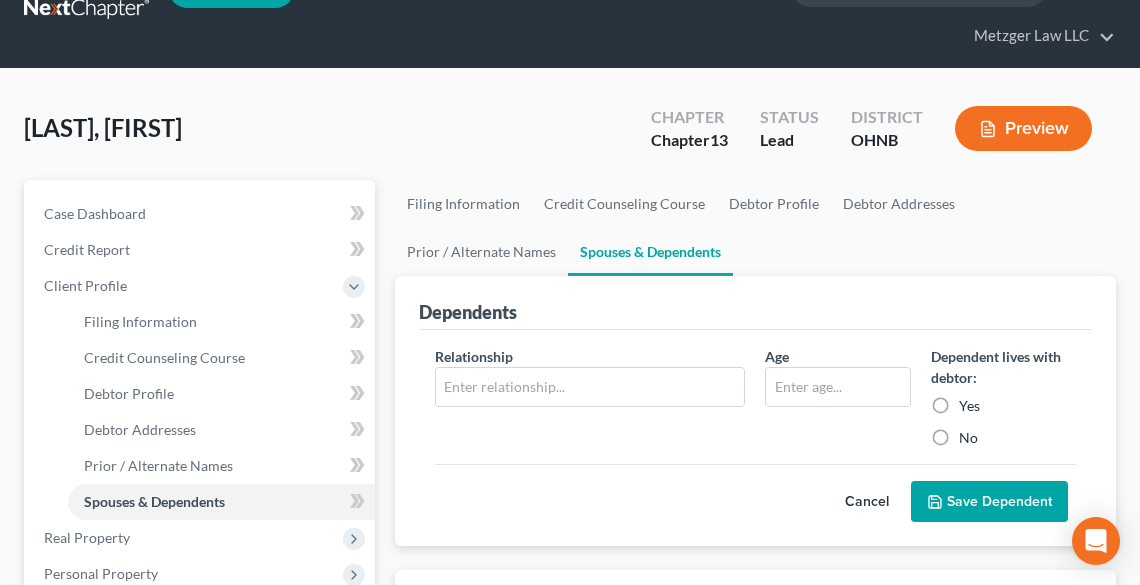 scroll, scrollTop: 0, scrollLeft: 0, axis: both 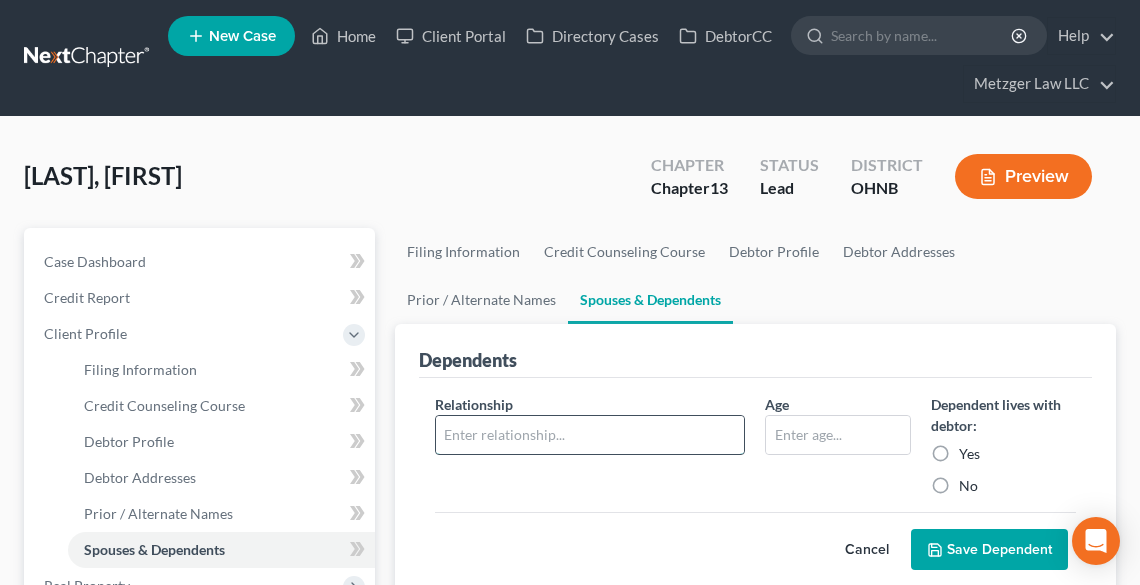 click at bounding box center (590, 435) 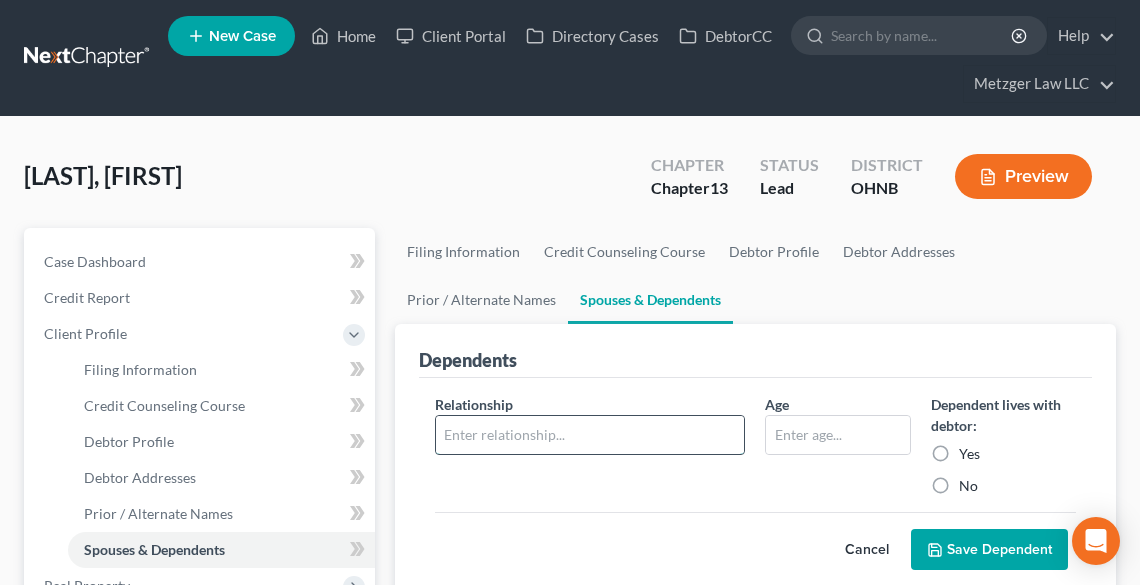 type on "Daughter" 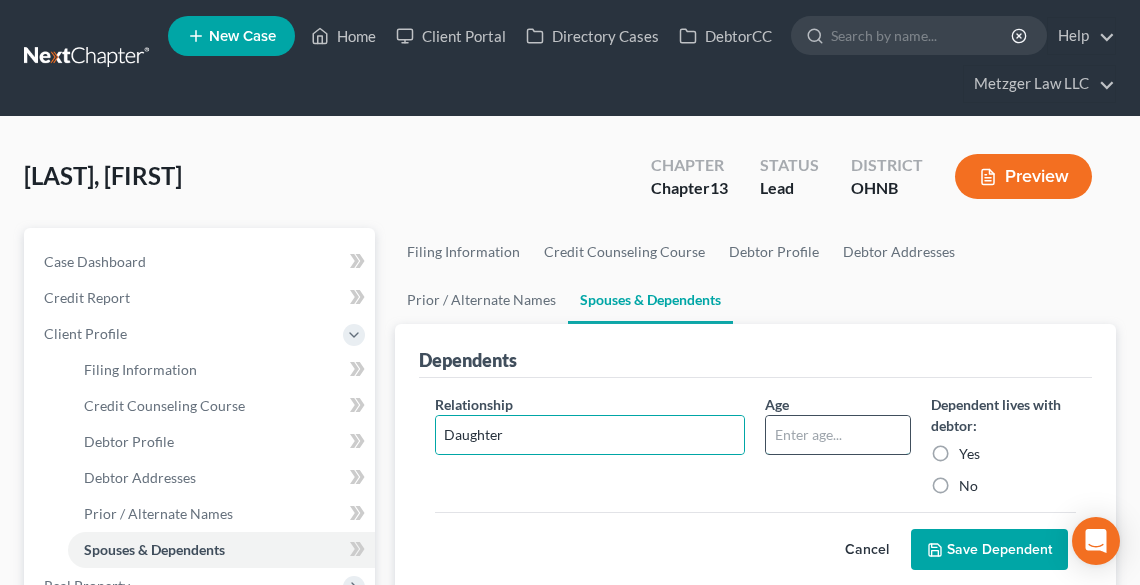 click at bounding box center [837, 435] 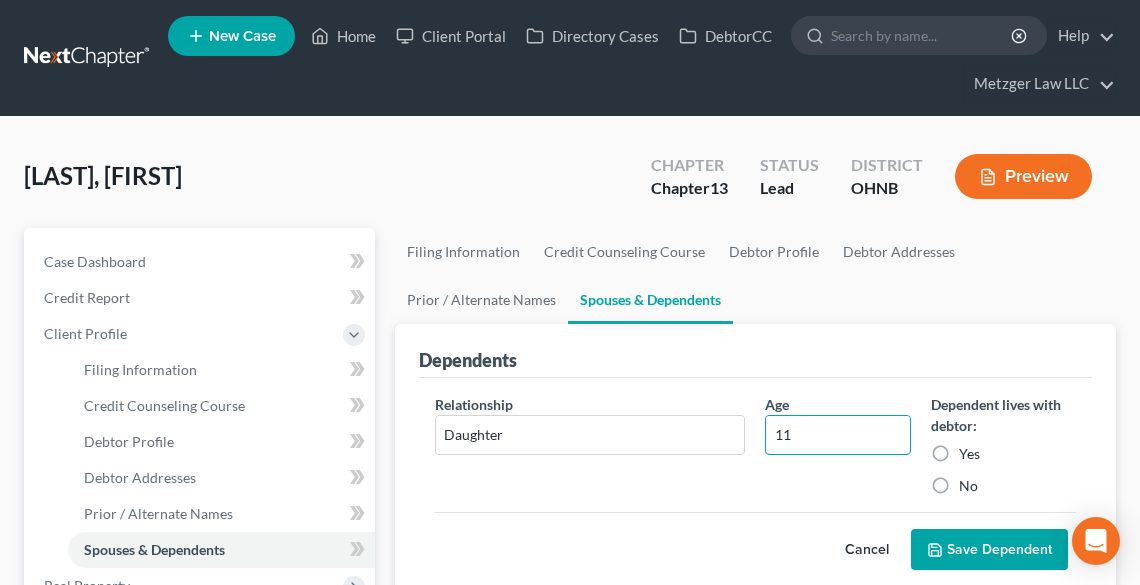 type on "11" 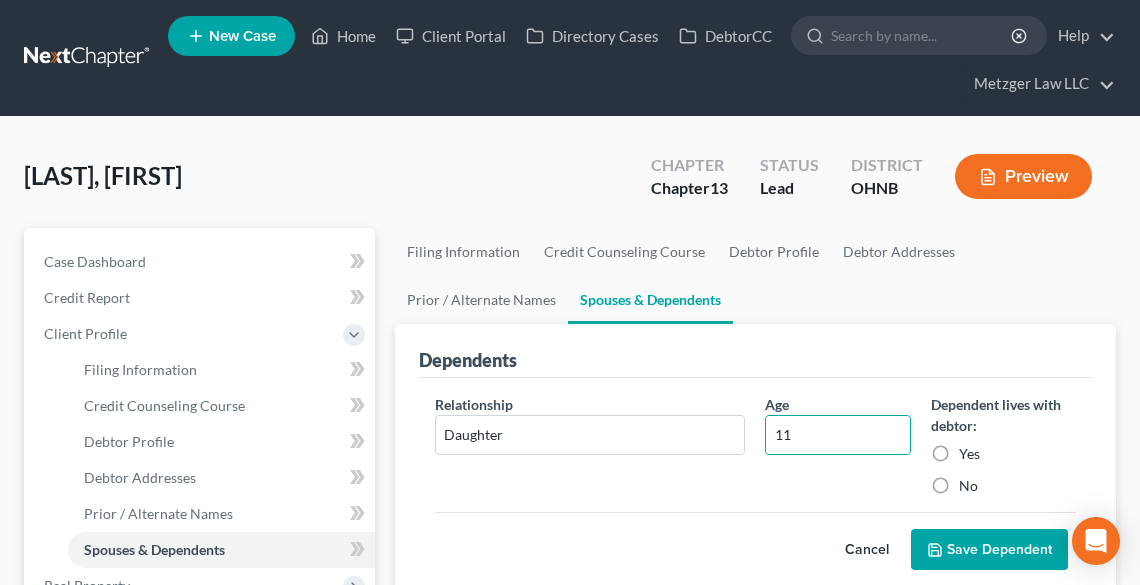 click on "Yes" at bounding box center [969, 454] 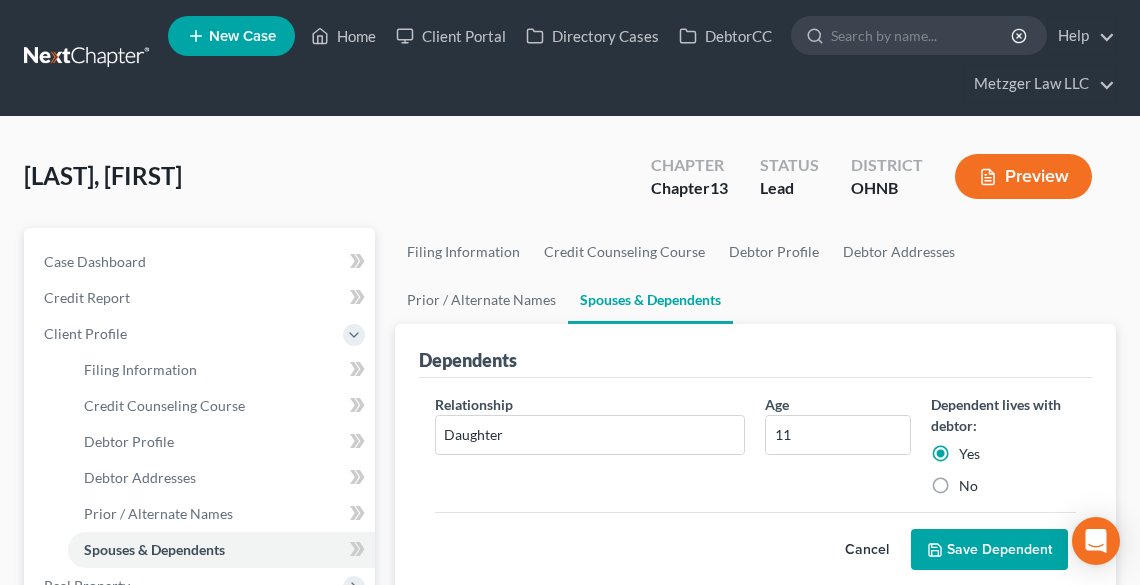 click on "Save Dependent" at bounding box center (989, 550) 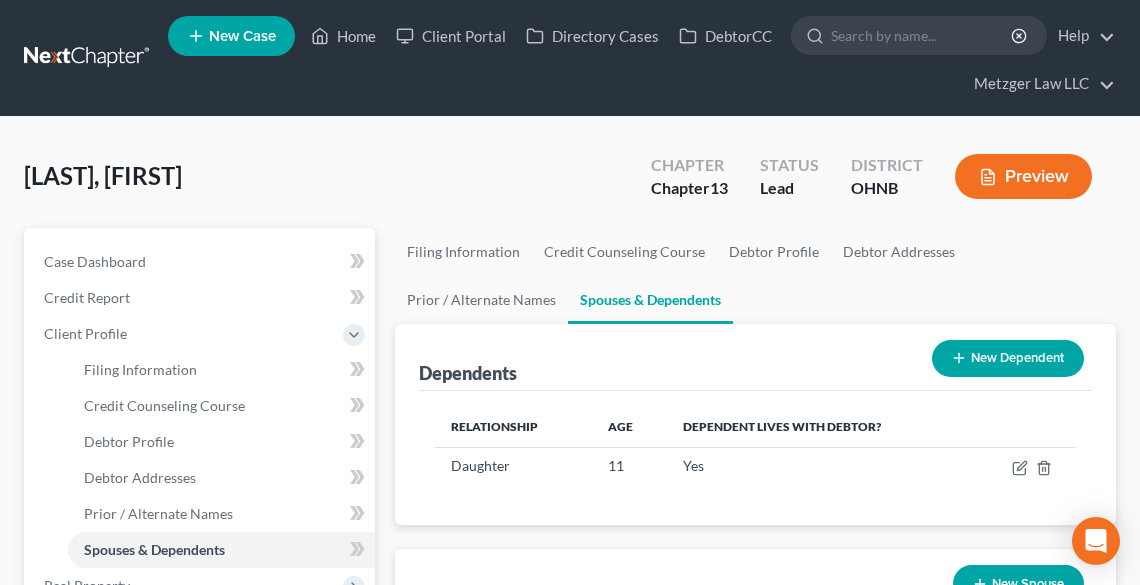 click on "New Dependent" at bounding box center (1008, 358) 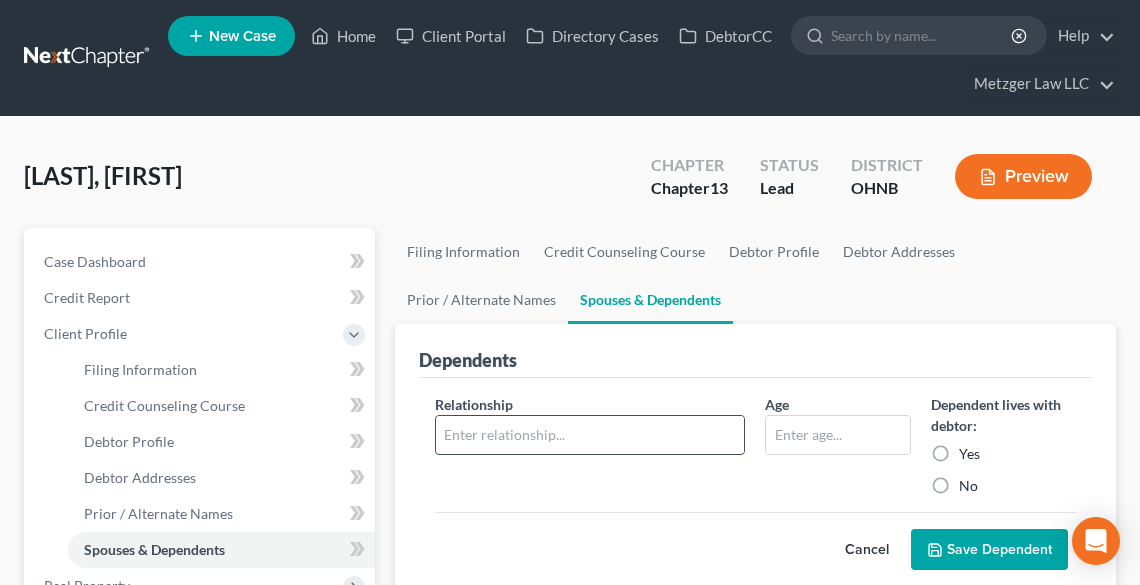 click at bounding box center (590, 435) 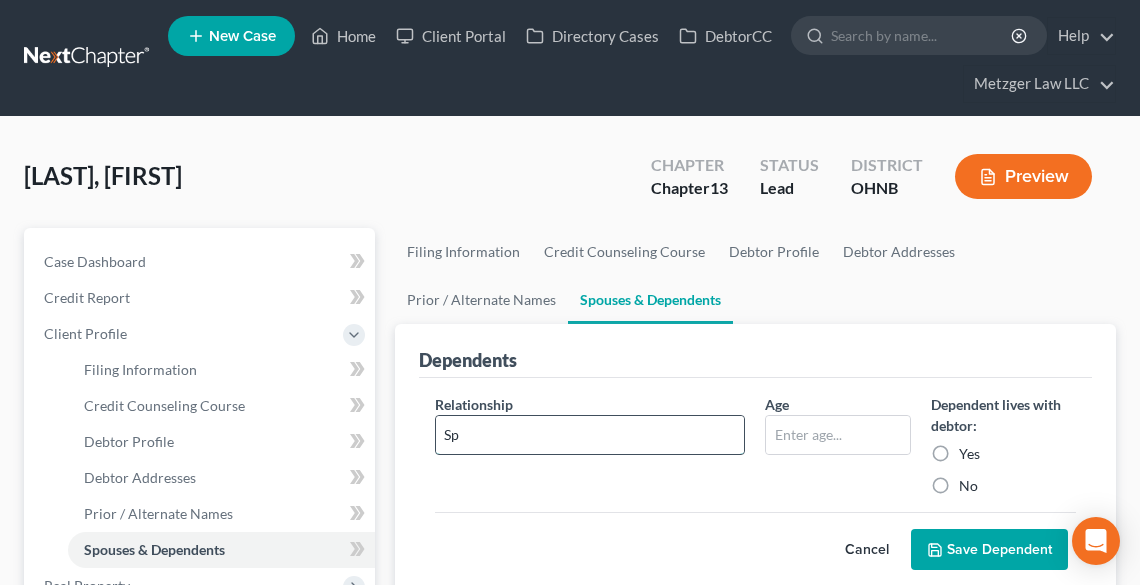 type on "S" 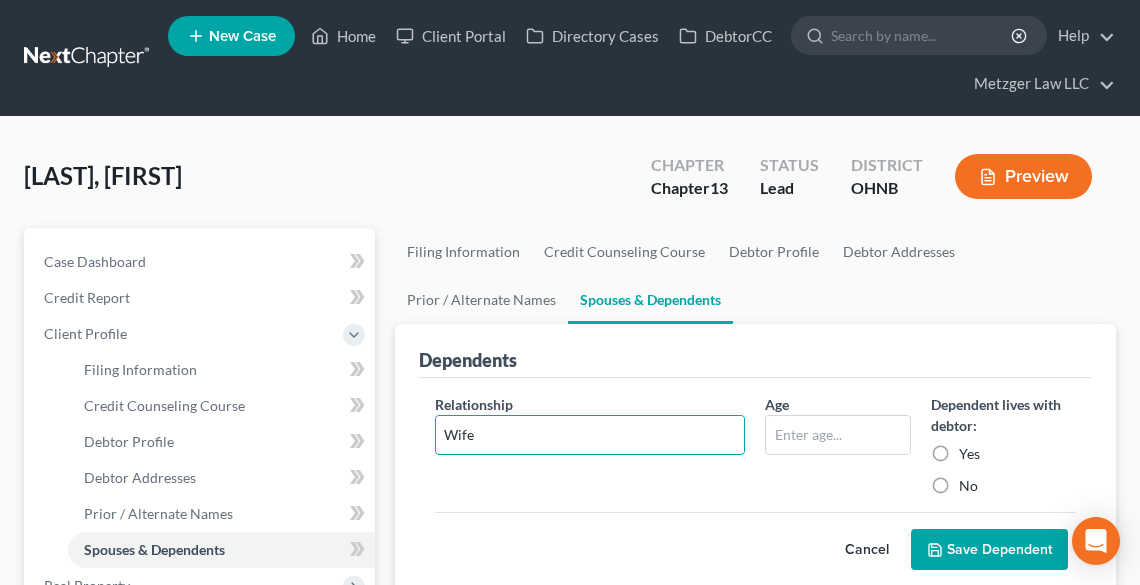 type on "Wife" 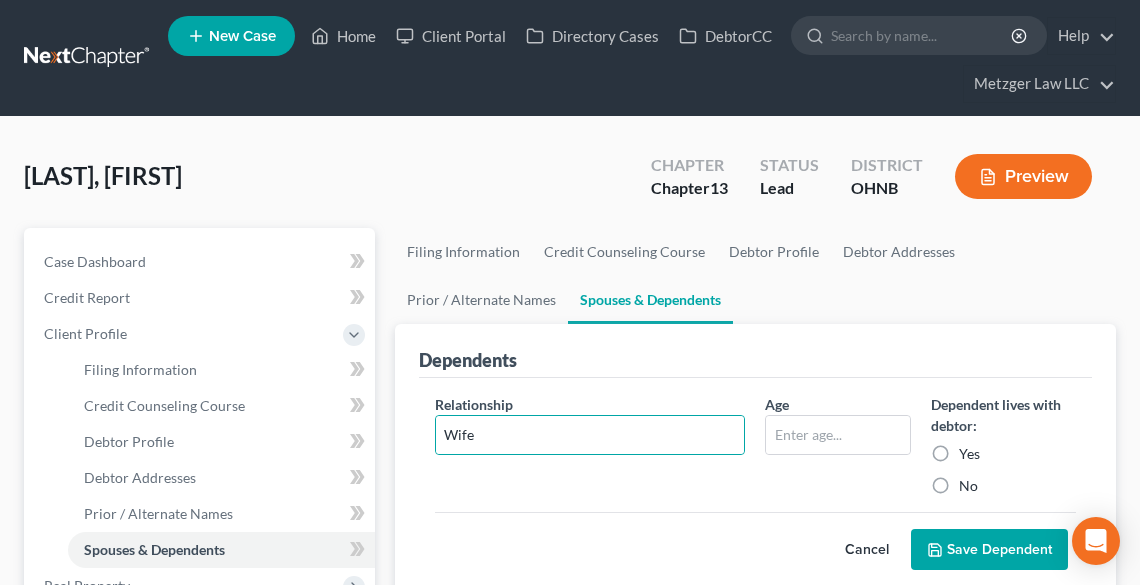 click on "Yes" at bounding box center (969, 454) 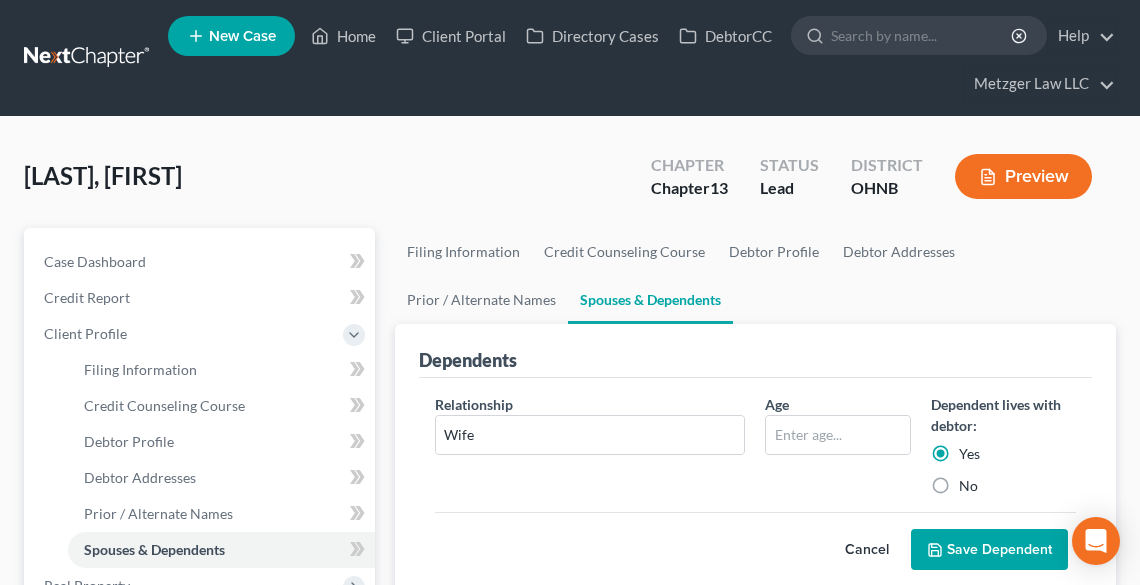 click on "Save Dependent" at bounding box center [989, 550] 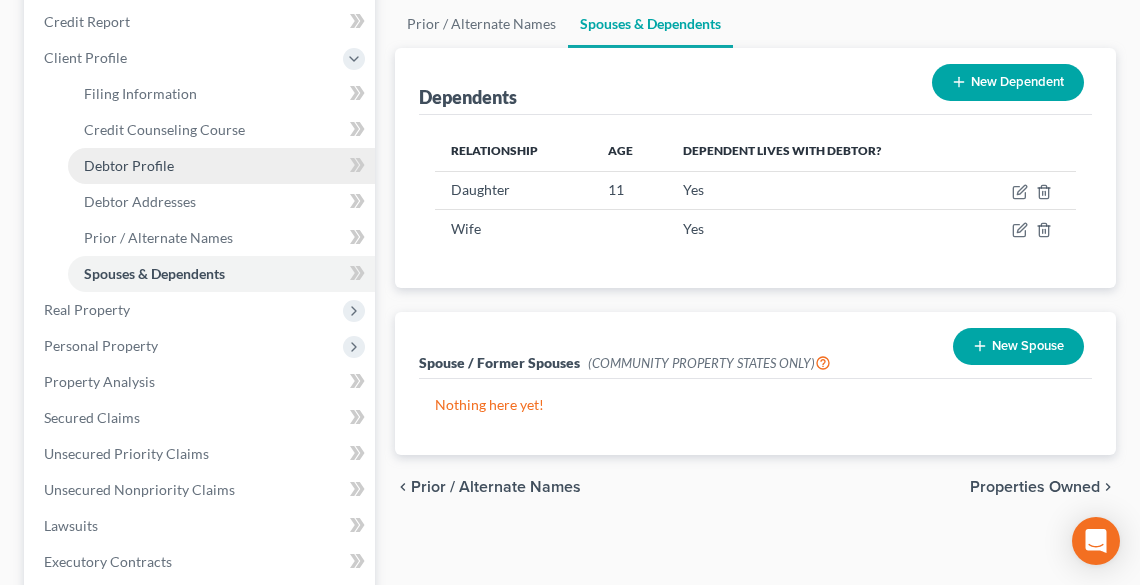 scroll, scrollTop: 640, scrollLeft: 0, axis: vertical 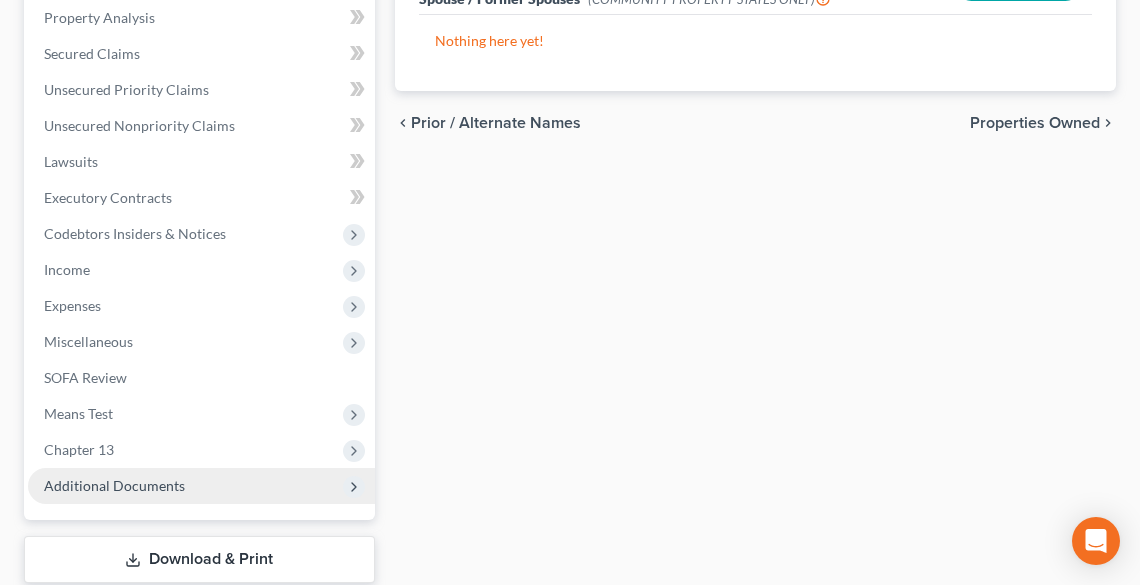 click on "Additional Documents" at bounding box center (114, 485) 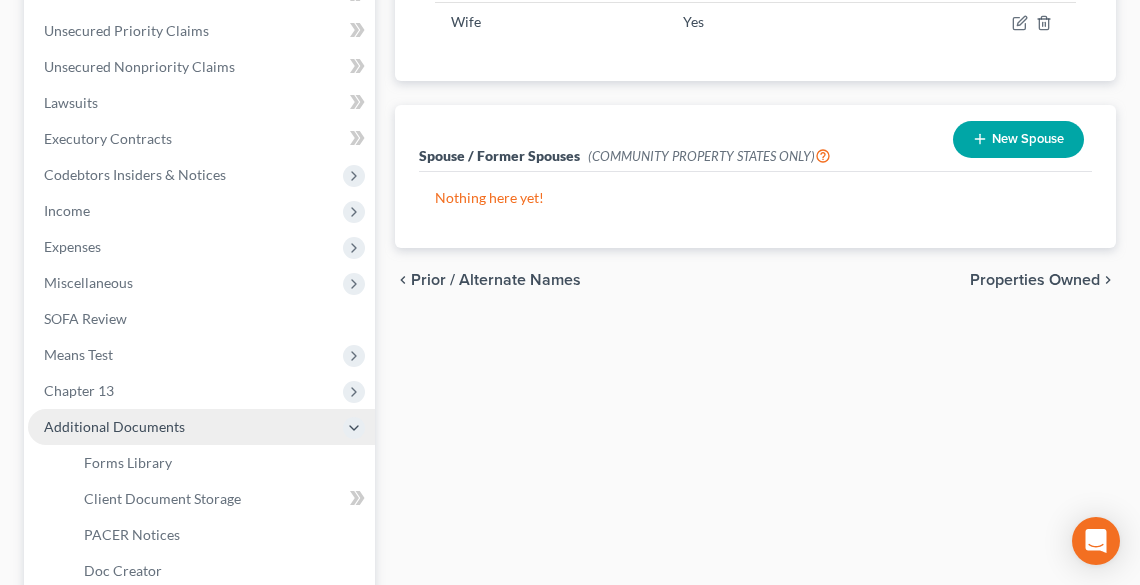 scroll, scrollTop: 584, scrollLeft: 0, axis: vertical 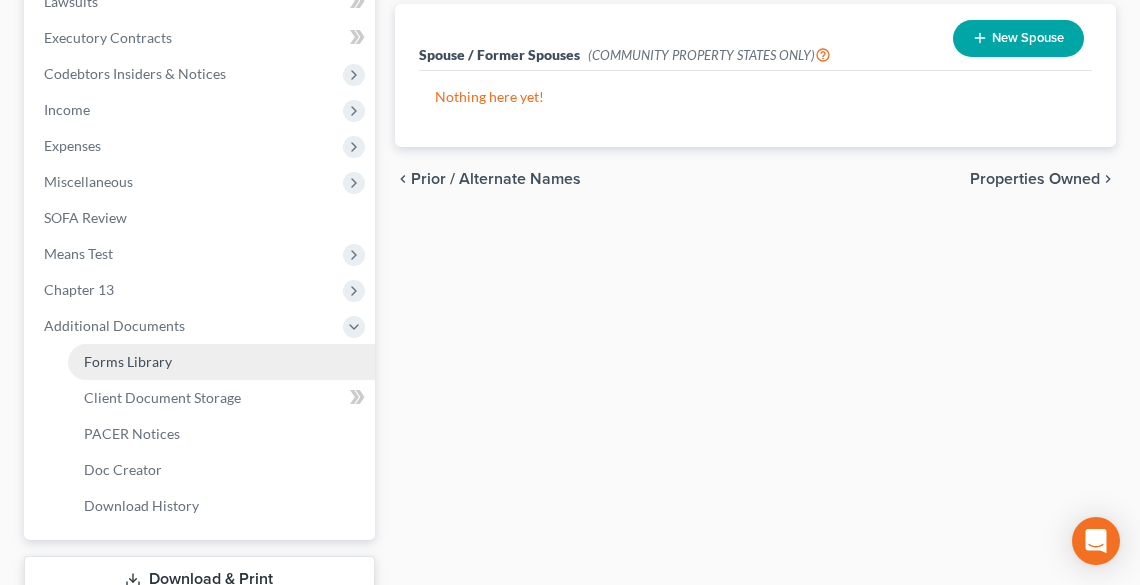 click on "Forms Library" at bounding box center (128, 361) 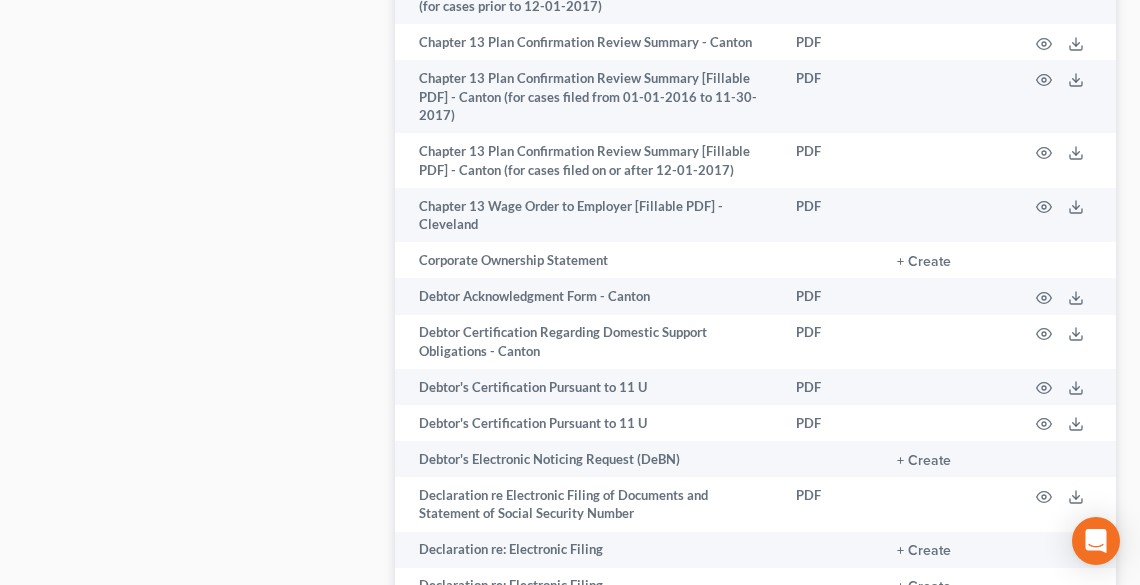 scroll, scrollTop: 1280, scrollLeft: 0, axis: vertical 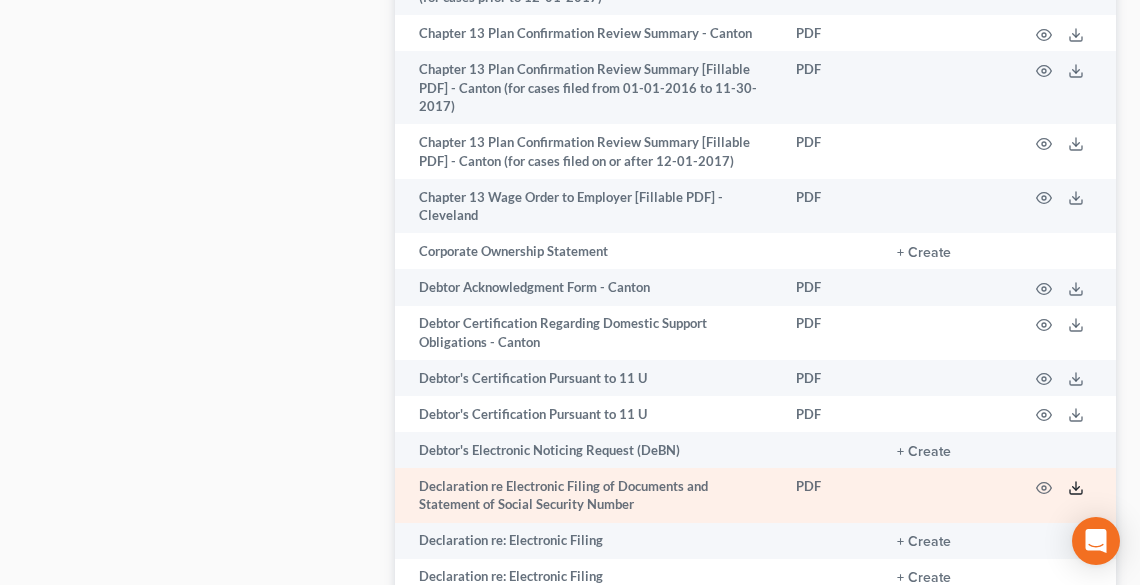 click 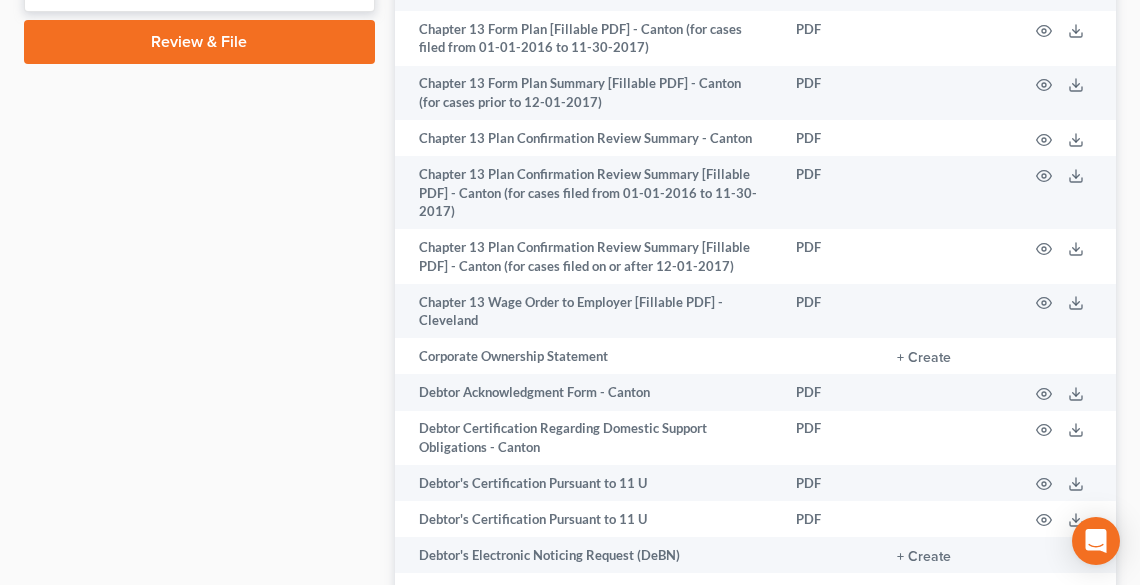 scroll, scrollTop: 960, scrollLeft: 0, axis: vertical 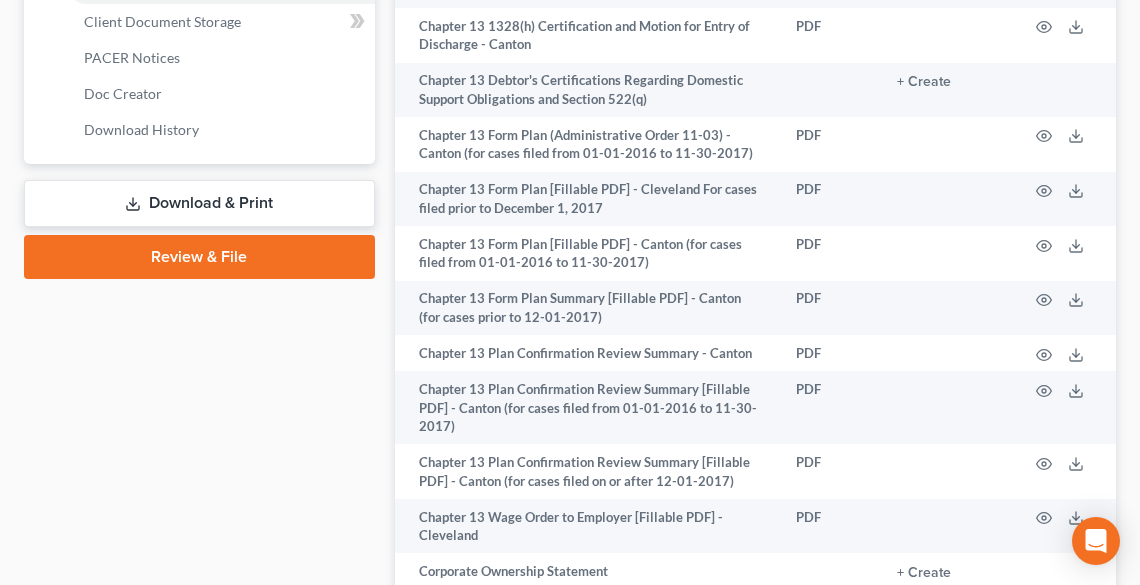 click on "Download & Print" at bounding box center (199, 203) 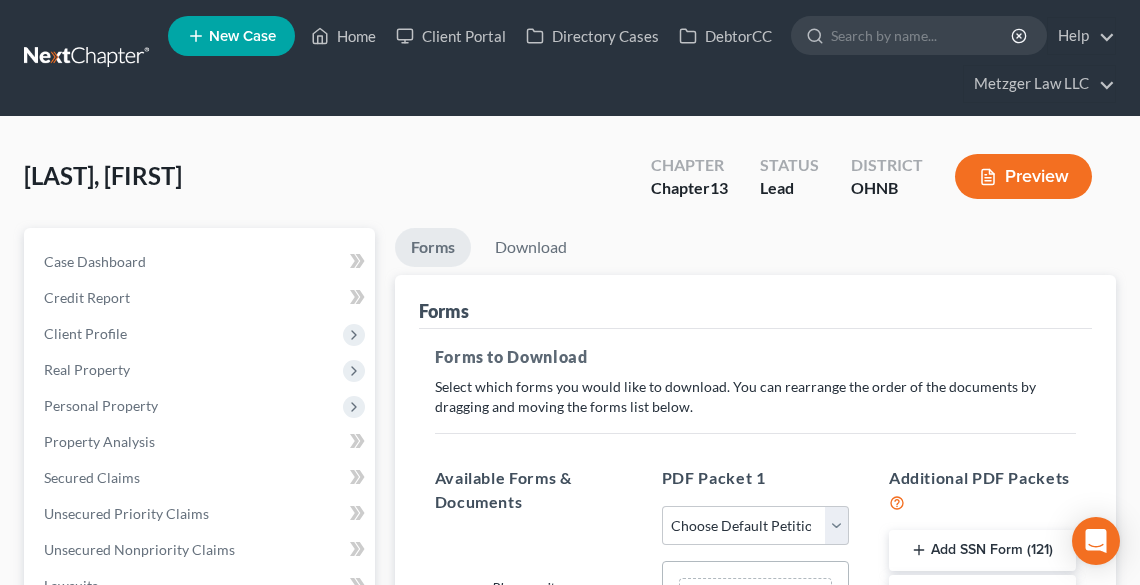 scroll, scrollTop: 240, scrollLeft: 0, axis: vertical 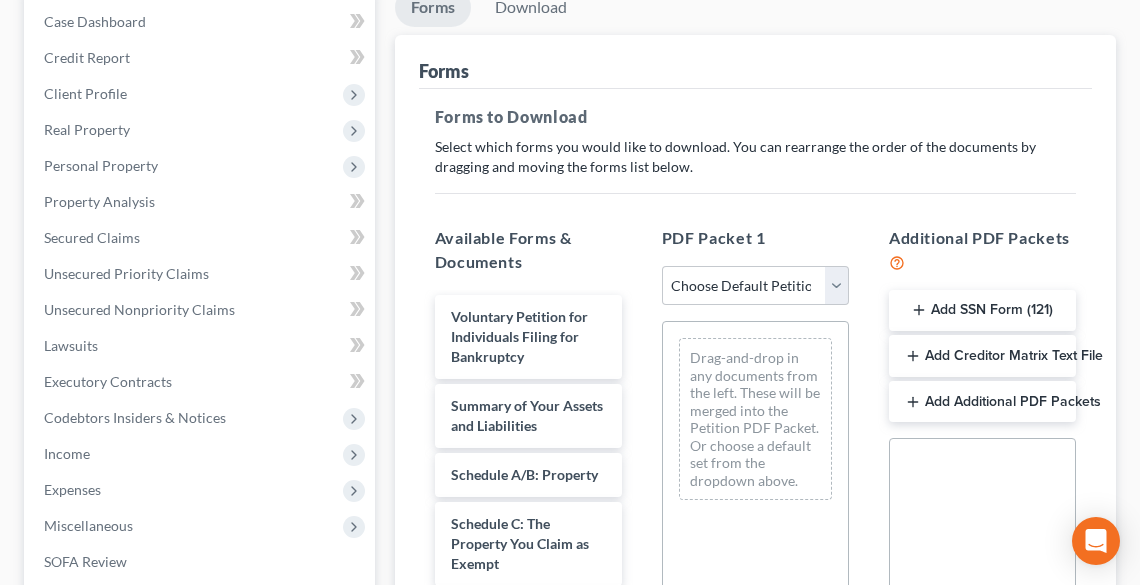 click on "Add SSN Form (121)" at bounding box center [982, 311] 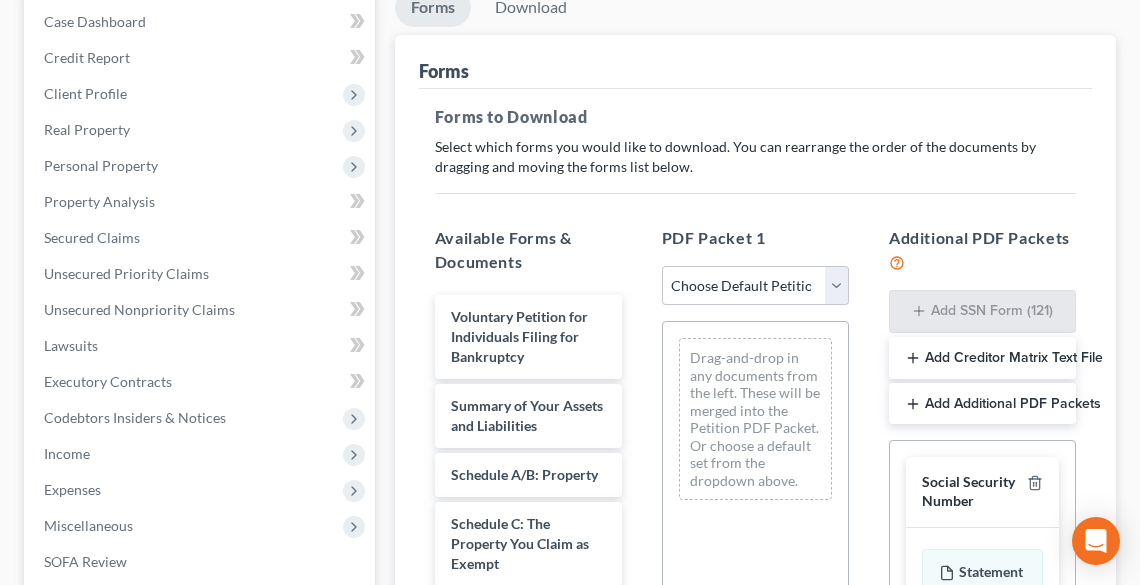 click on "Social Security Number" at bounding box center [970, 491] 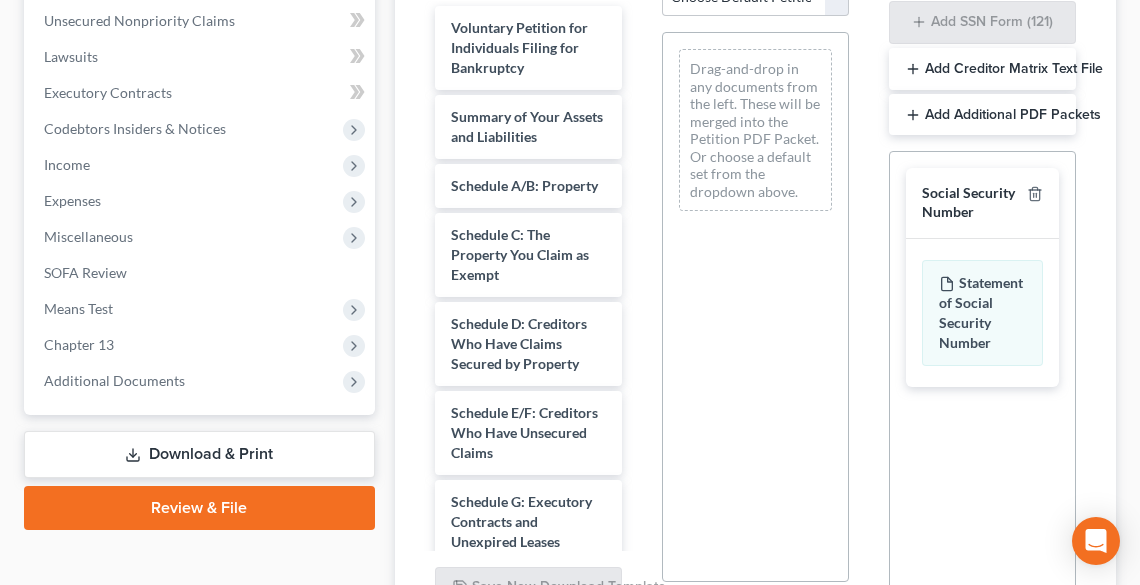 scroll, scrollTop: 728, scrollLeft: 0, axis: vertical 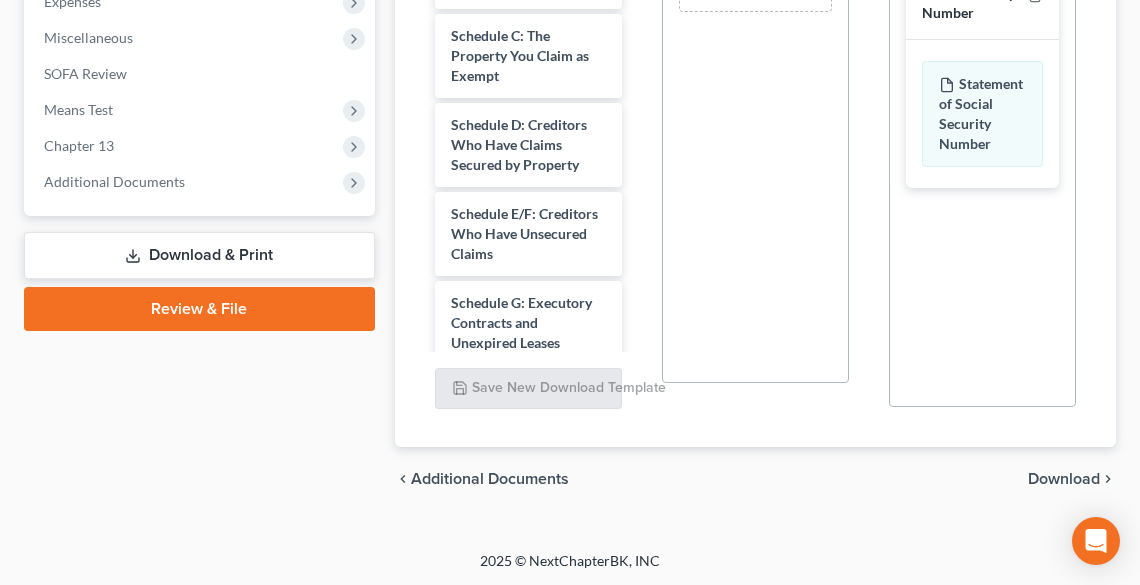 click on "chevron_left   Additional Documents Download   chevron_right" at bounding box center [755, 479] 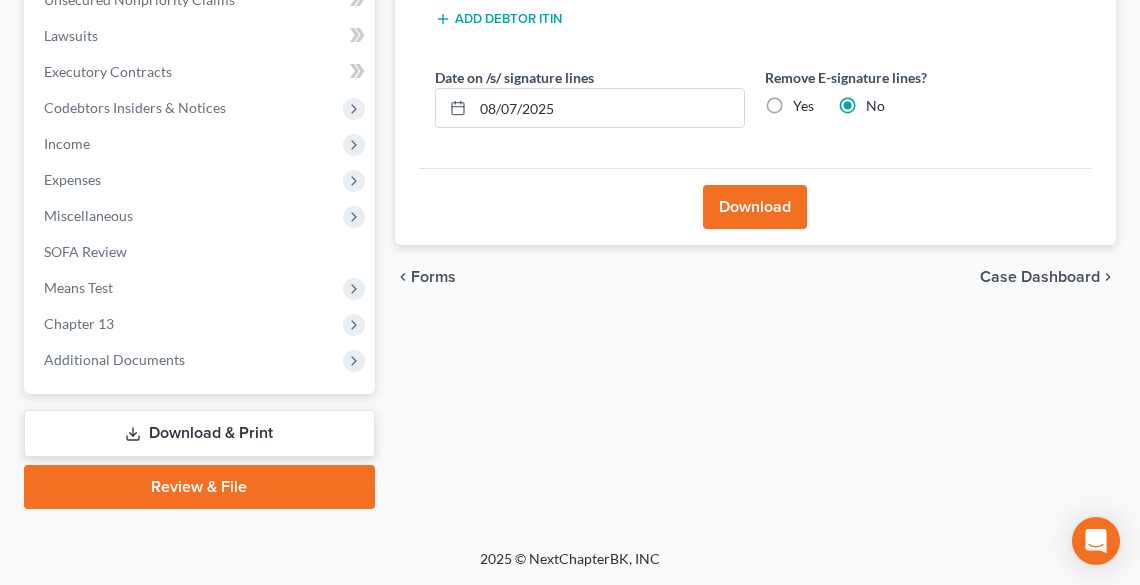 scroll, scrollTop: 548, scrollLeft: 0, axis: vertical 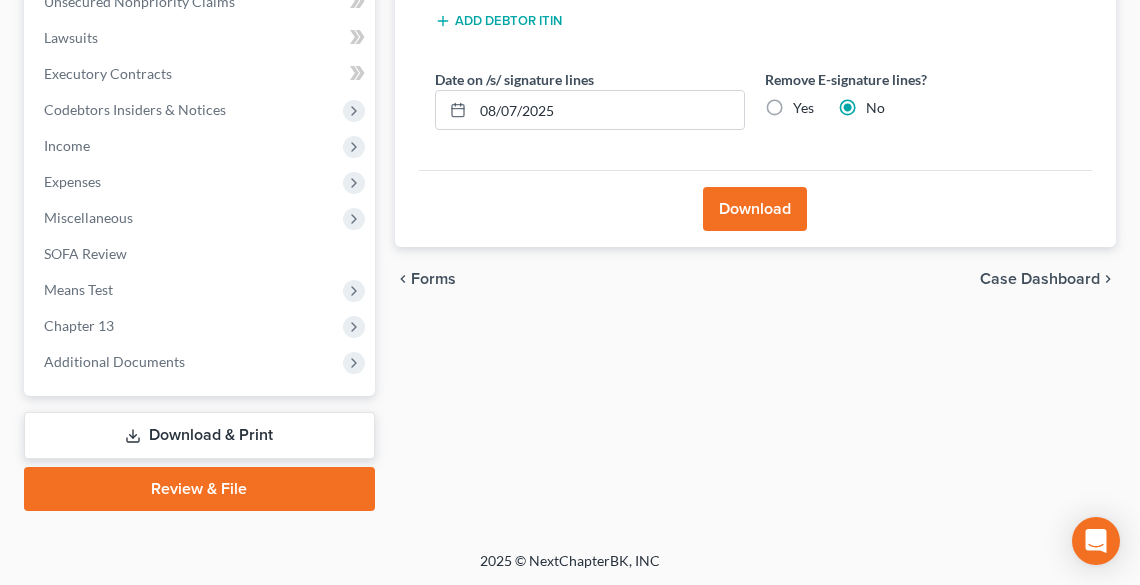 click on "Yes" at bounding box center [803, 108] 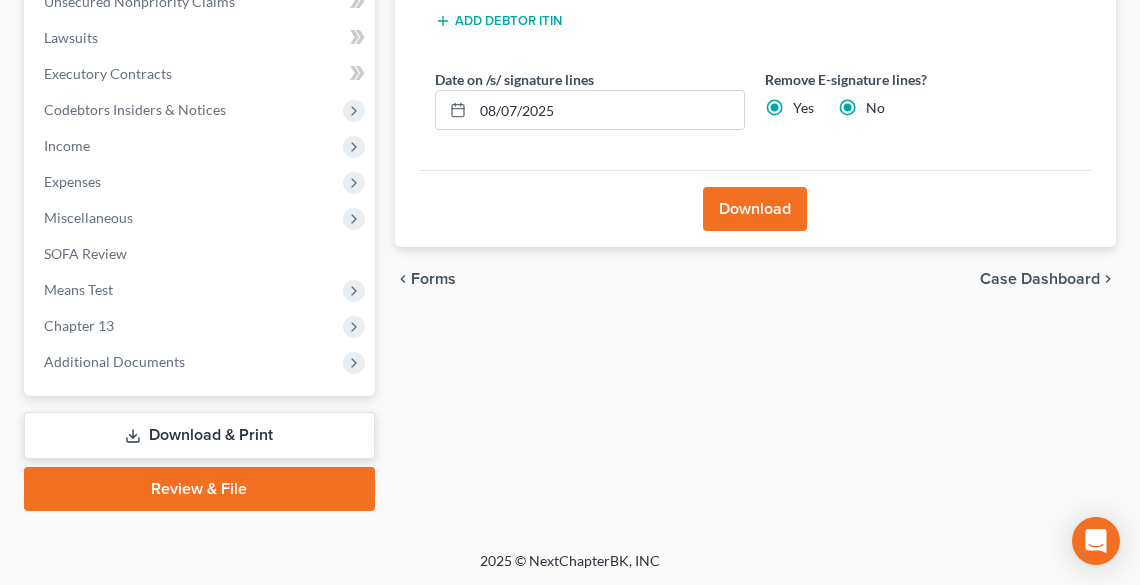 radio on "false" 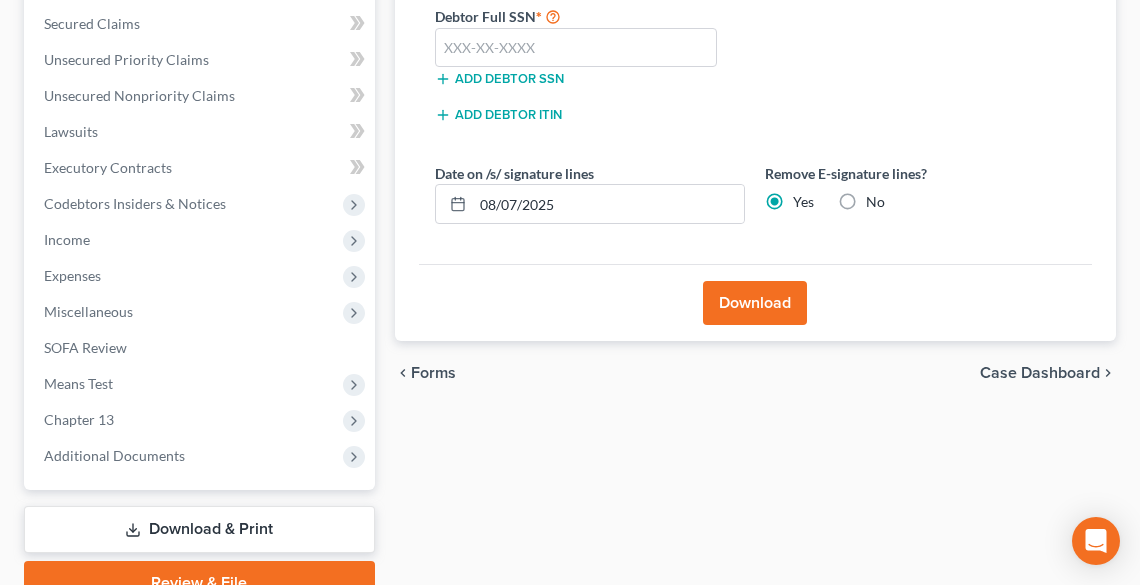 scroll, scrollTop: 308, scrollLeft: 0, axis: vertical 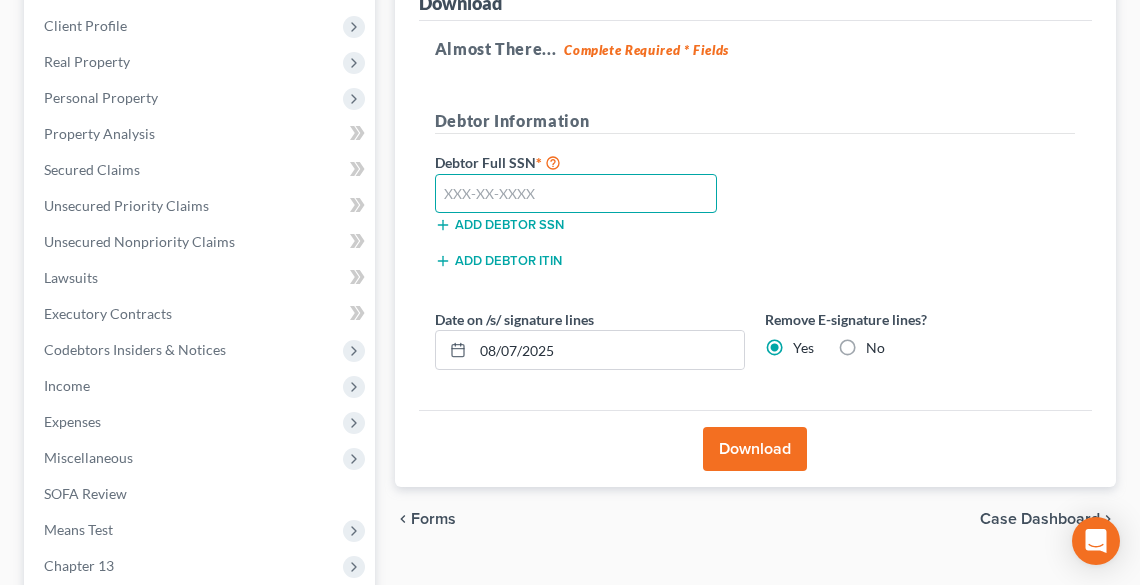 click at bounding box center (576, 194) 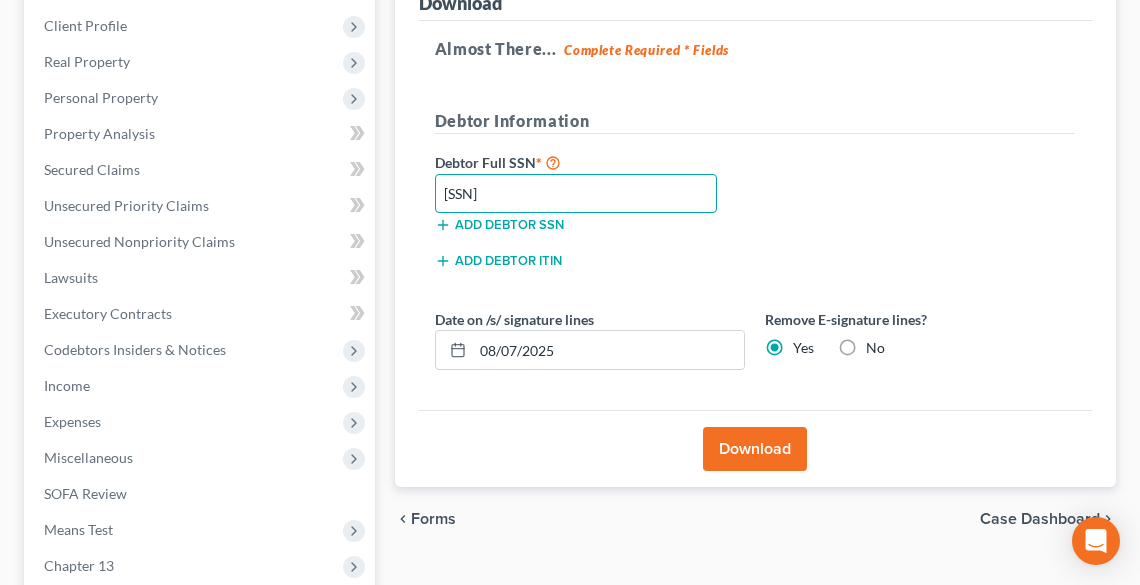 type on "284-86-0926" 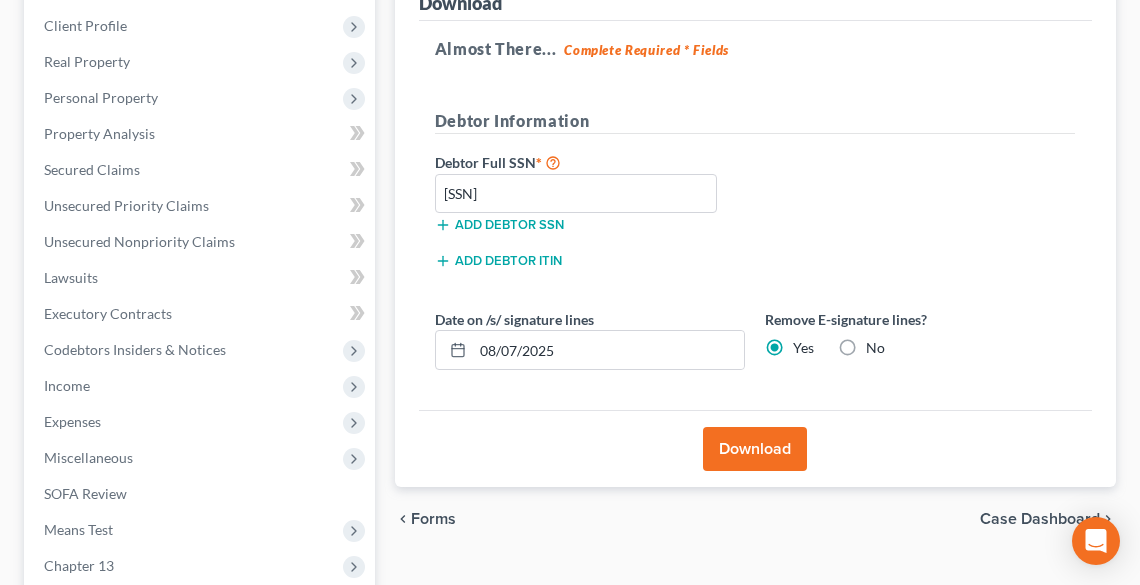 click on "Download" at bounding box center [755, 449] 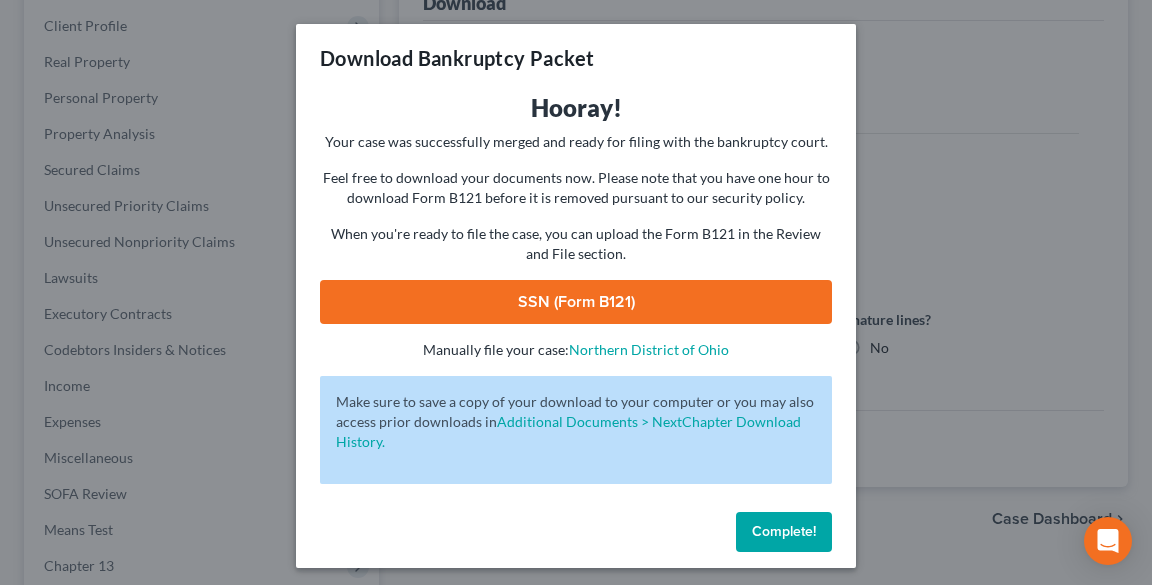 click on "SSN (Form B121)" at bounding box center [576, 302] 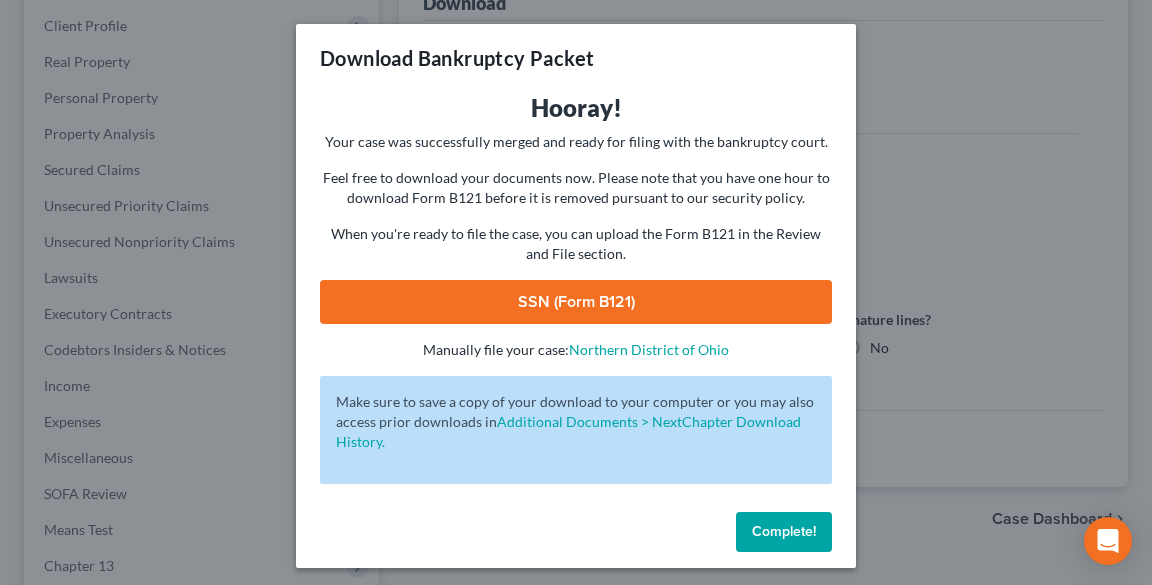 click on "Complete!" at bounding box center [784, 531] 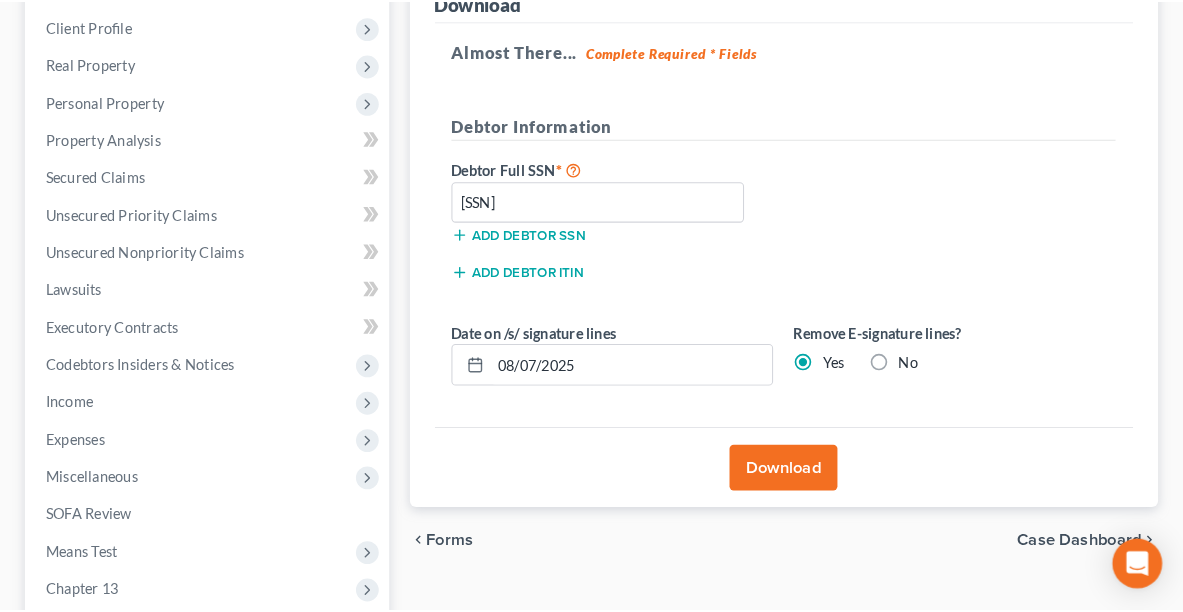 scroll, scrollTop: 308, scrollLeft: 0, axis: vertical 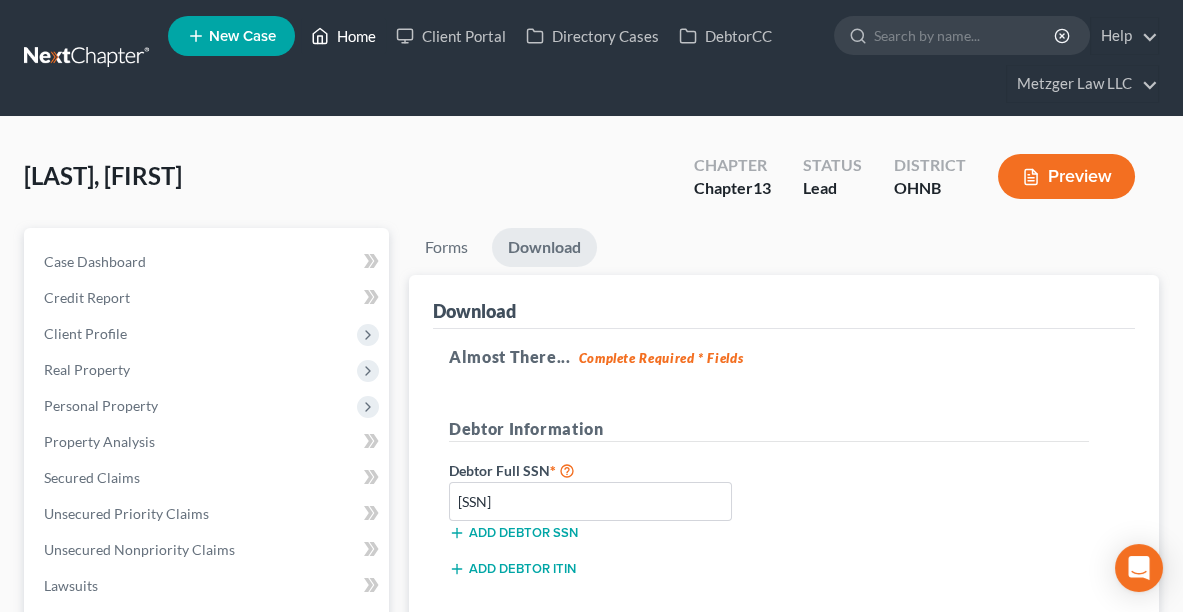 click on "Home" at bounding box center [343, 36] 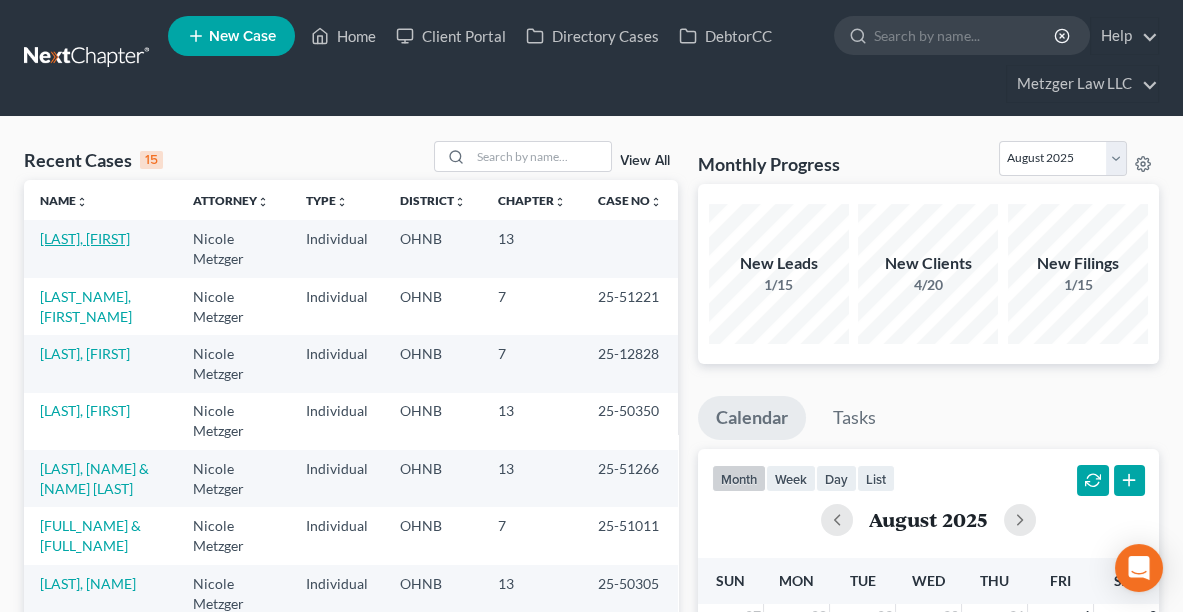 click on "Thomas, Zebulon" at bounding box center (85, 238) 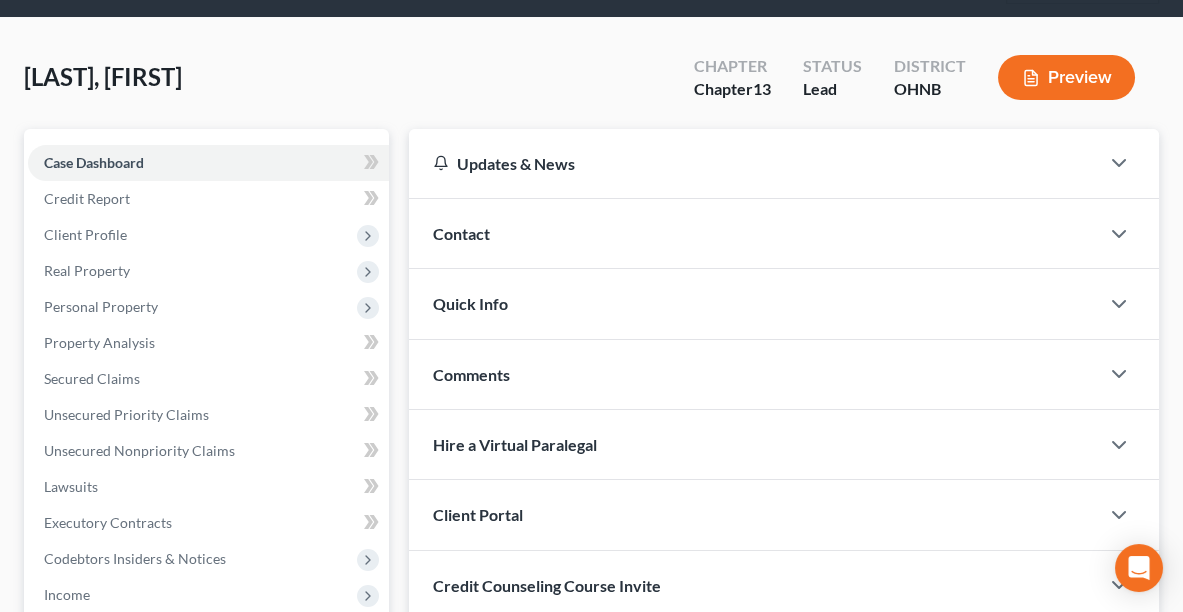 scroll, scrollTop: 102, scrollLeft: 0, axis: vertical 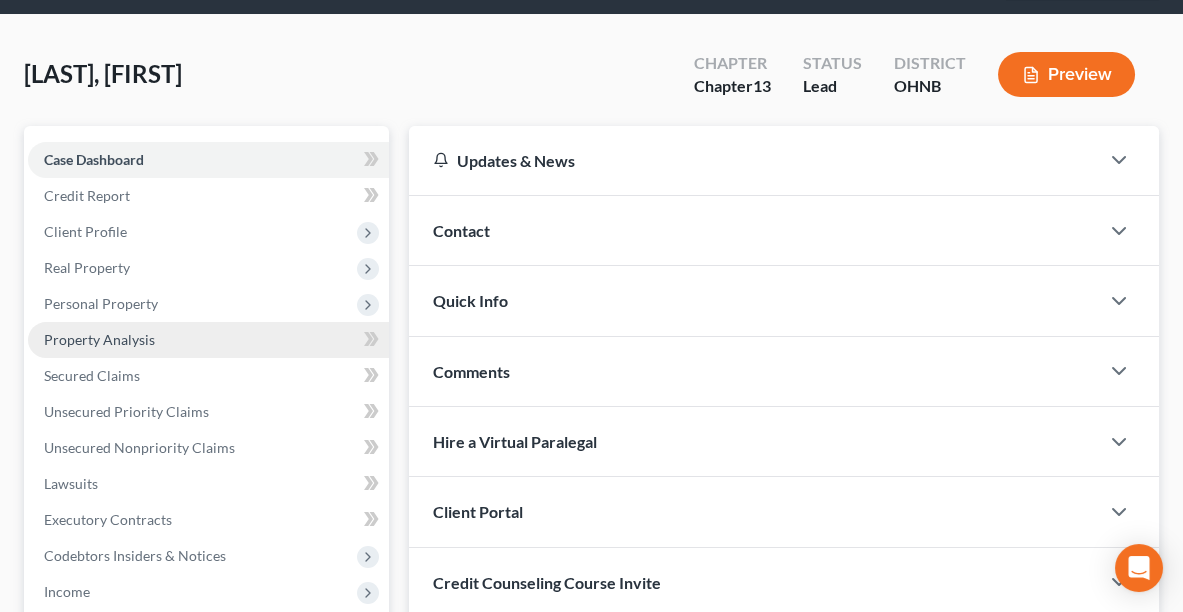 click on "Property Analysis" at bounding box center [99, 339] 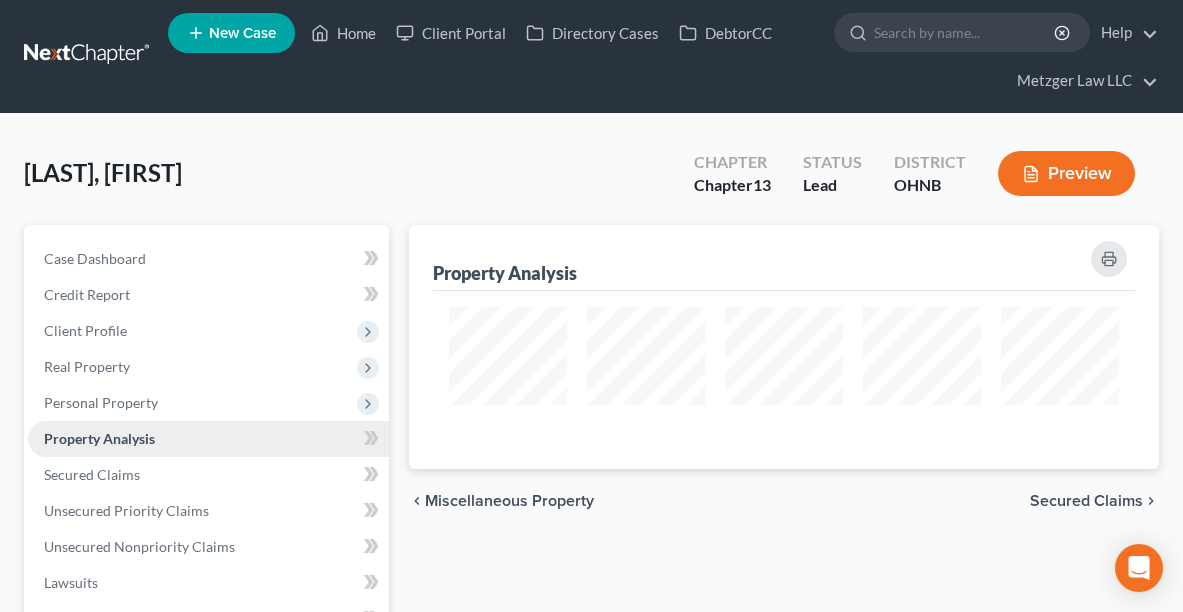 scroll, scrollTop: 0, scrollLeft: 0, axis: both 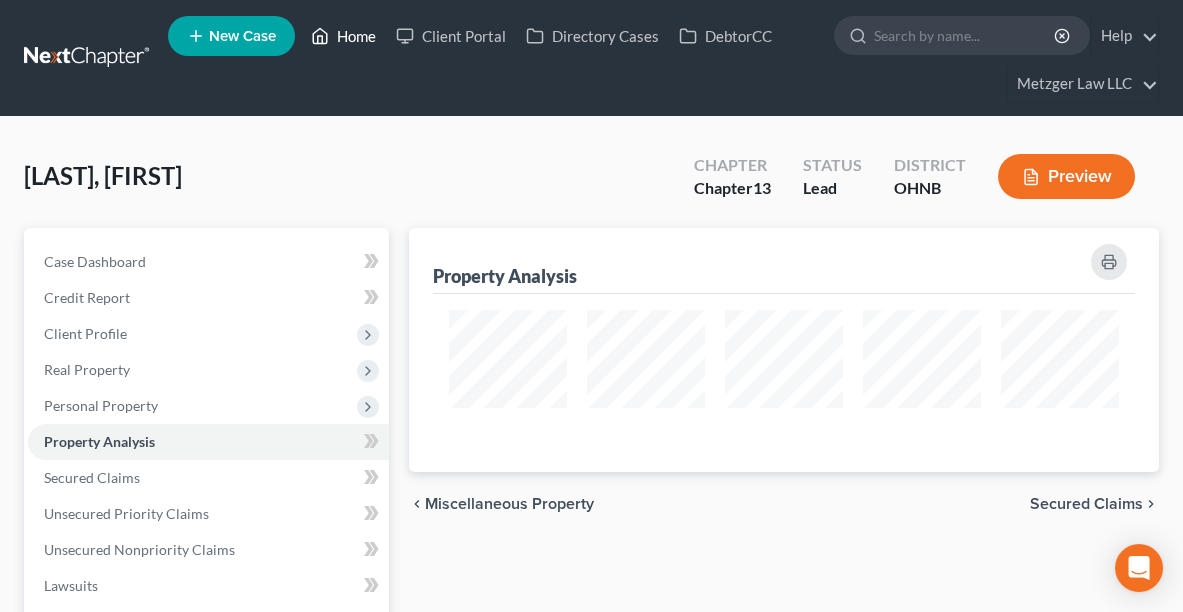 click on "Home" at bounding box center [343, 36] 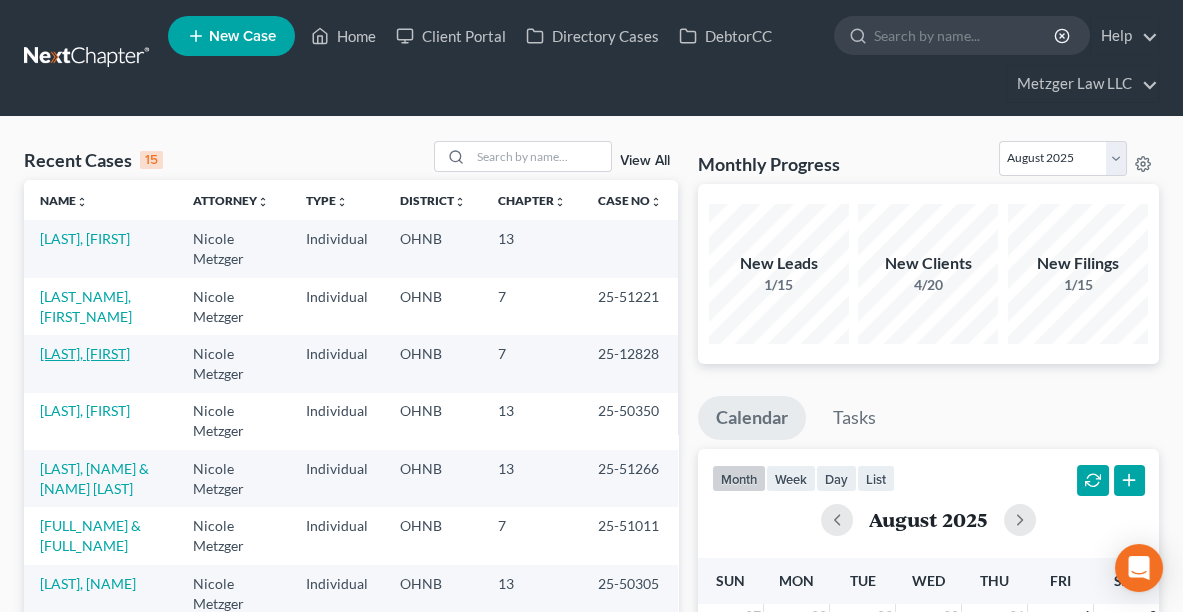 click on "Zoul, William" at bounding box center [85, 353] 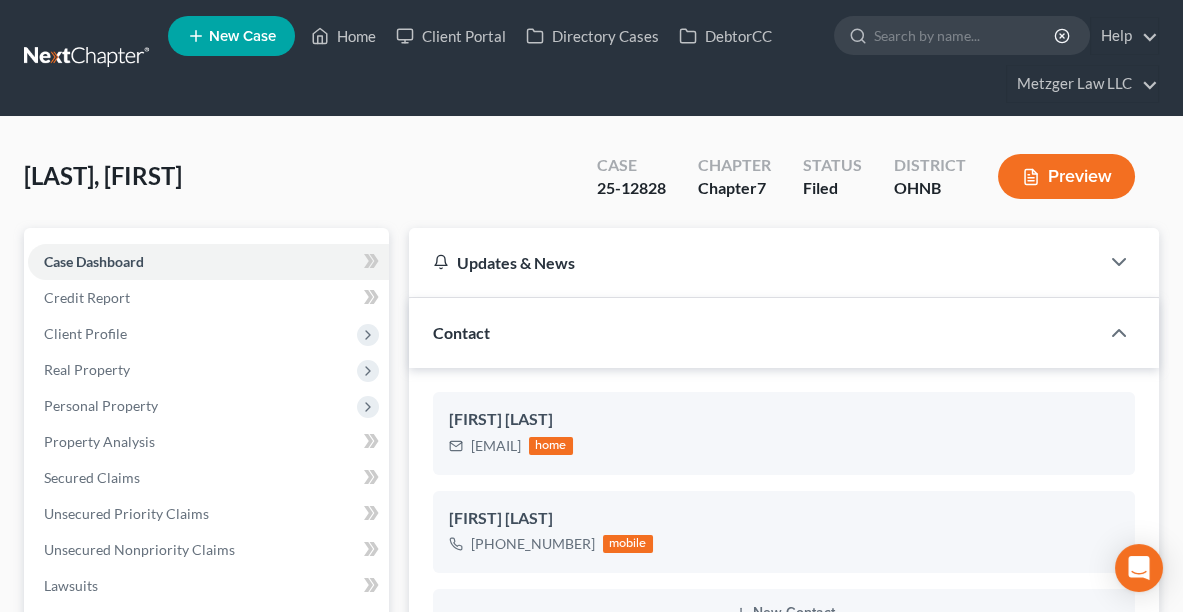 scroll, scrollTop: 931, scrollLeft: 0, axis: vertical 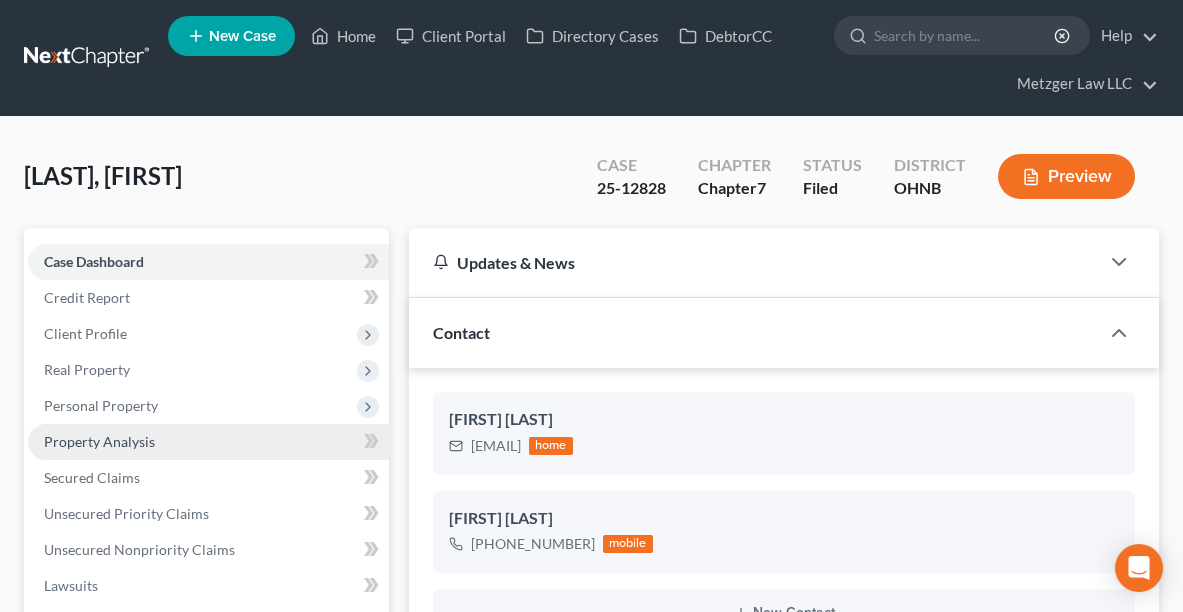 click on "Property Analysis" at bounding box center [99, 441] 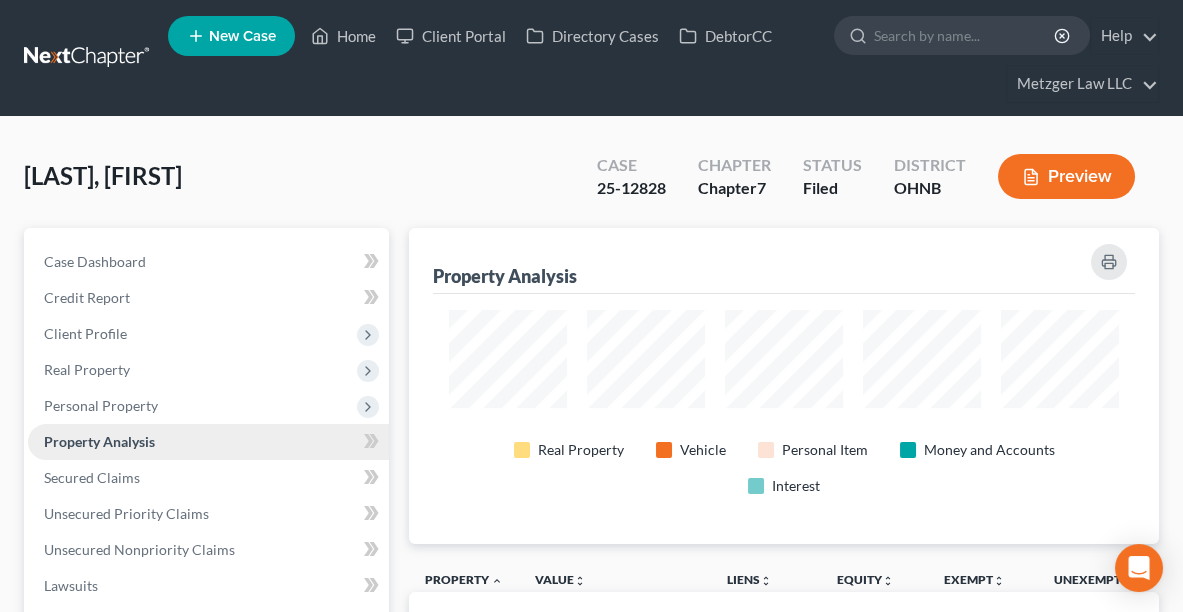 scroll, scrollTop: 999684, scrollLeft: 999250, axis: both 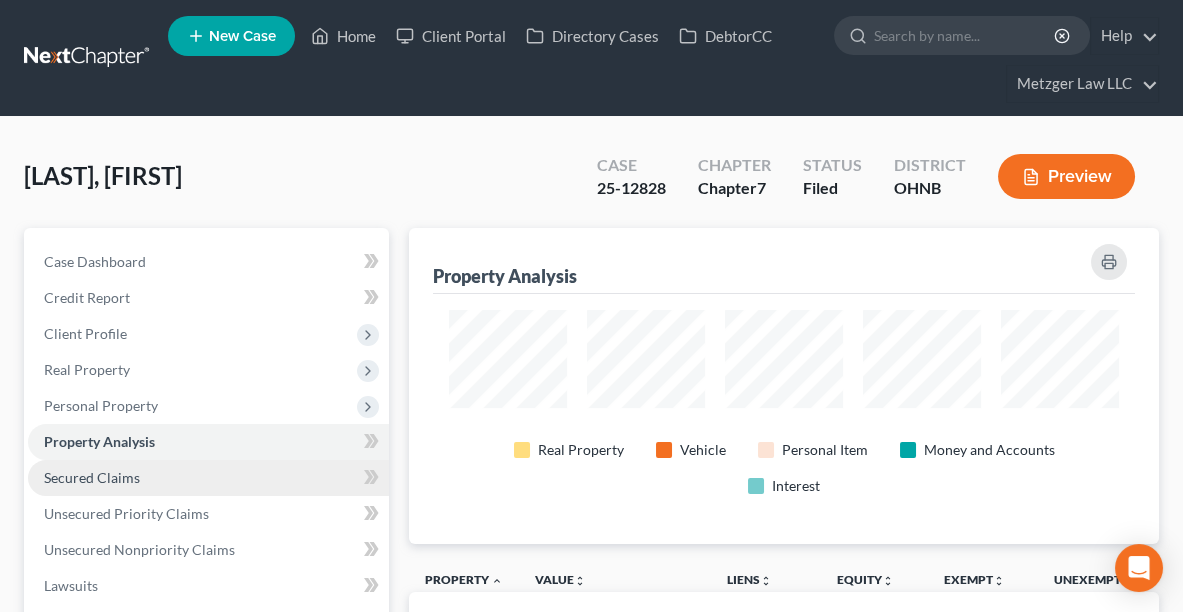 click on "Secured Claims" at bounding box center (208, 478) 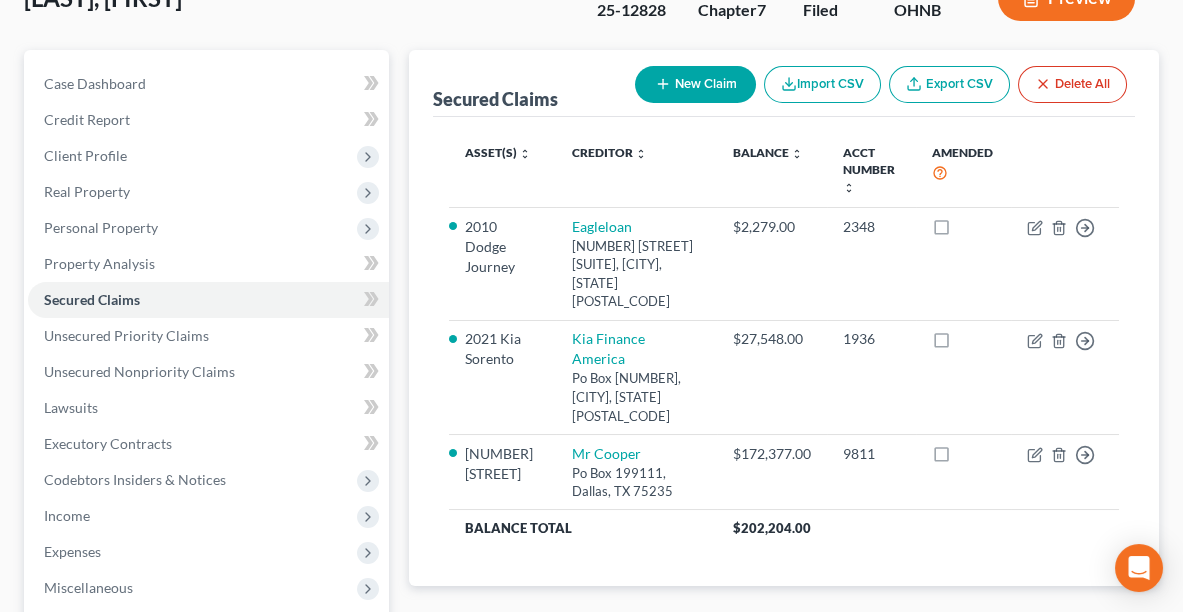 scroll, scrollTop: 189, scrollLeft: 0, axis: vertical 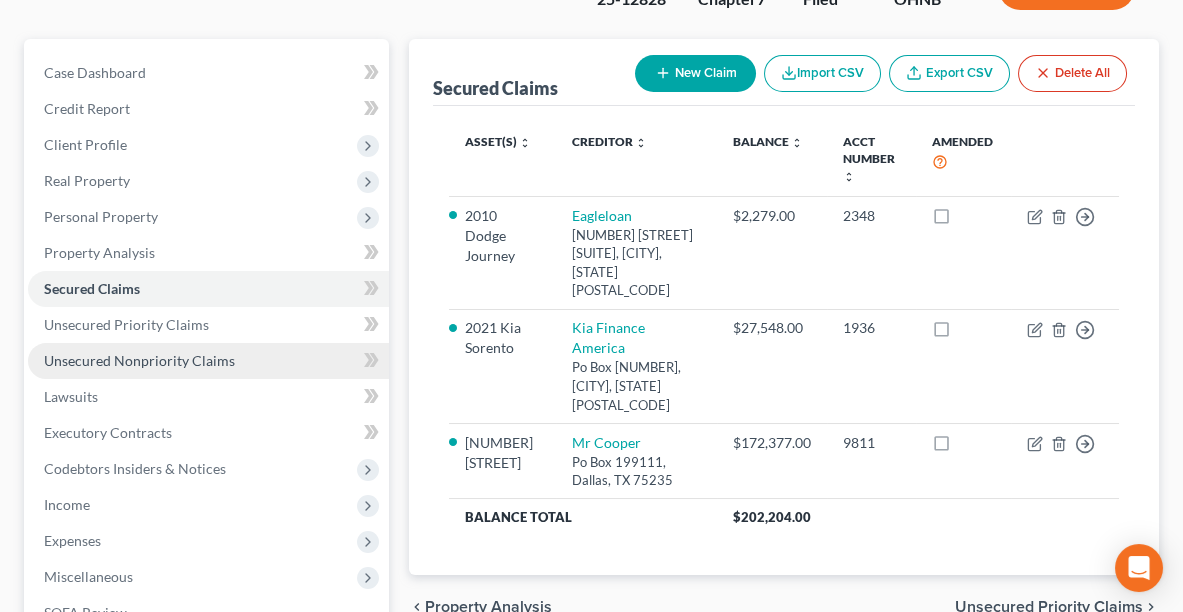 click on "Unsecured Nonpriority Claims" at bounding box center (139, 360) 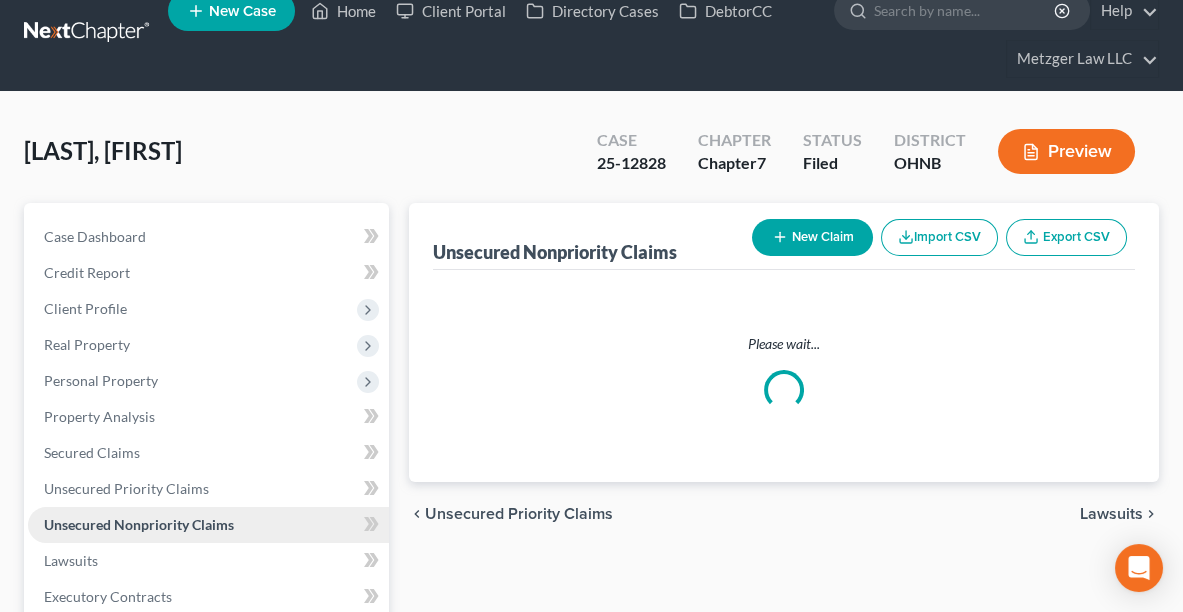 scroll, scrollTop: 0, scrollLeft: 0, axis: both 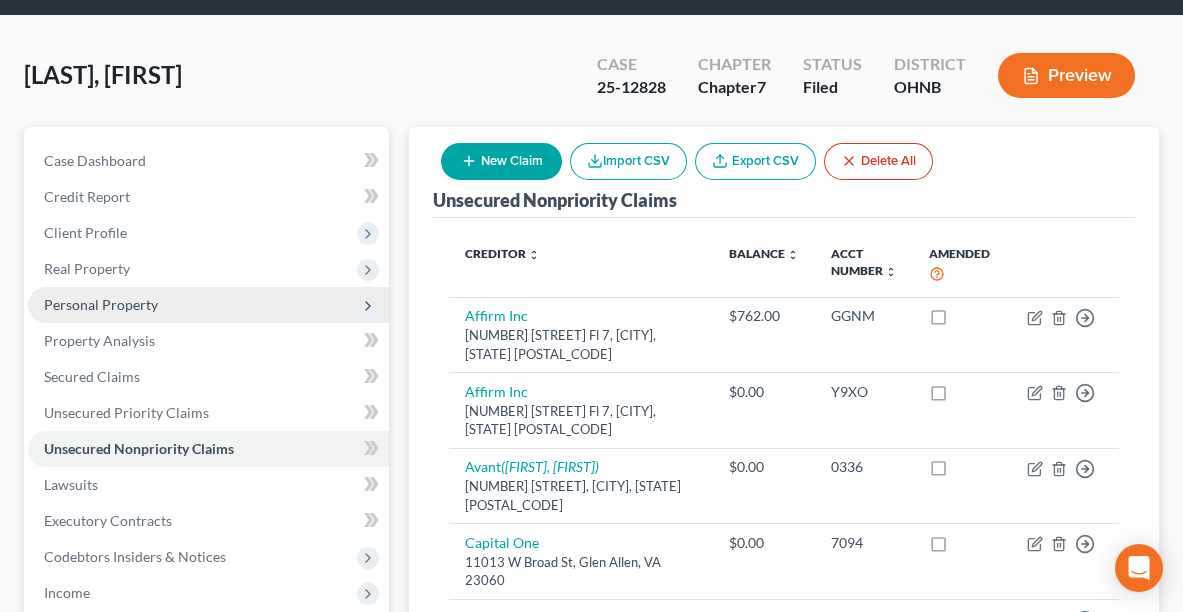 click on "Personal Property" at bounding box center (208, 305) 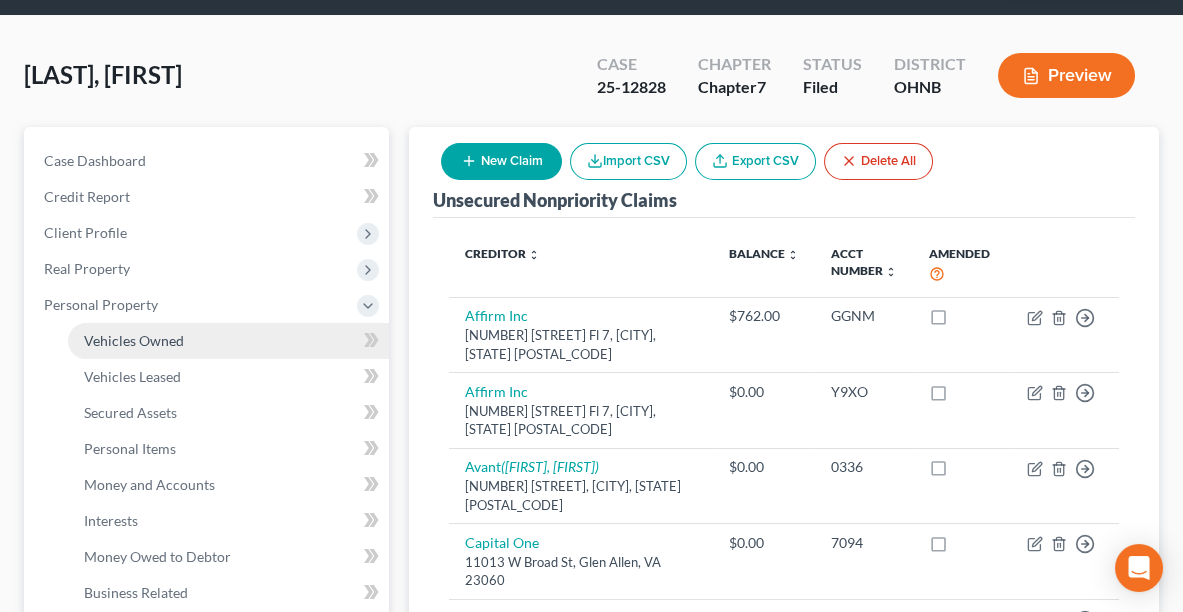 click on "Vehicles Owned" at bounding box center [228, 341] 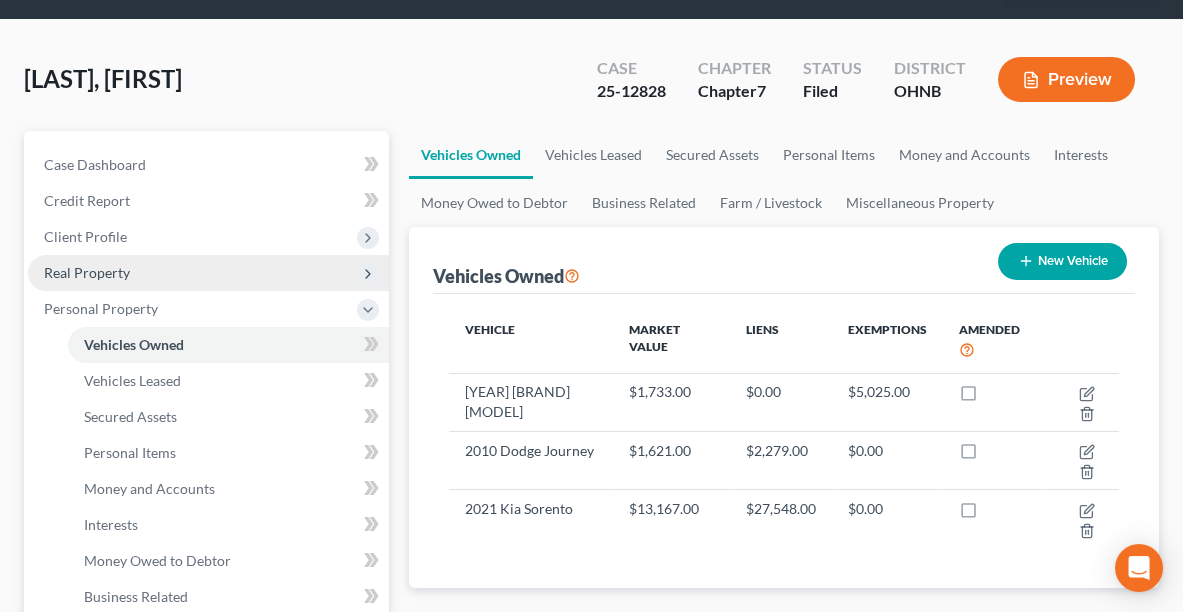 click on "Real Property" at bounding box center (208, 273) 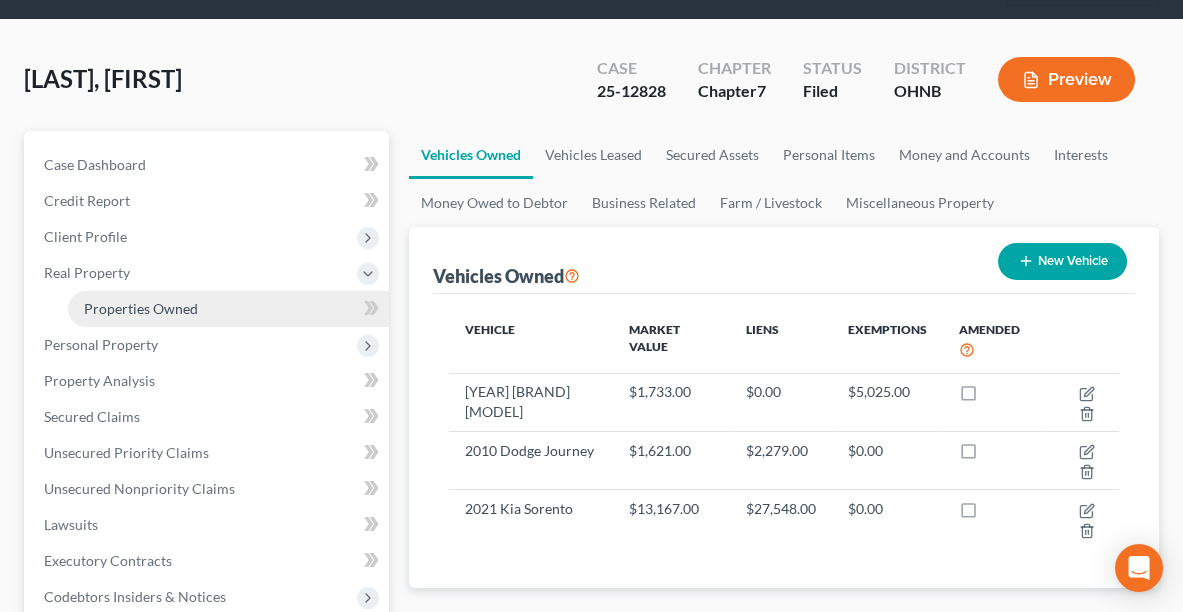 click on "Properties Owned" at bounding box center [141, 308] 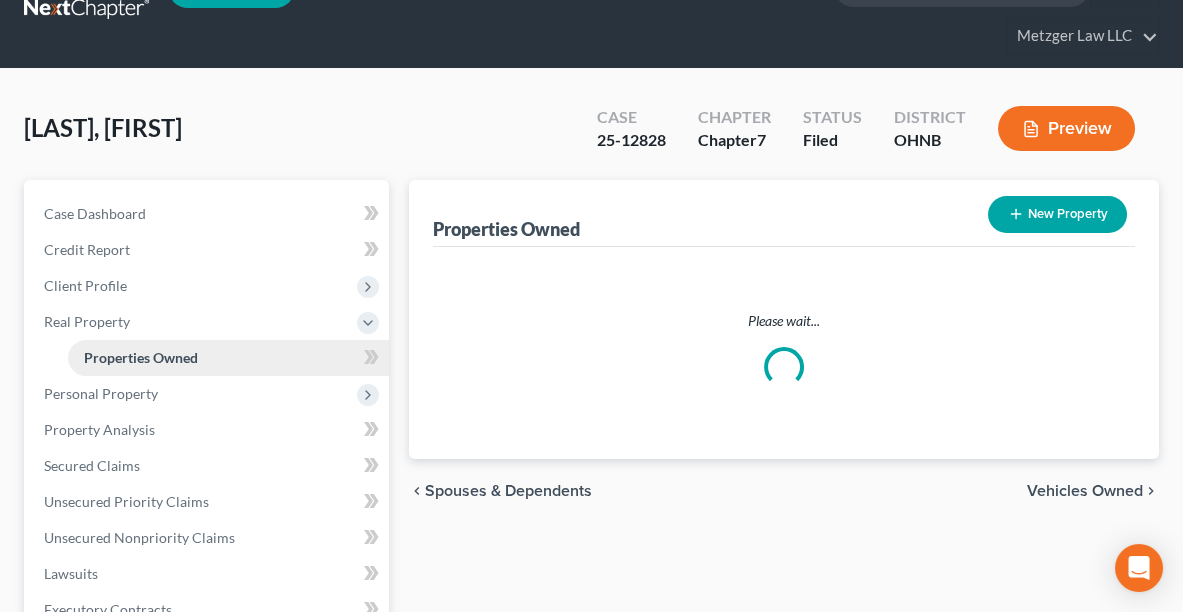 scroll, scrollTop: 0, scrollLeft: 0, axis: both 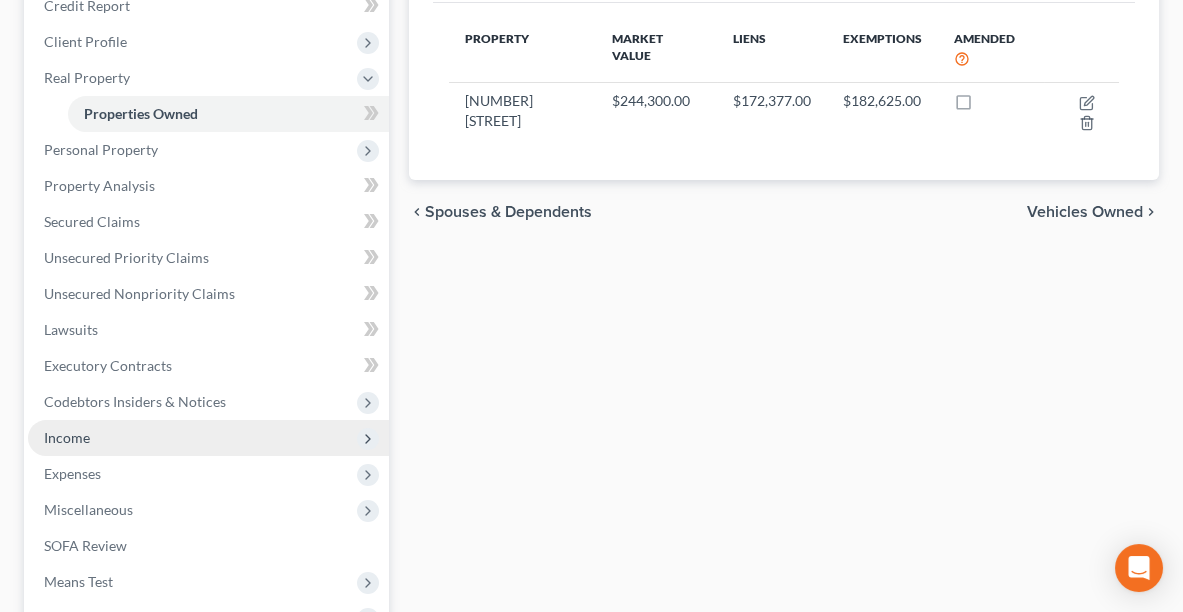 click on "Income" at bounding box center (208, 438) 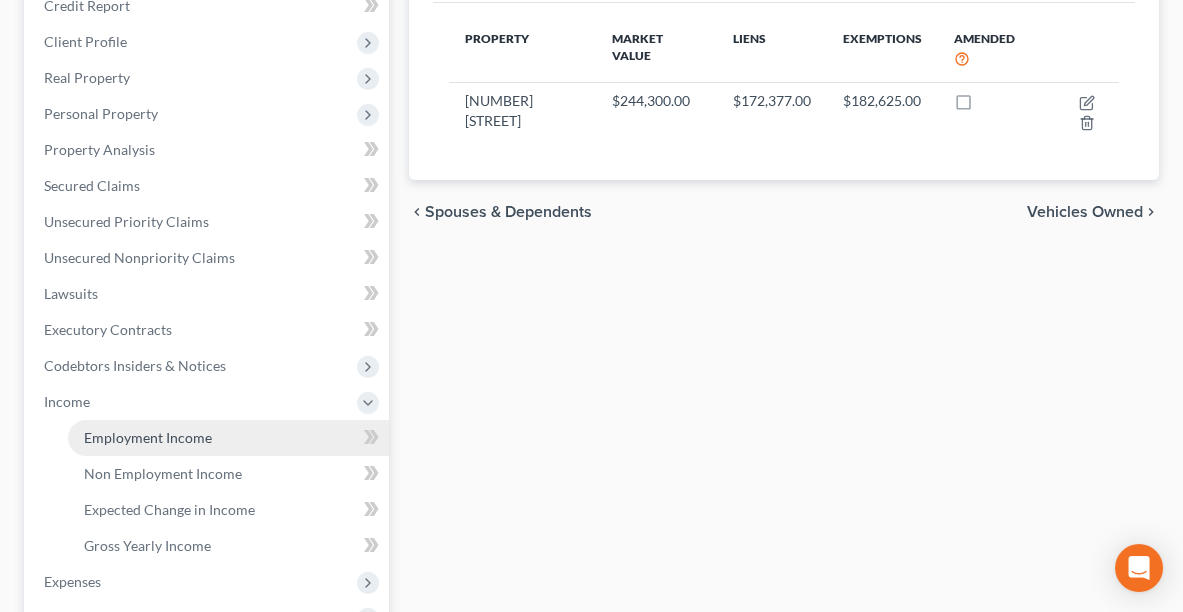 click on "Employment Income" at bounding box center [148, 437] 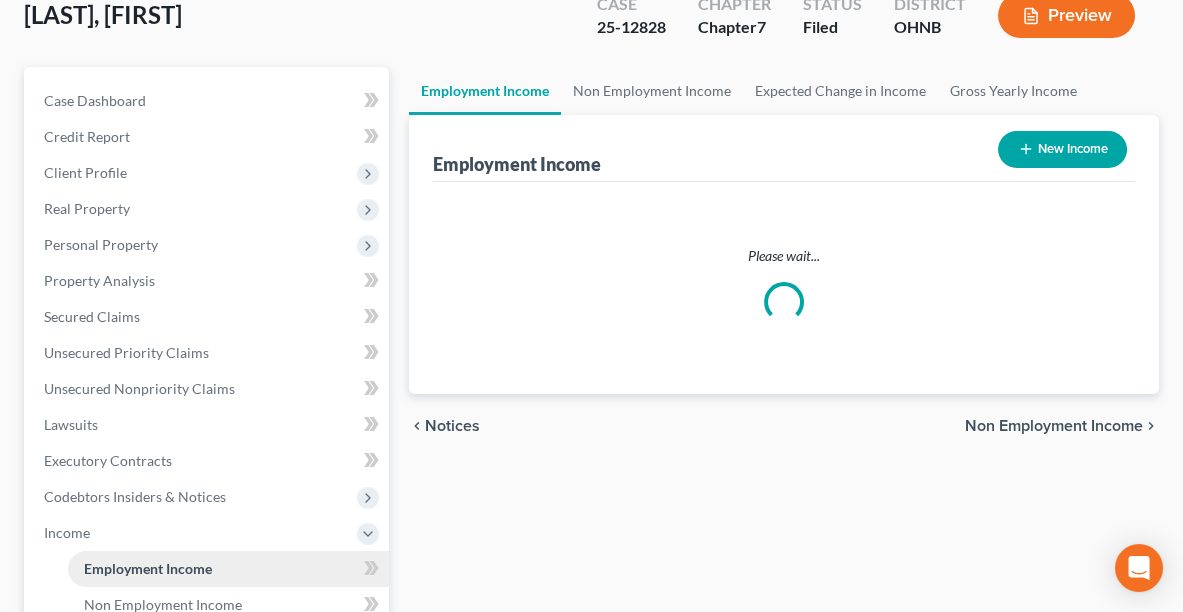 scroll, scrollTop: 0, scrollLeft: 0, axis: both 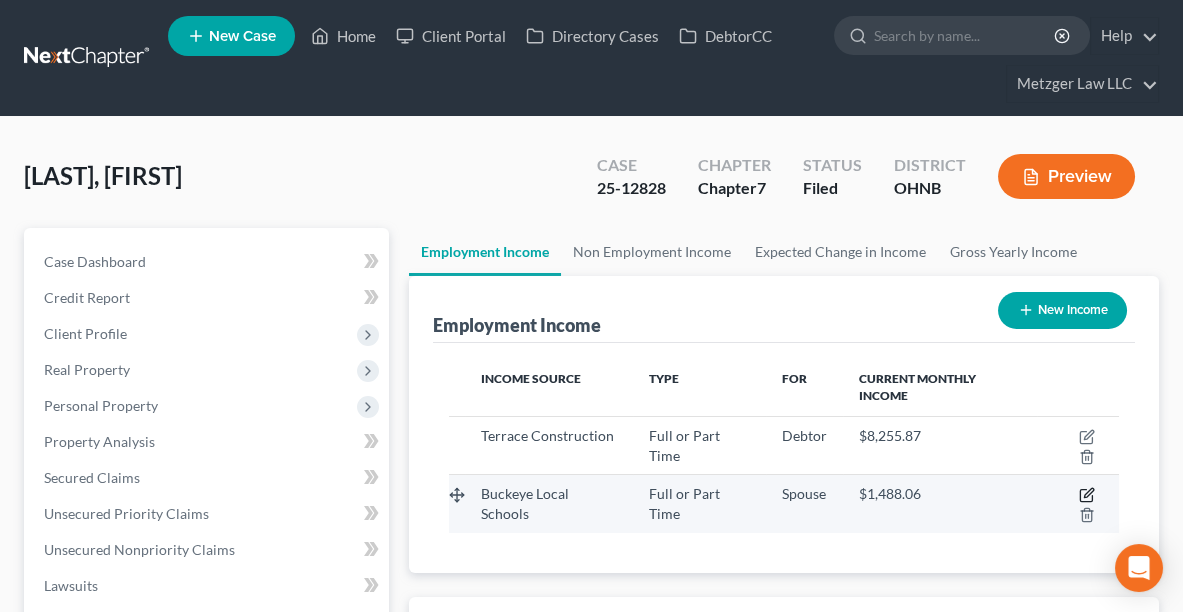 click 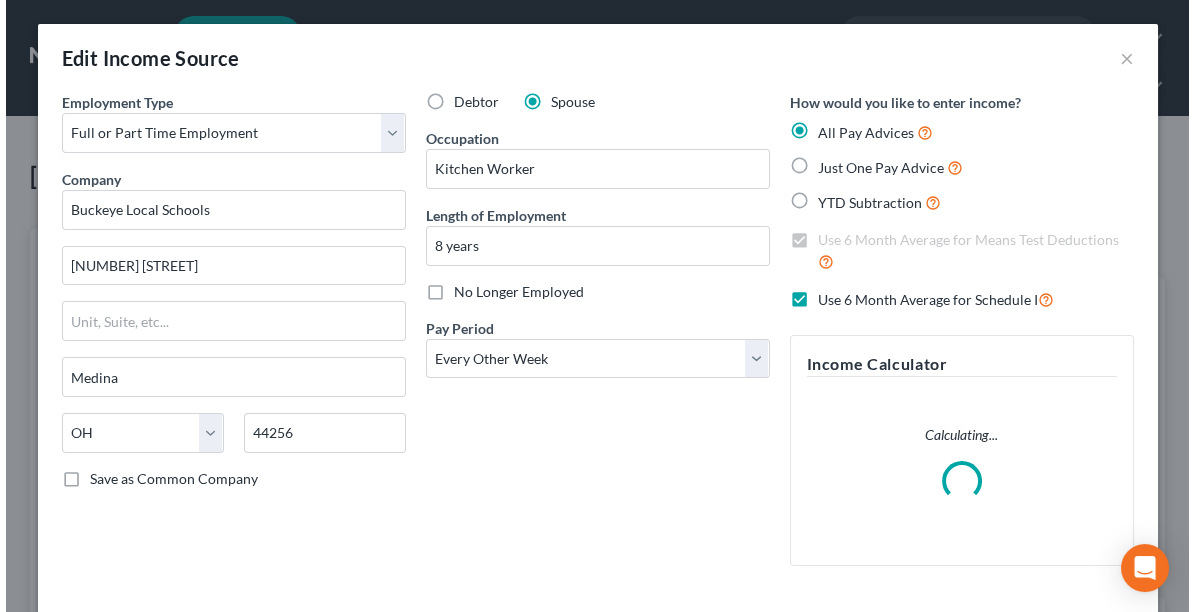 scroll, scrollTop: 999660, scrollLeft: 999281, axis: both 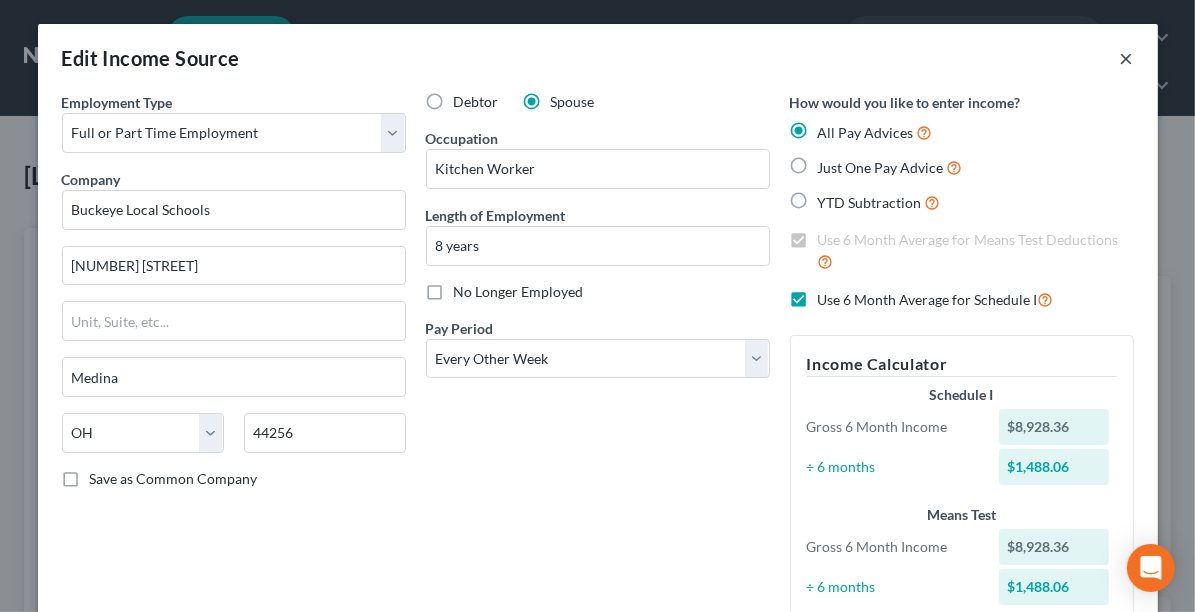click on "×" at bounding box center [1127, 58] 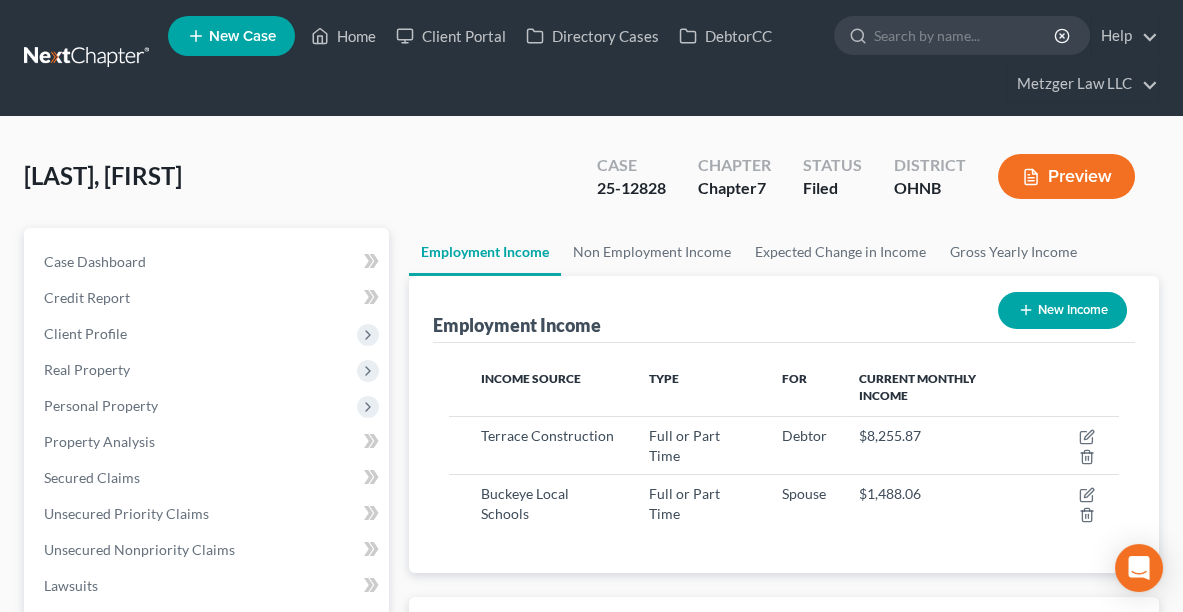 scroll, scrollTop: 334, scrollLeft: 709, axis: both 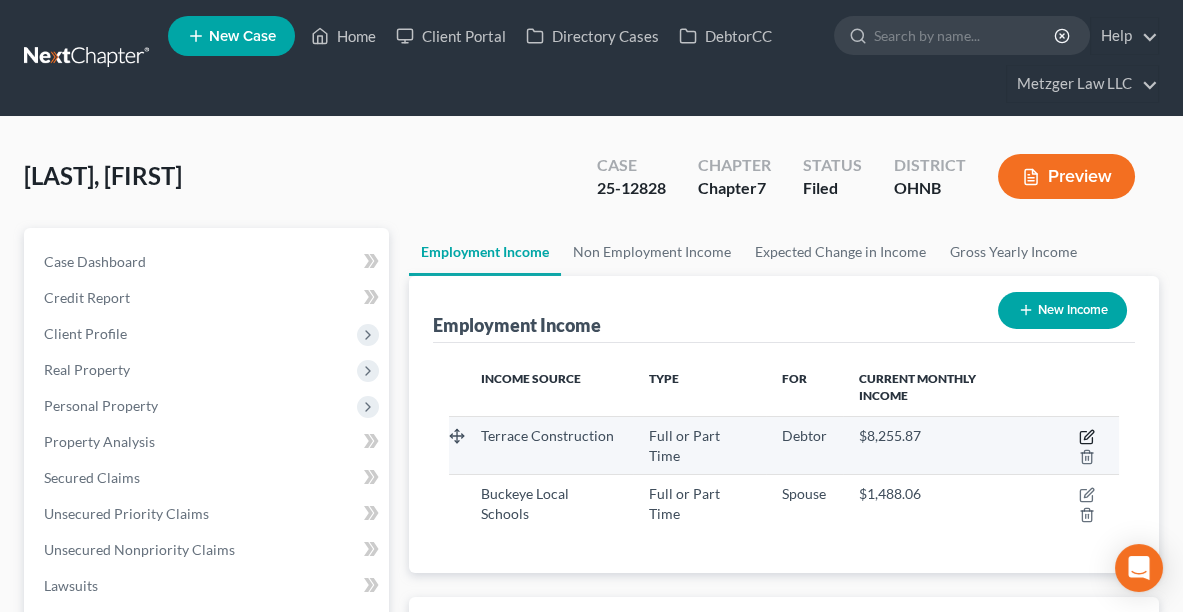 click 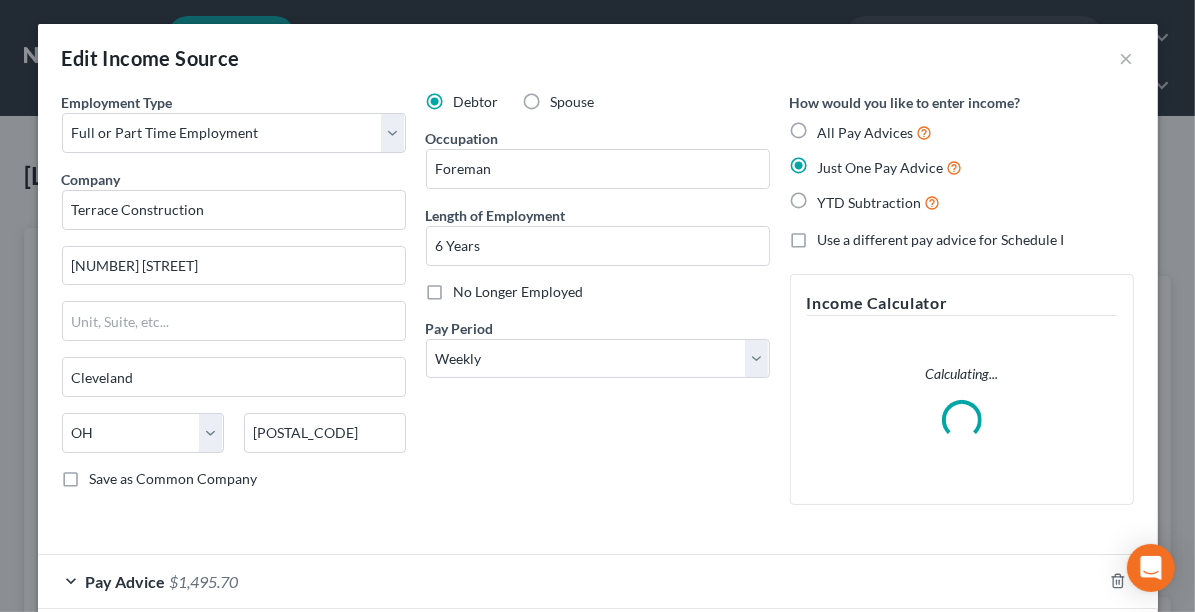 scroll, scrollTop: 999660, scrollLeft: 999281, axis: both 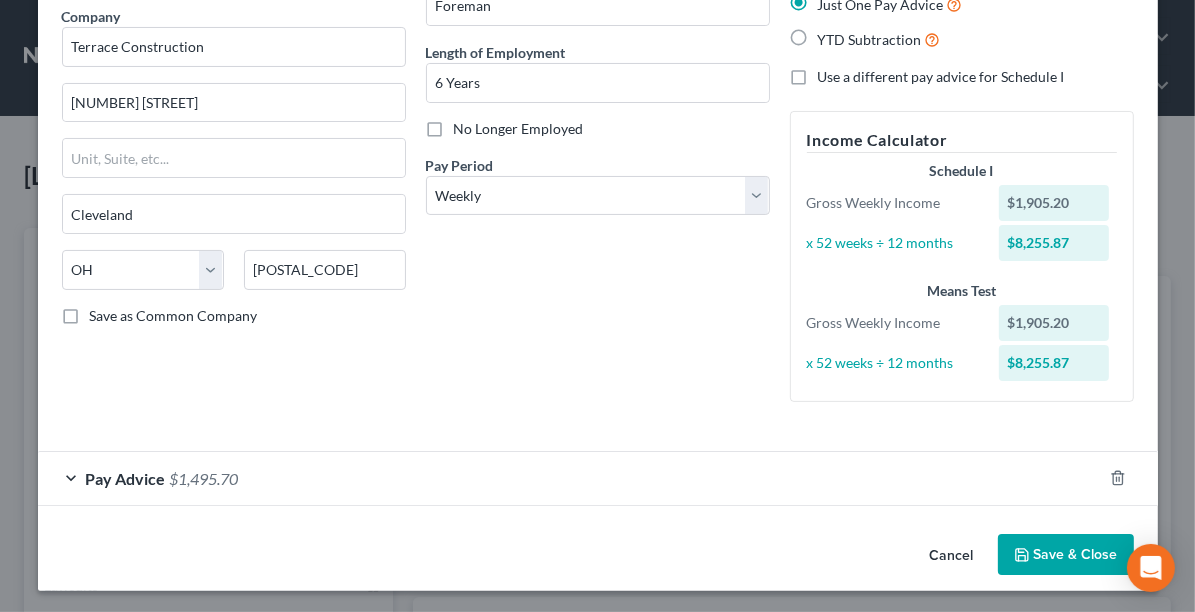 click on "Save & Close" at bounding box center (1066, 555) 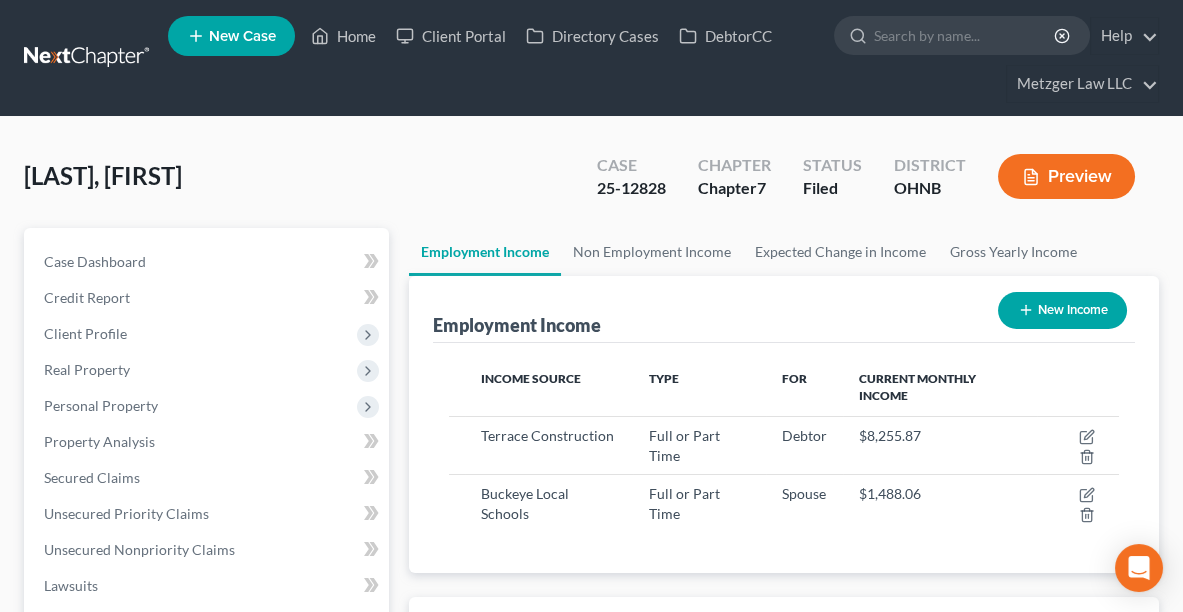 scroll, scrollTop: 334, scrollLeft: 709, axis: both 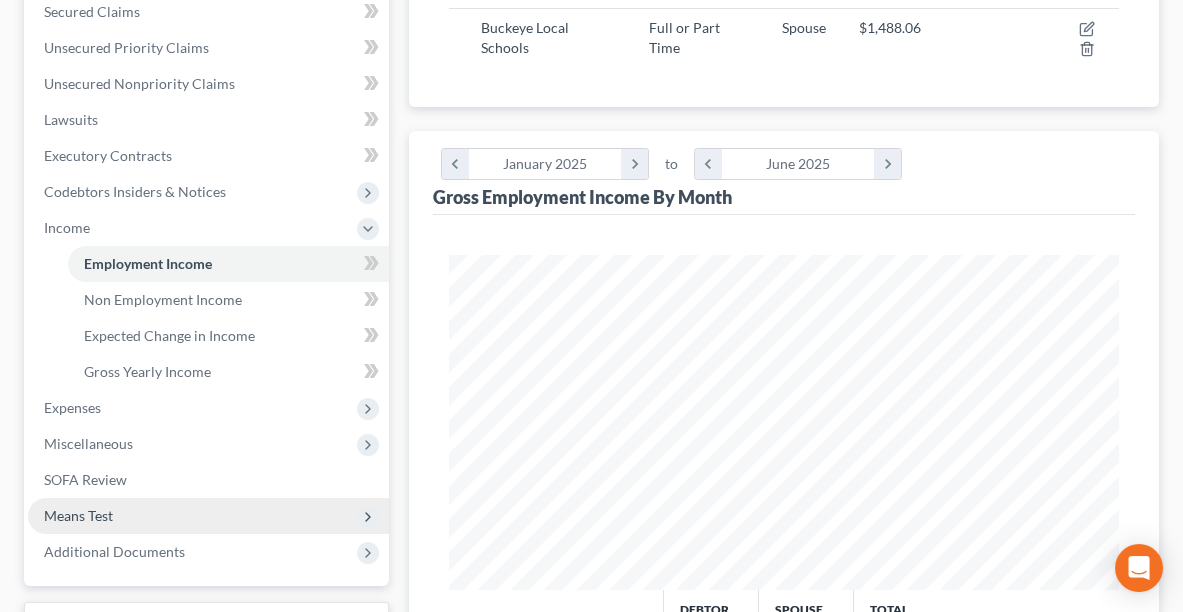 click on "Means Test" at bounding box center (78, 515) 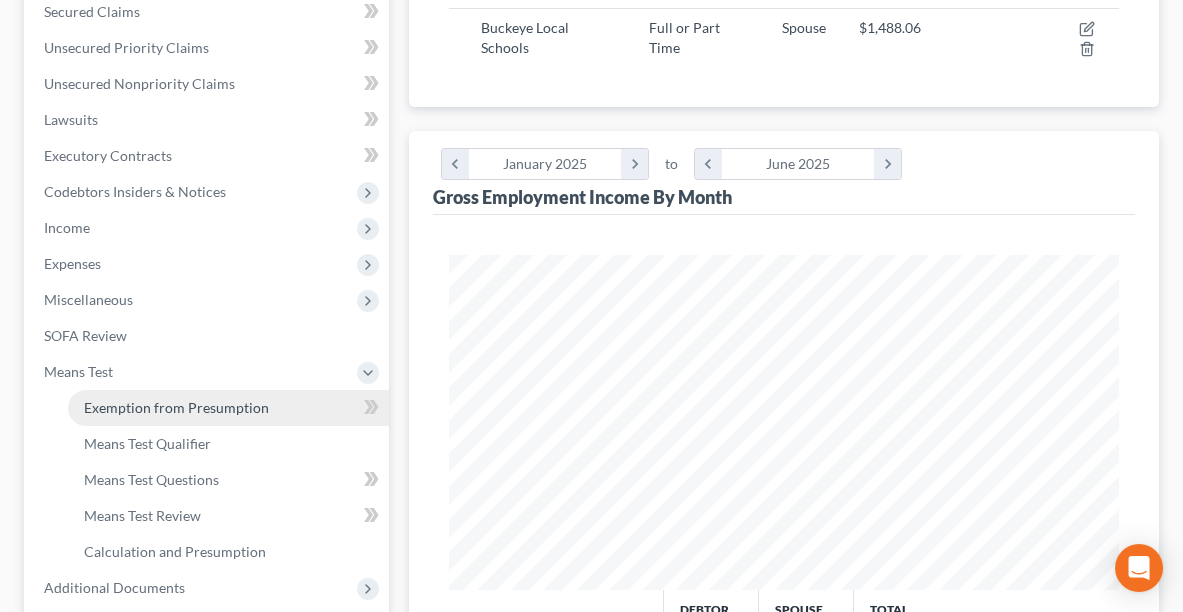 click on "Exemption from Presumption" at bounding box center (176, 407) 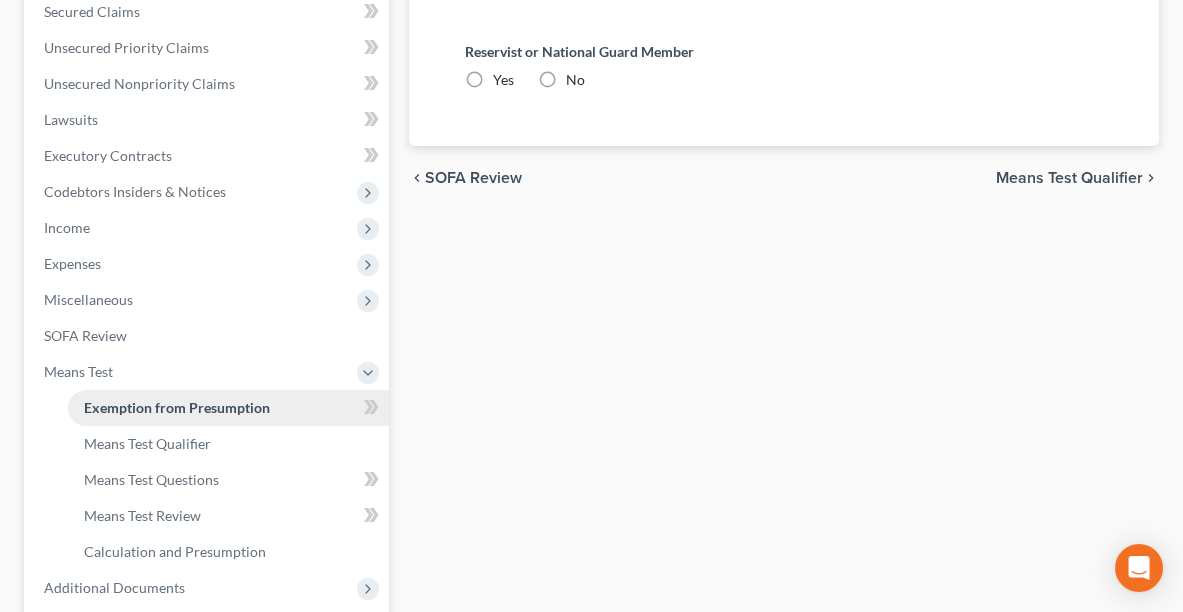 radio on "true" 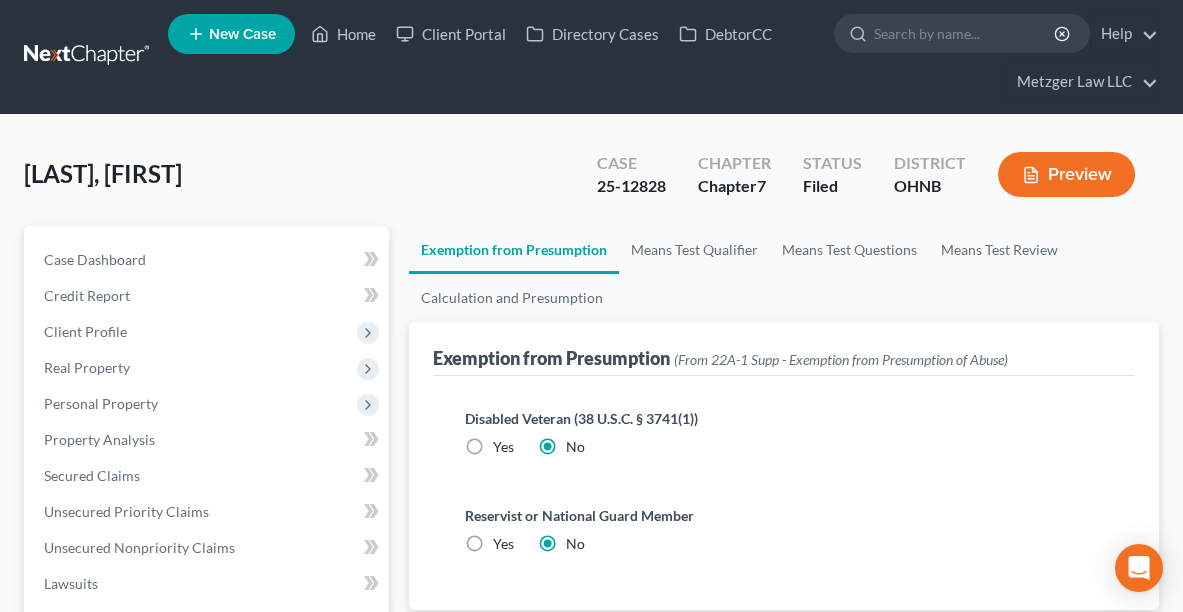 scroll, scrollTop: 0, scrollLeft: 0, axis: both 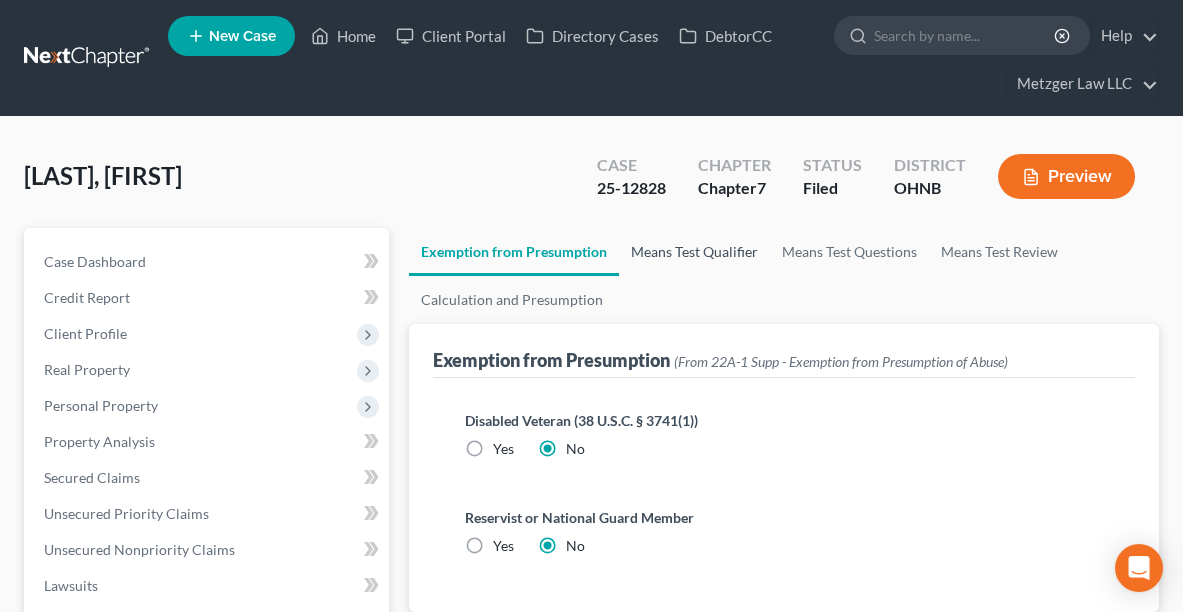 click on "Means Test Qualifier" at bounding box center (694, 252) 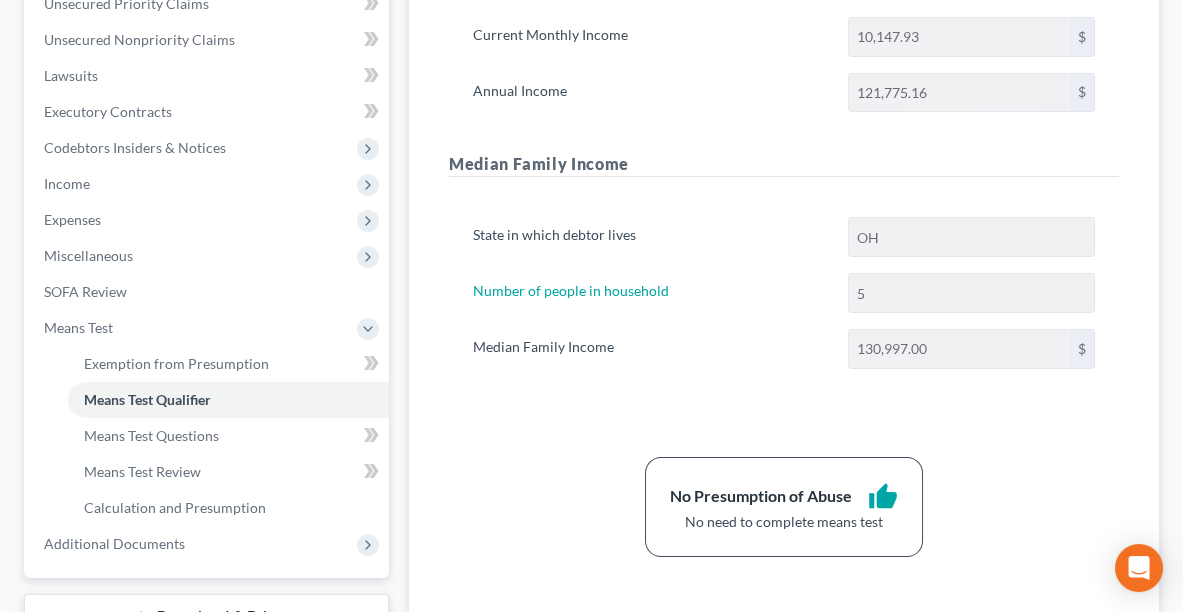 scroll, scrollTop: 514, scrollLeft: 0, axis: vertical 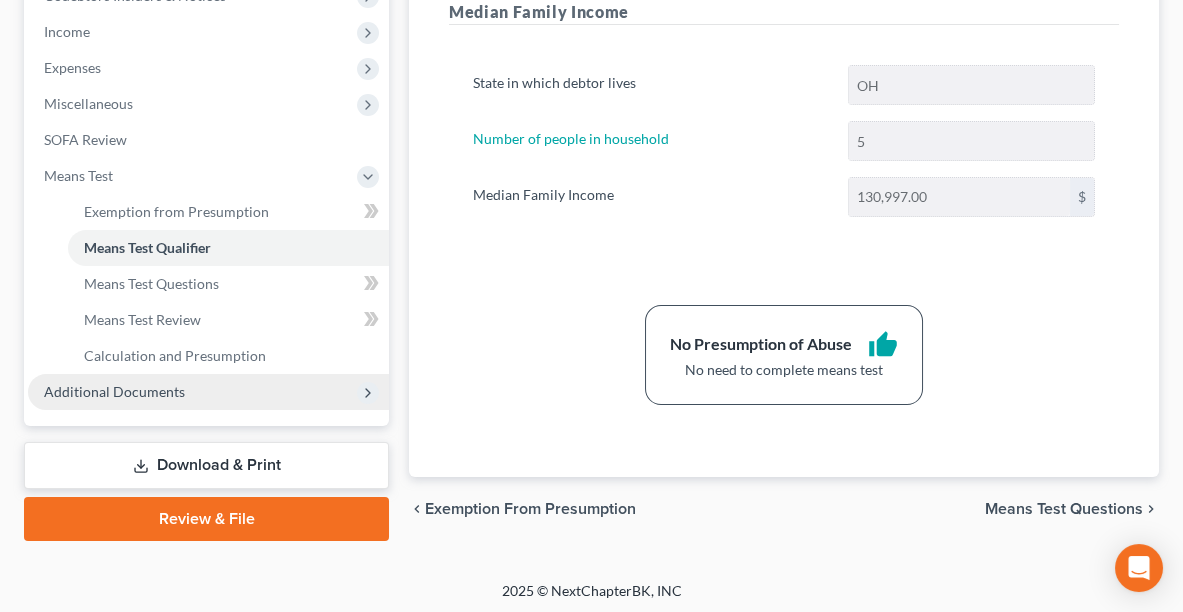 click on "Additional Documents" at bounding box center (208, 392) 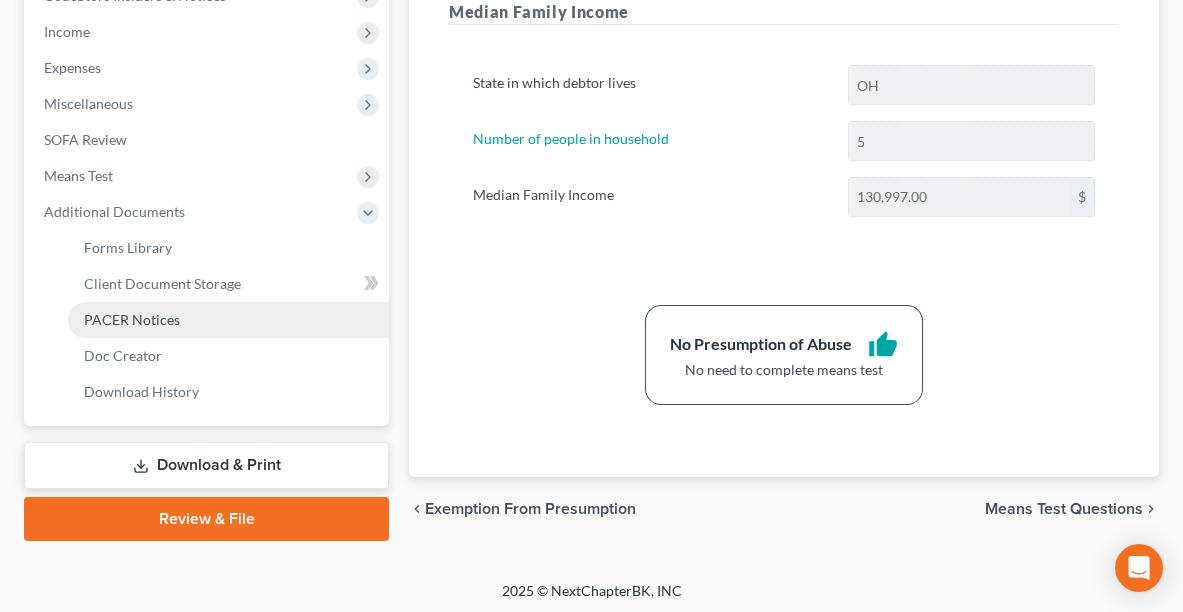 click on "PACER Notices" at bounding box center (132, 319) 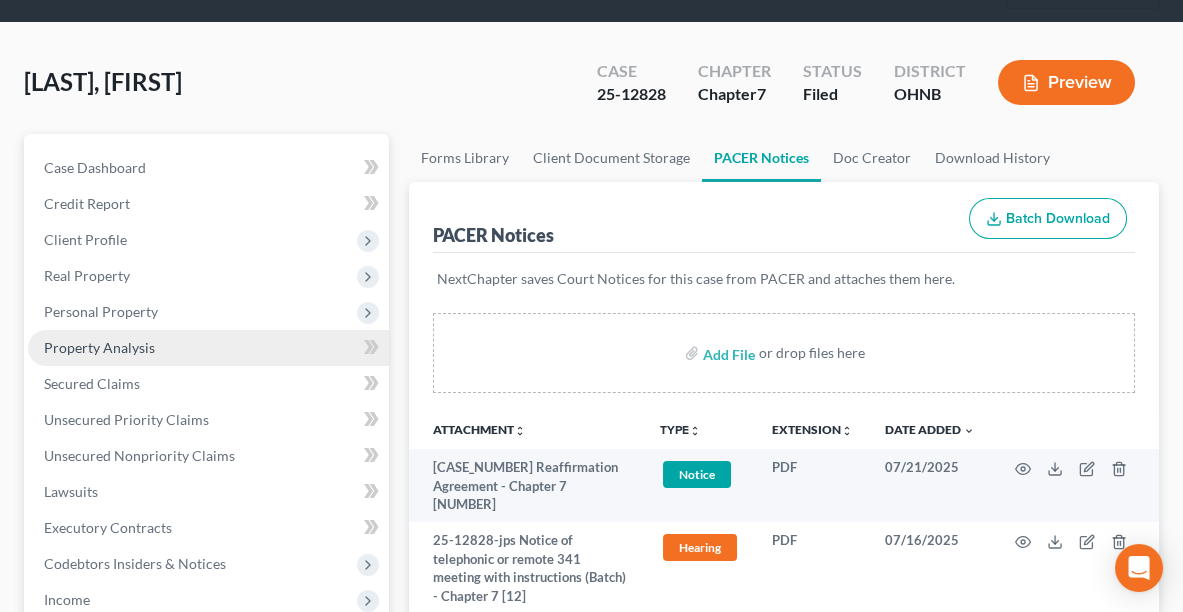 scroll, scrollTop: 0, scrollLeft: 0, axis: both 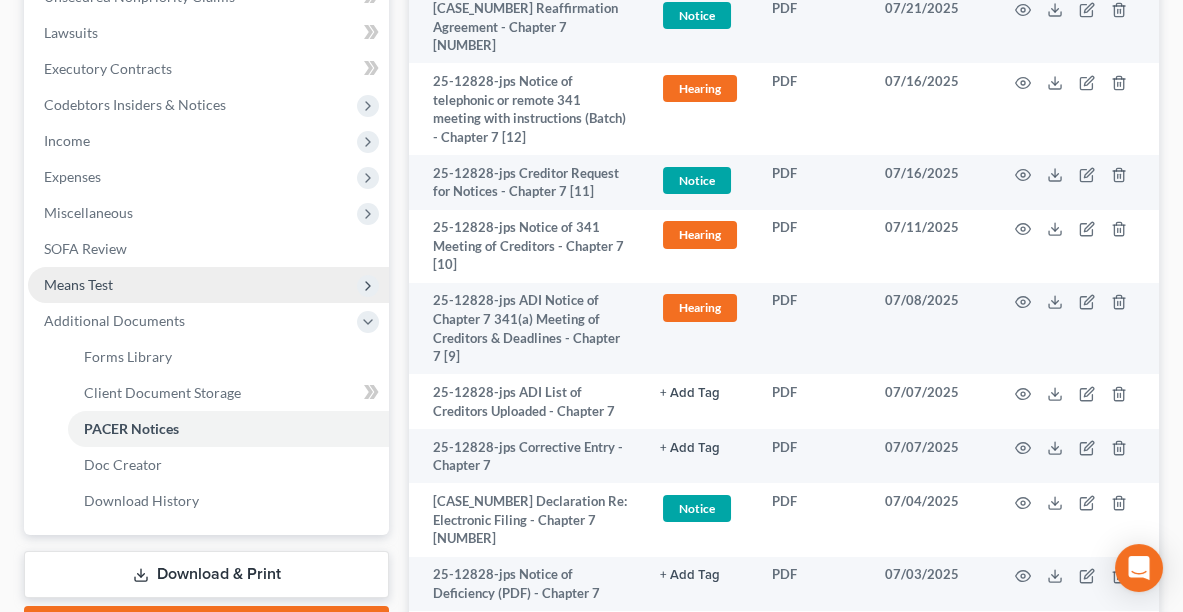 click on "Means Test" at bounding box center (78, 284) 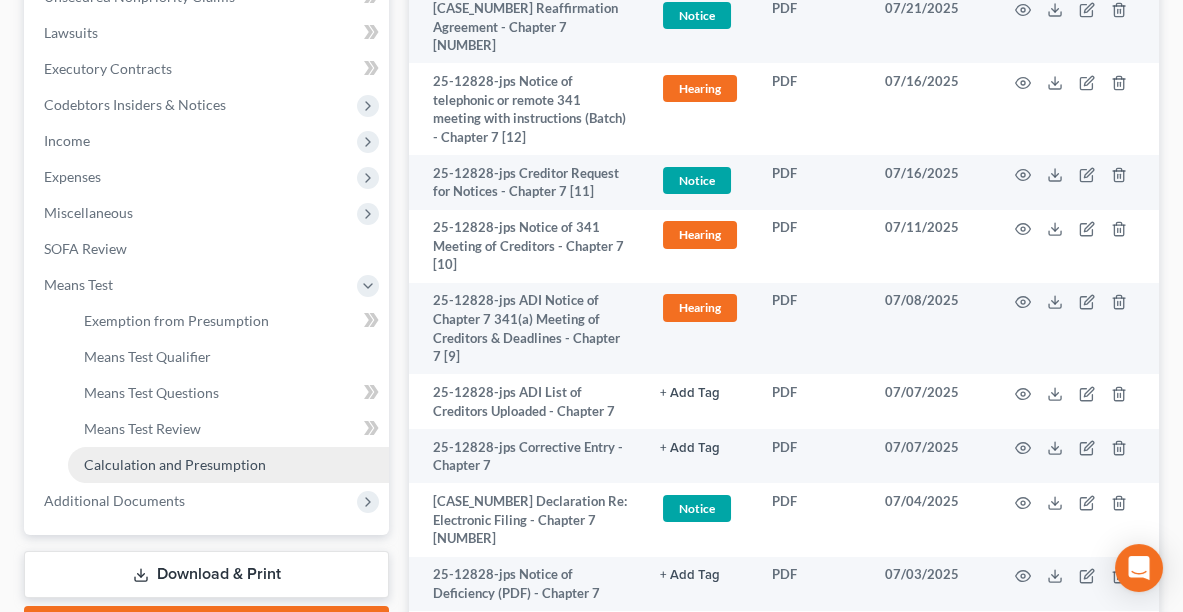 click on "Calculation and Presumption" at bounding box center (175, 464) 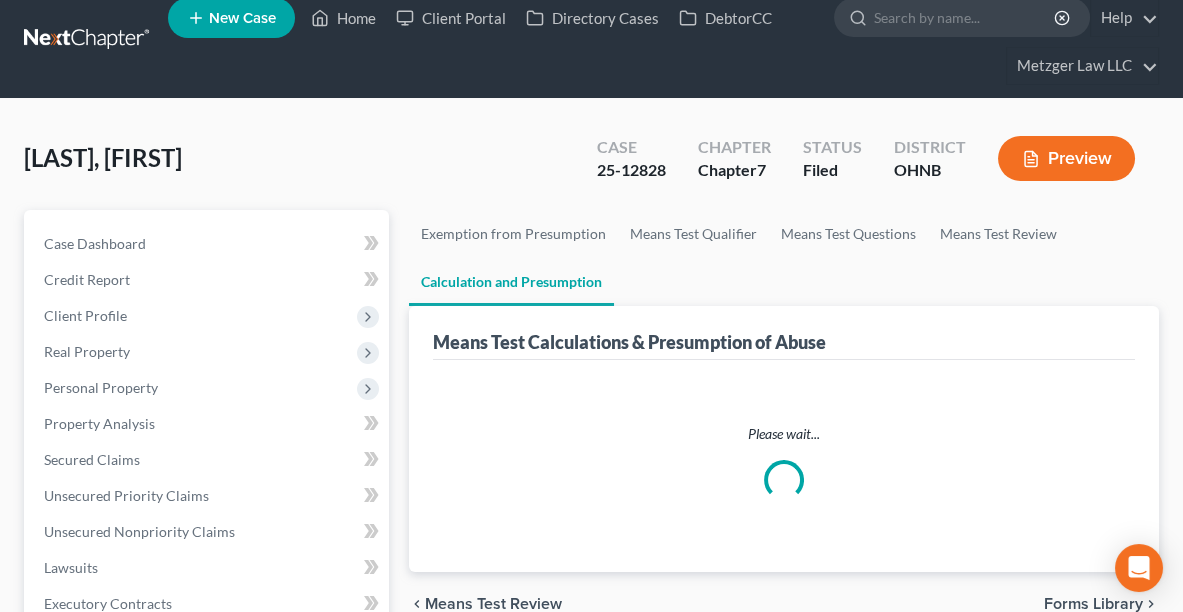 scroll, scrollTop: 0, scrollLeft: 0, axis: both 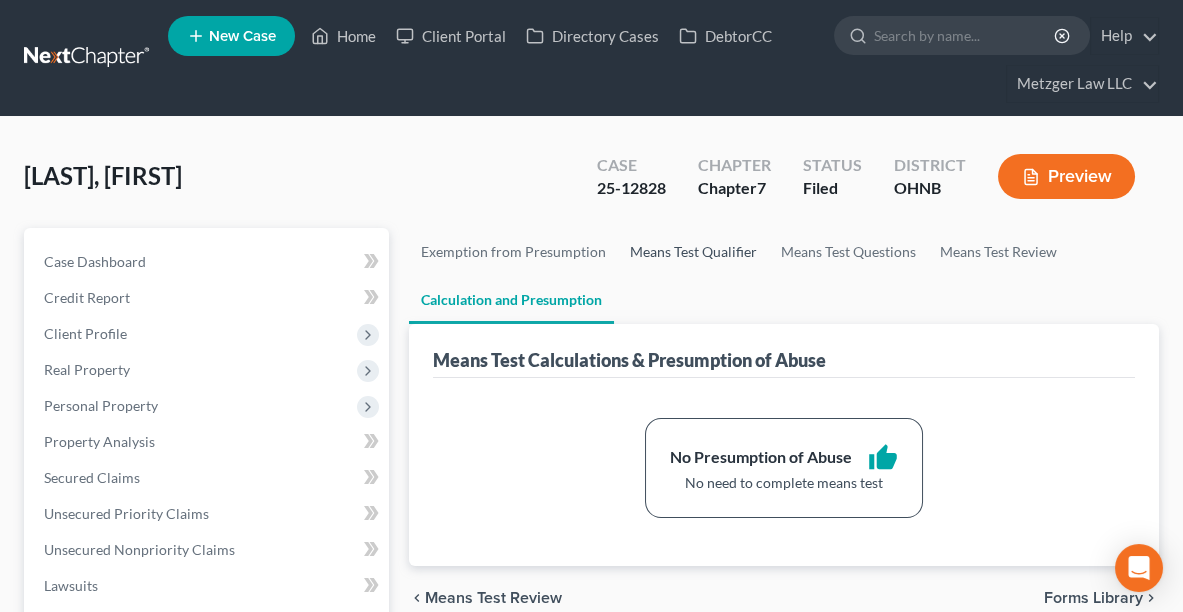 click on "Means Test Qualifier" at bounding box center (693, 252) 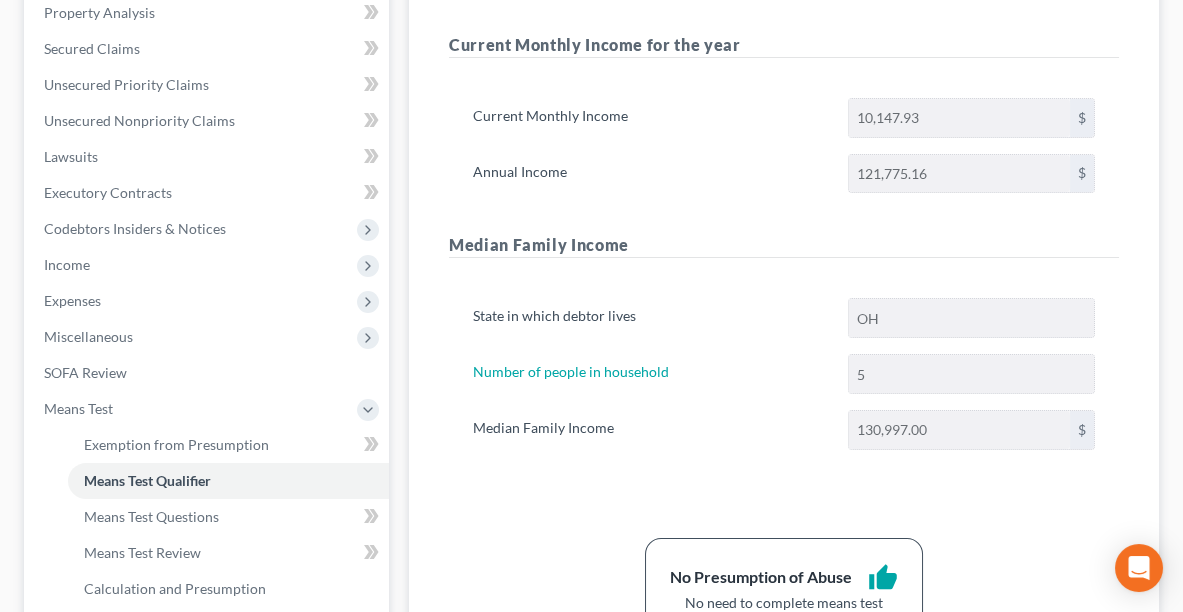 scroll, scrollTop: 430, scrollLeft: 0, axis: vertical 